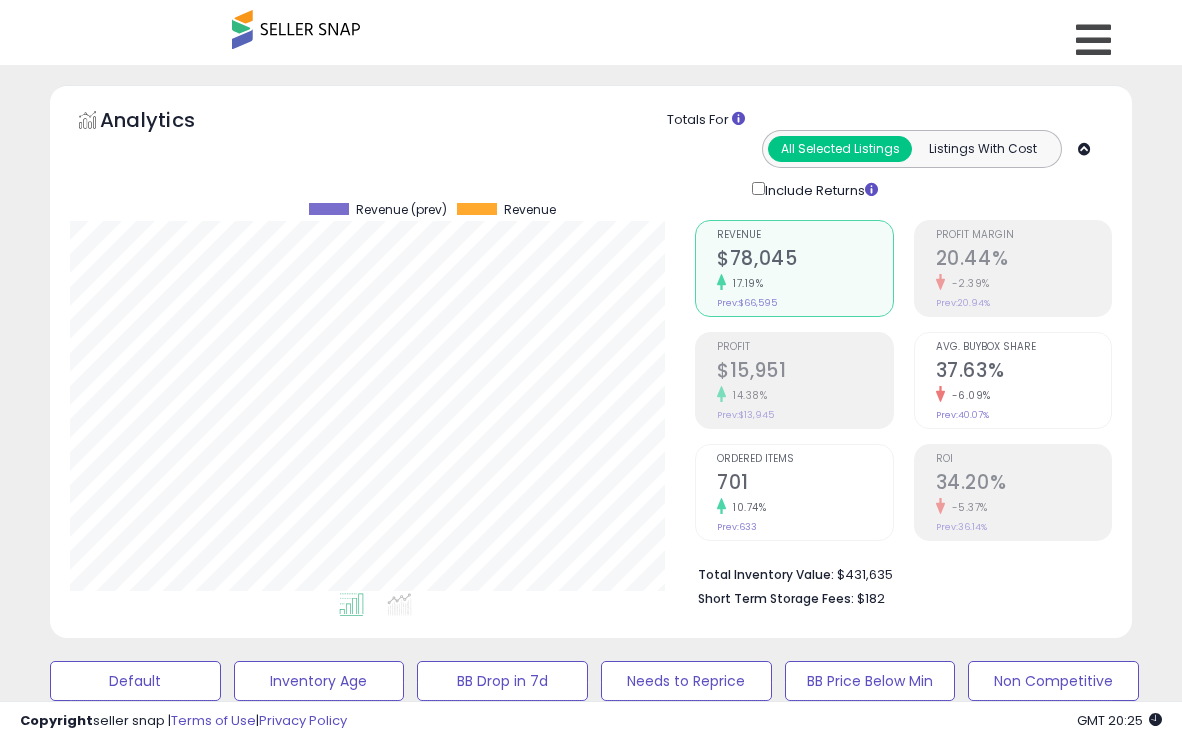 select on "**********" 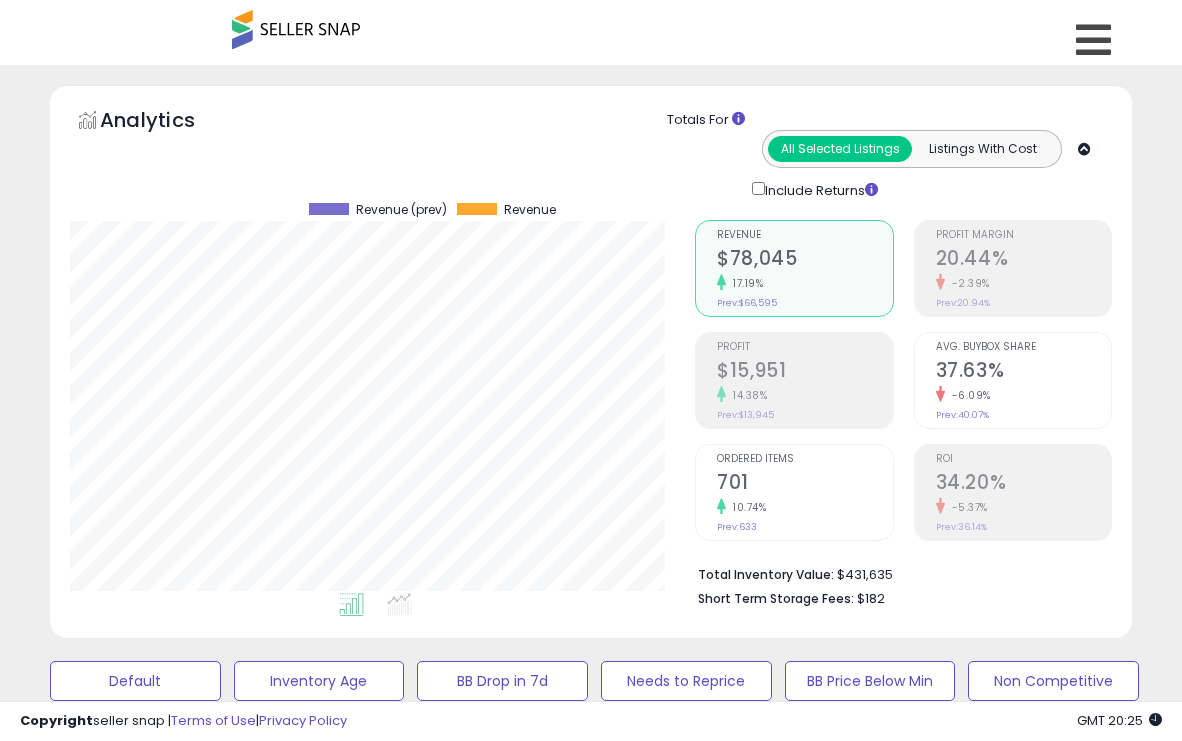 scroll, scrollTop: 602, scrollLeft: 0, axis: vertical 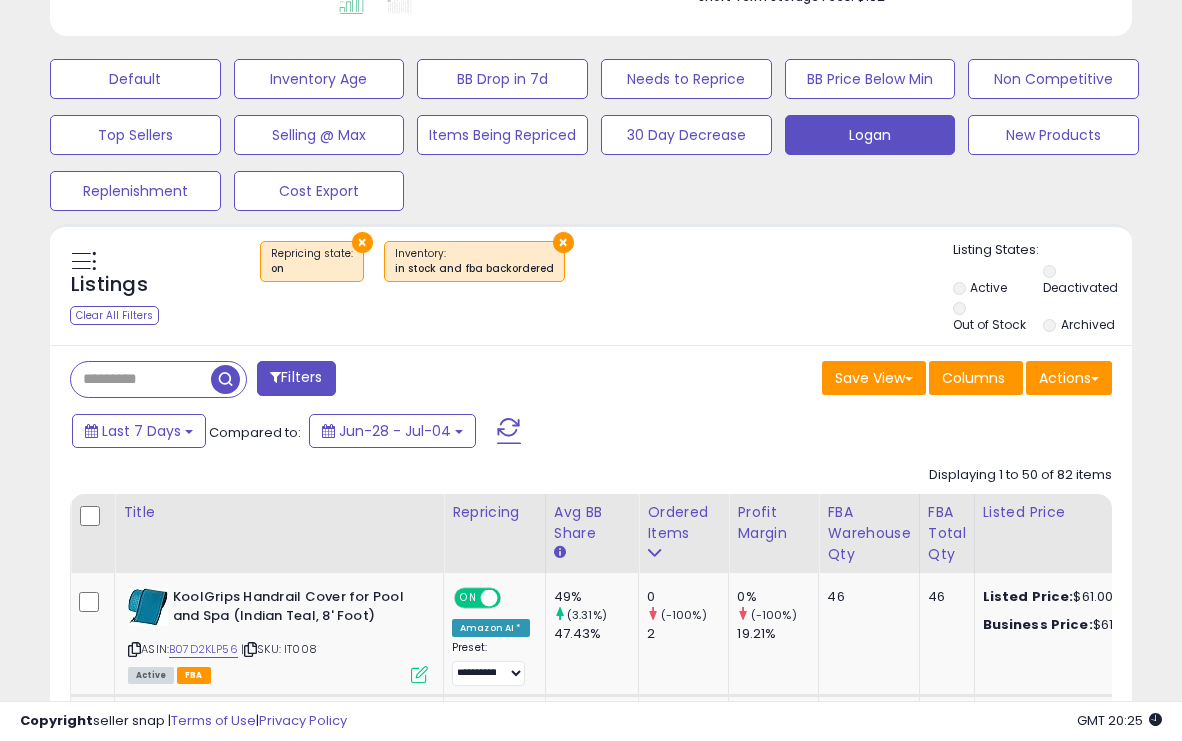 click at bounding box center [141, 379] 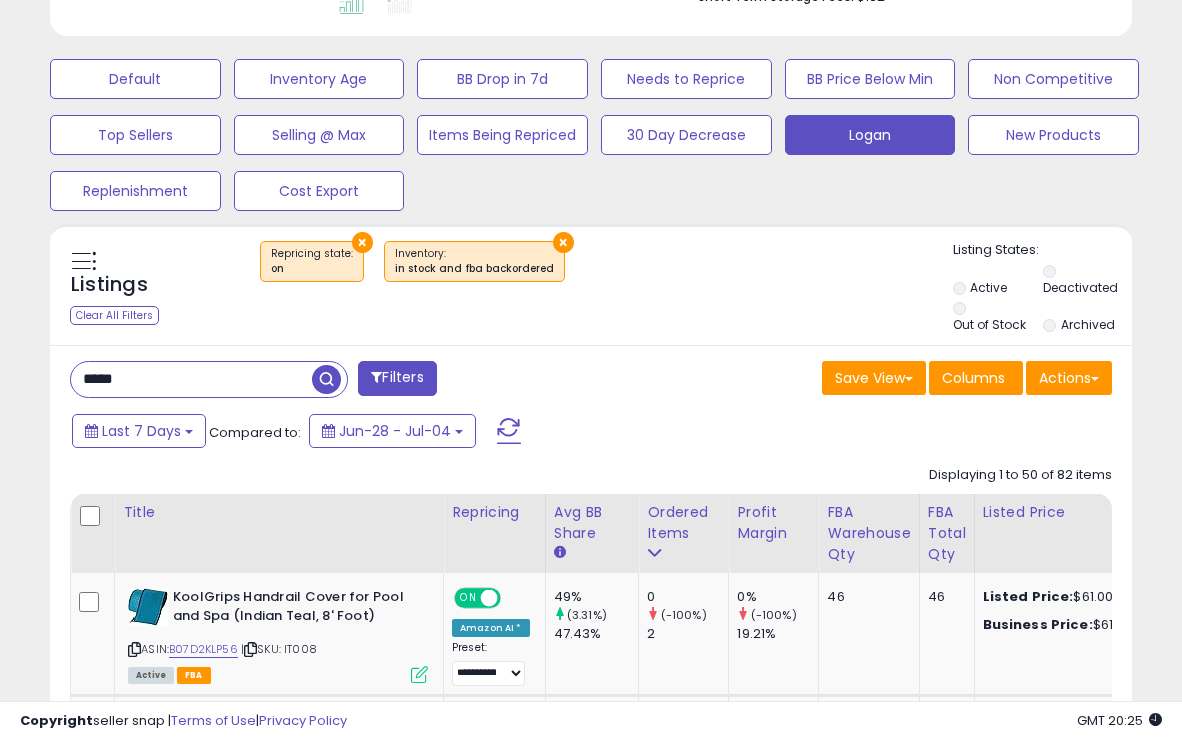 type on "*****" 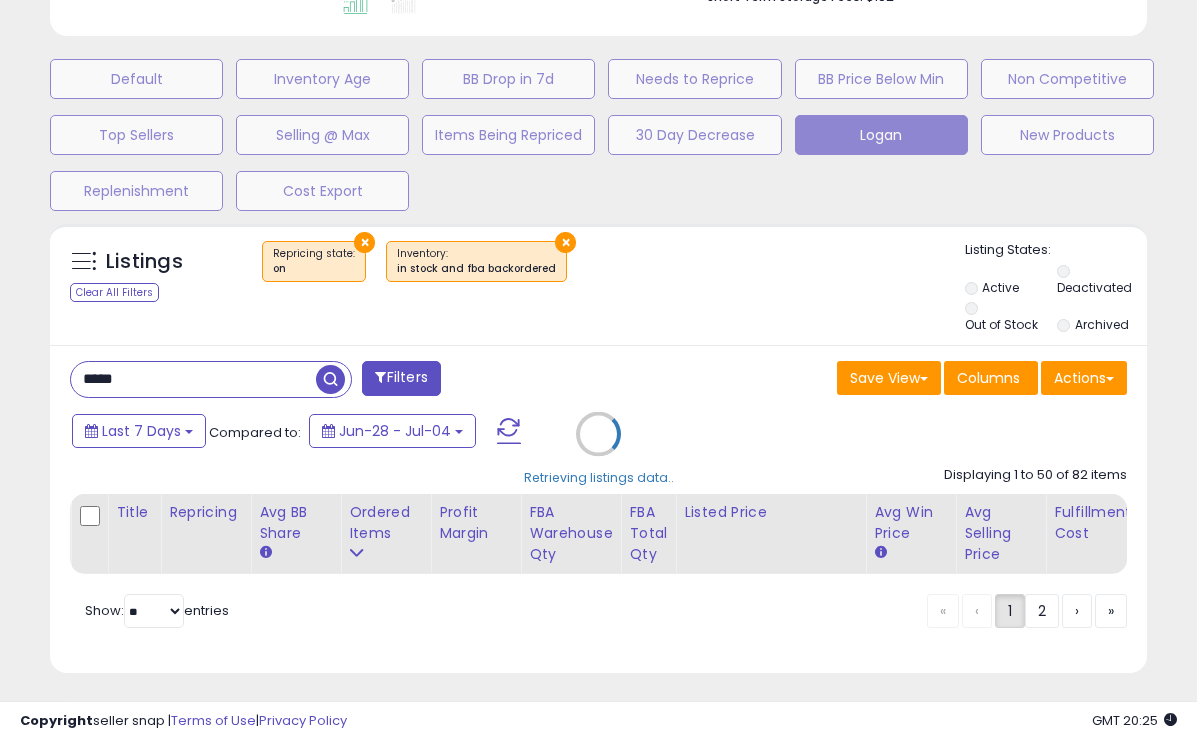 scroll, scrollTop: 999590, scrollLeft: 999366, axis: both 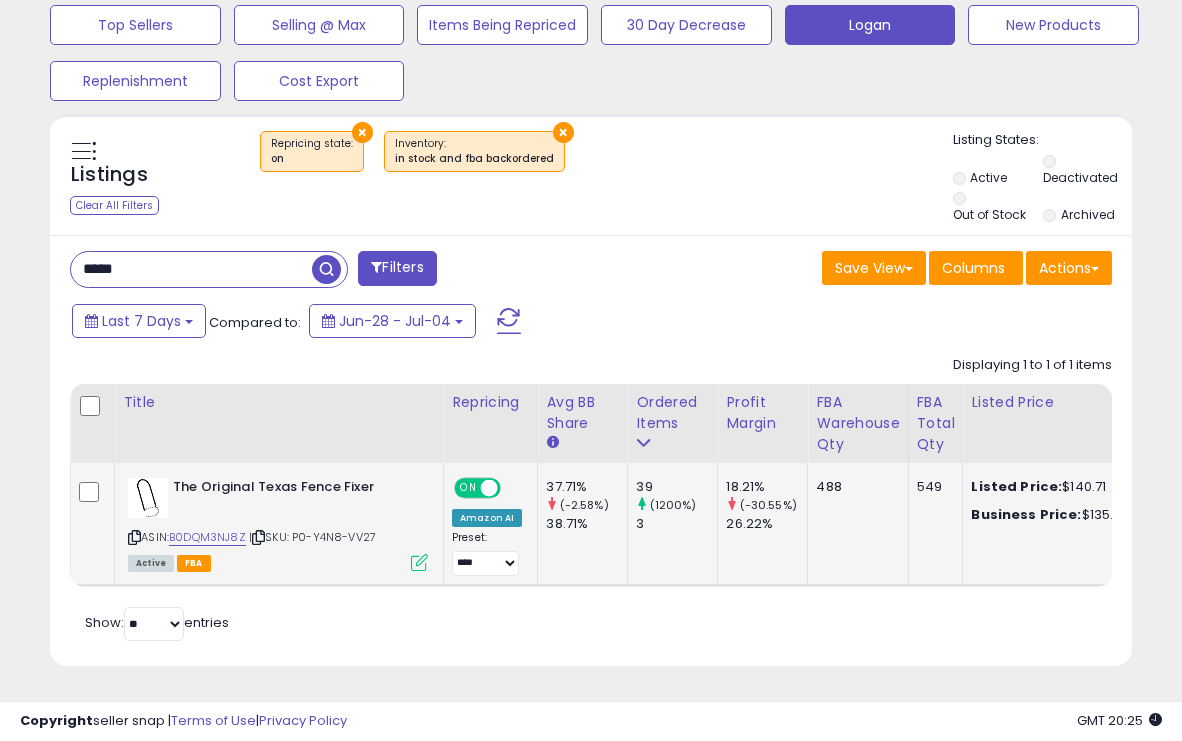 click at bounding box center [419, 562] 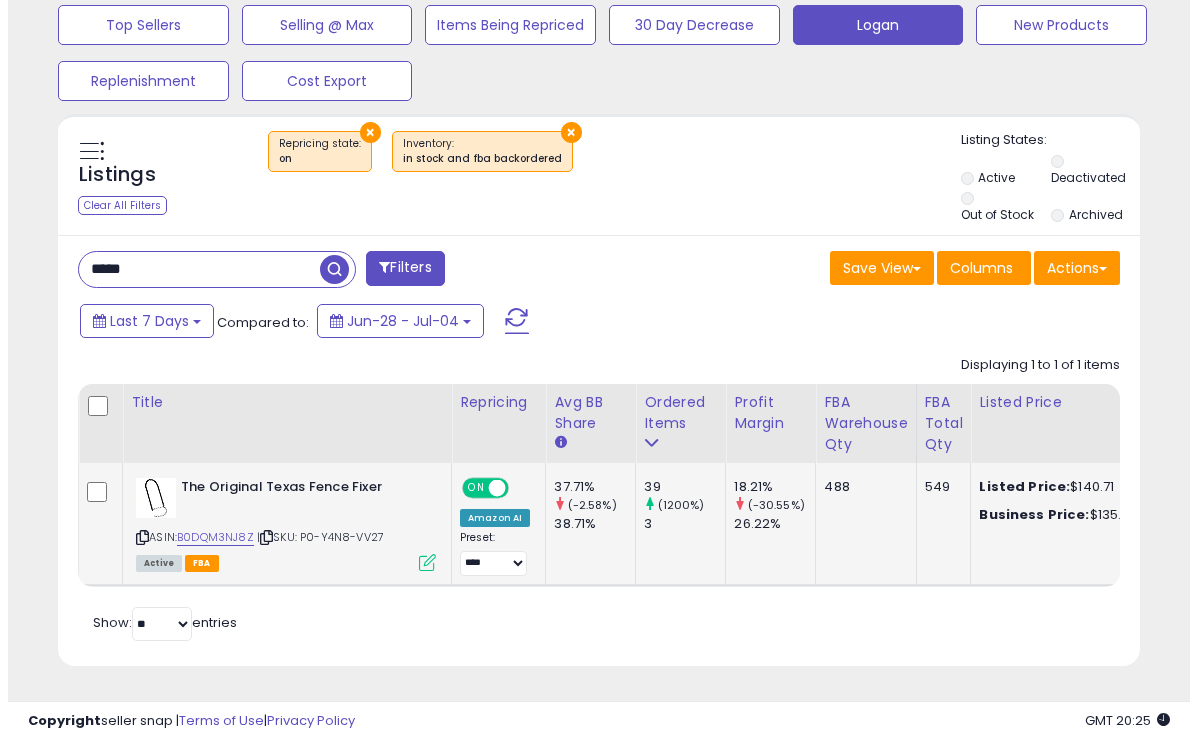 scroll, scrollTop: 999590, scrollLeft: 999366, axis: both 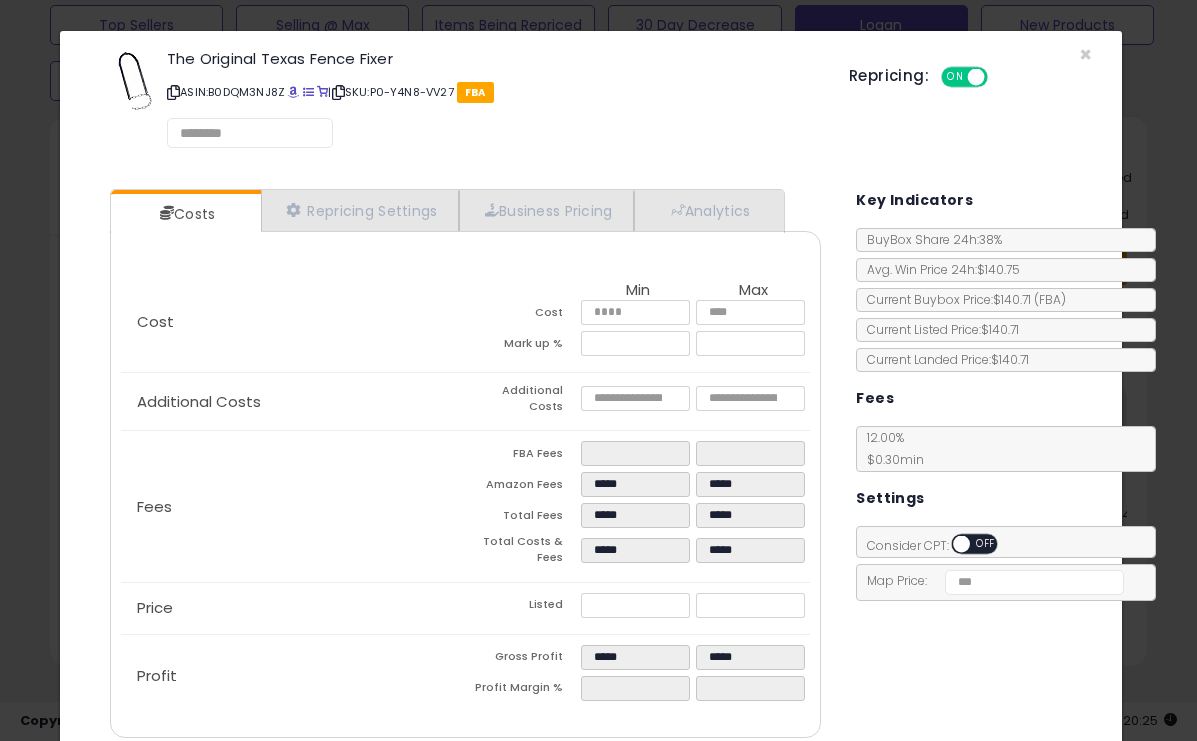 select on "*********" 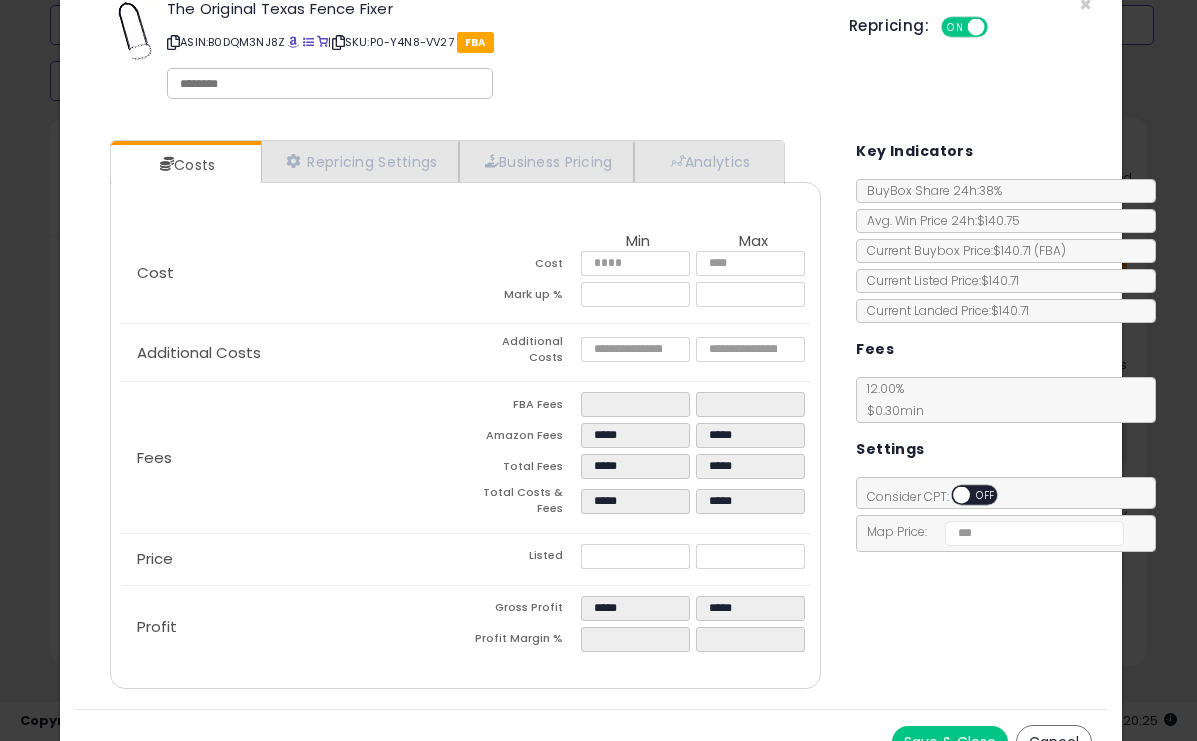 scroll, scrollTop: 75, scrollLeft: 0, axis: vertical 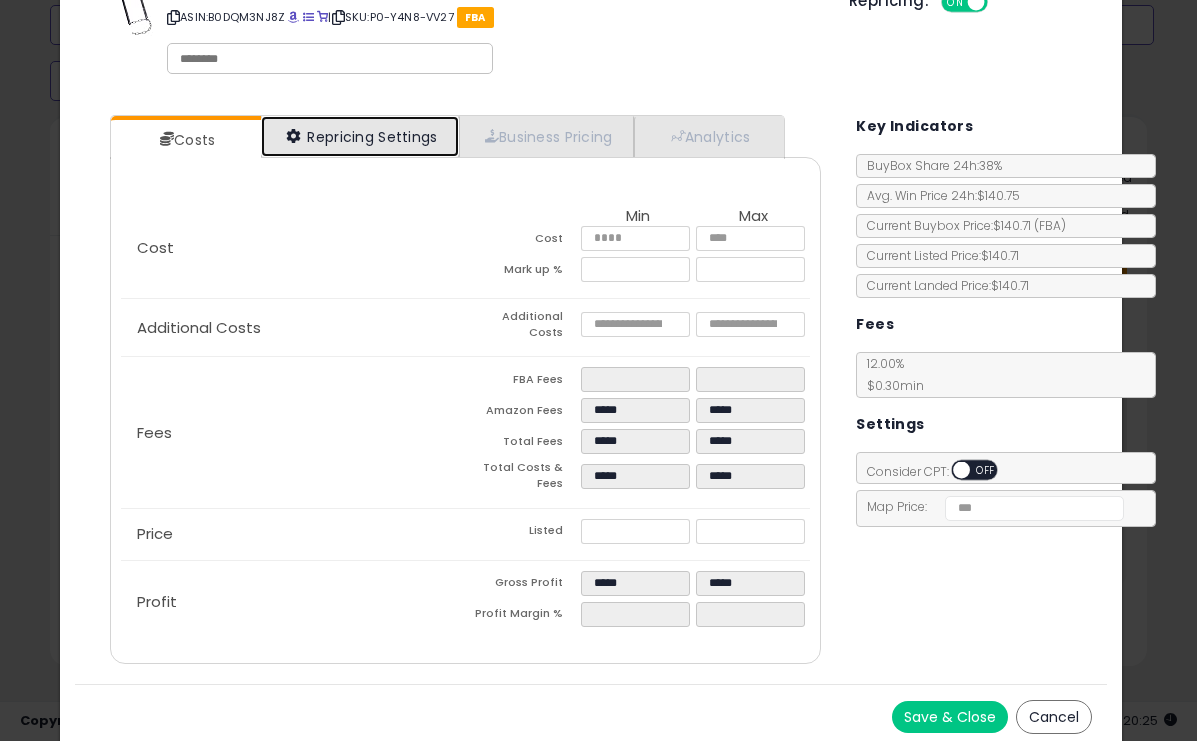 click on "Repricing Settings" at bounding box center (360, 136) 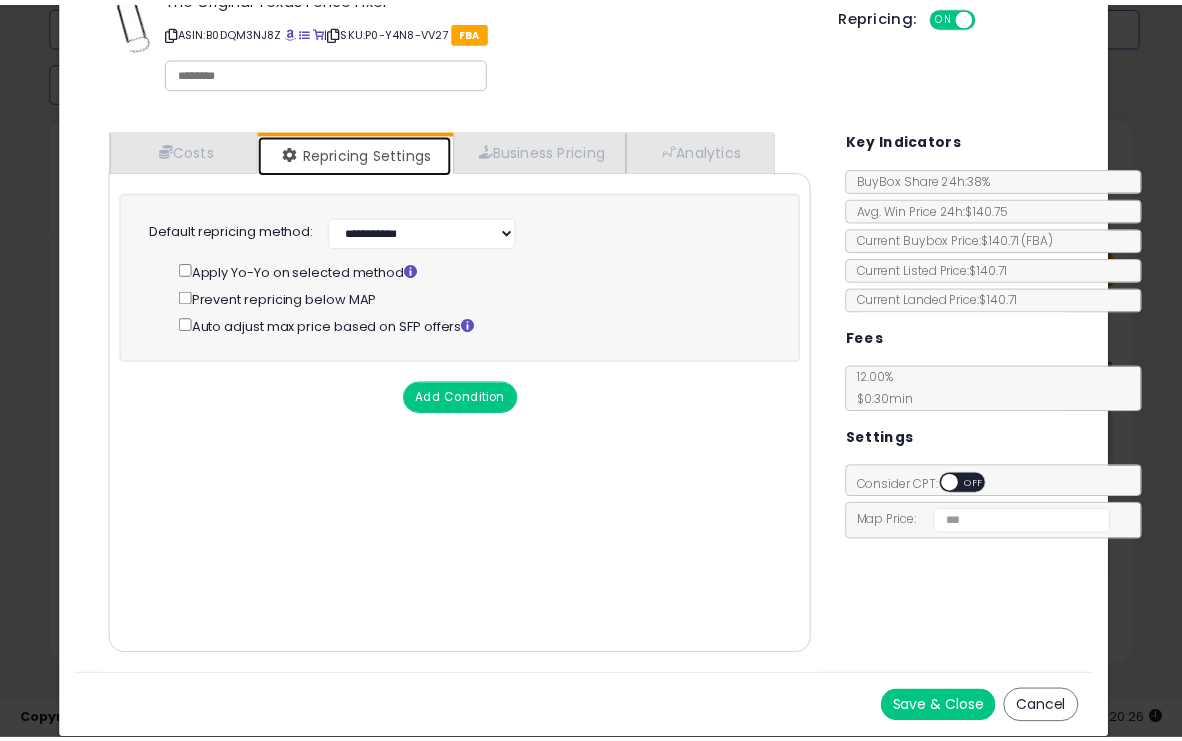 scroll, scrollTop: 60, scrollLeft: 0, axis: vertical 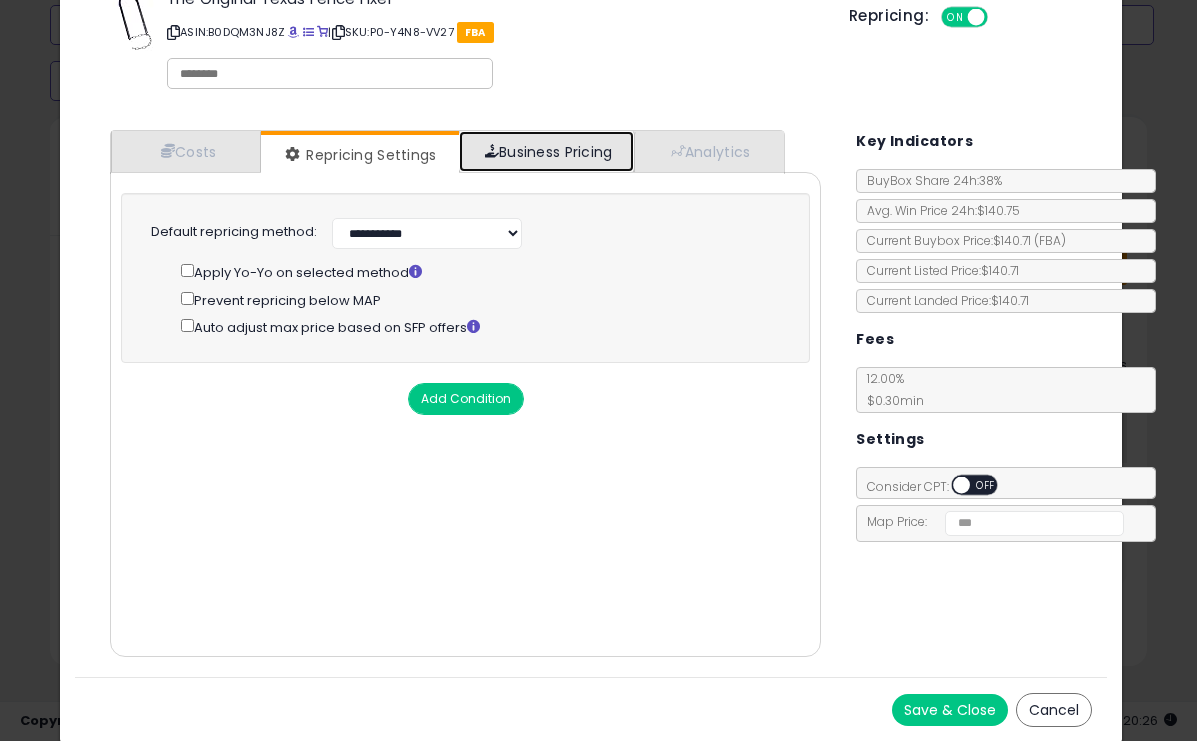 click on "Business Pricing" at bounding box center [546, 151] 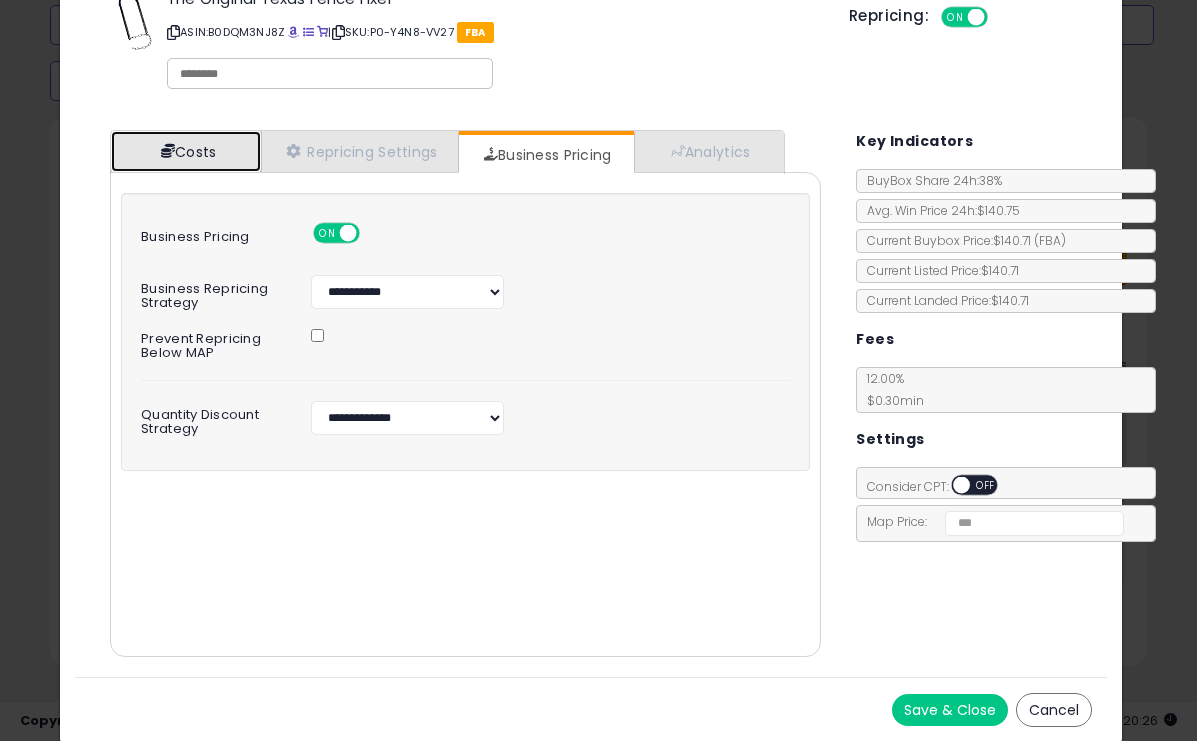 click on "Costs" at bounding box center [186, 151] 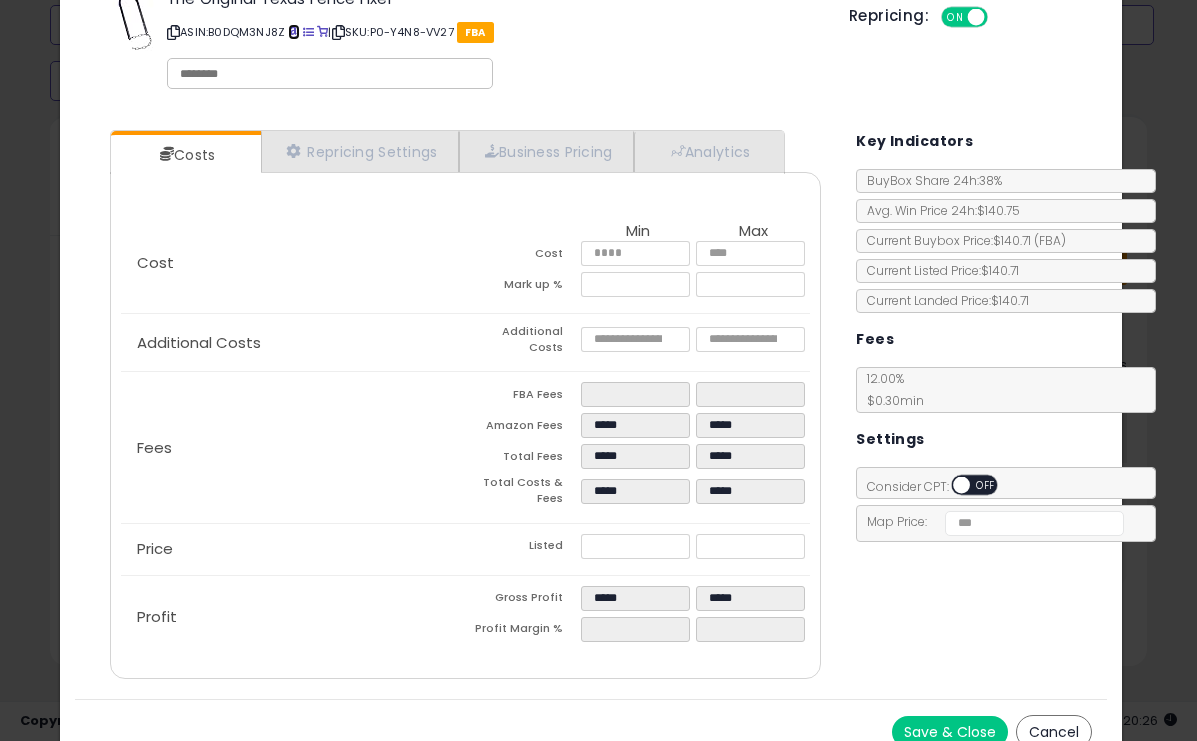 click at bounding box center [293, 32] 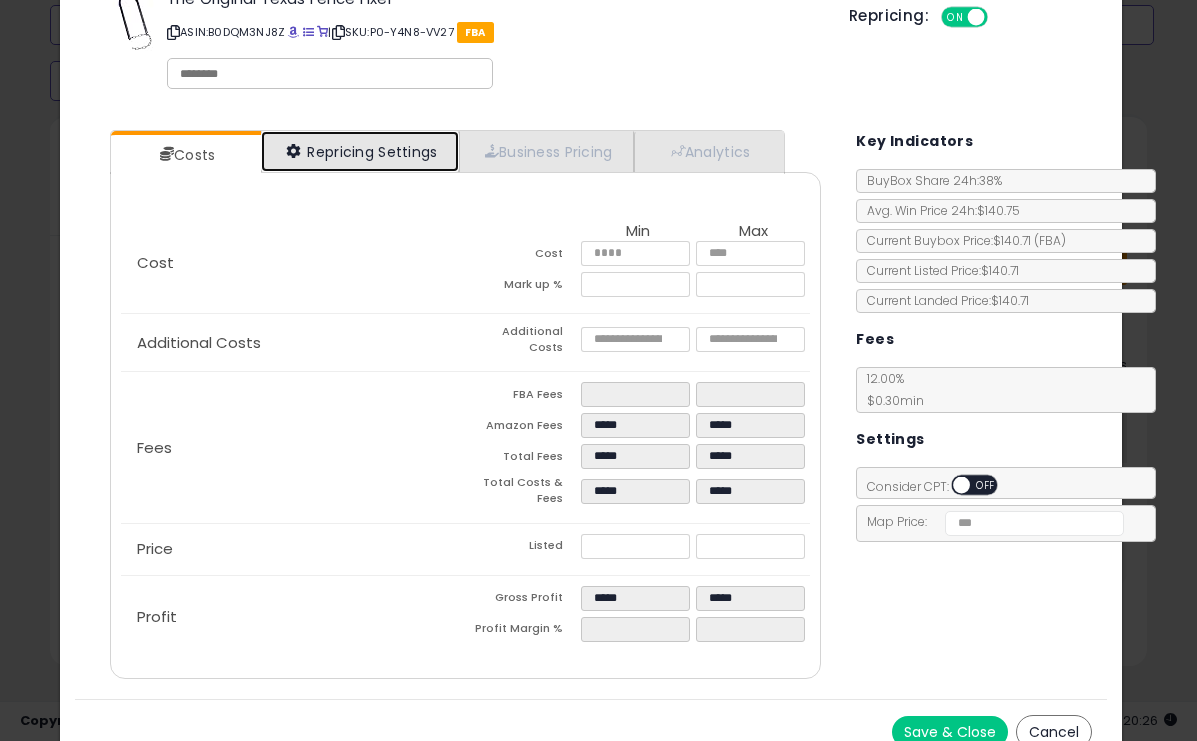 click on "Repricing Settings" at bounding box center (360, 151) 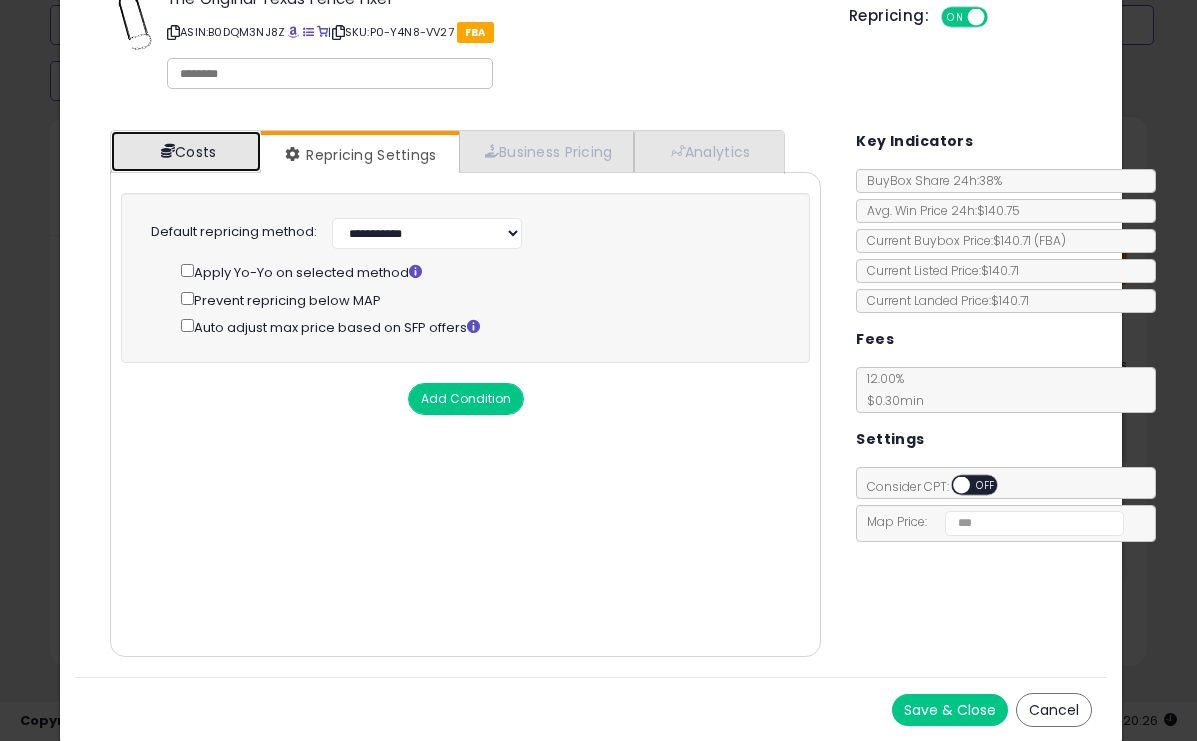 click on "Costs" at bounding box center [186, 151] 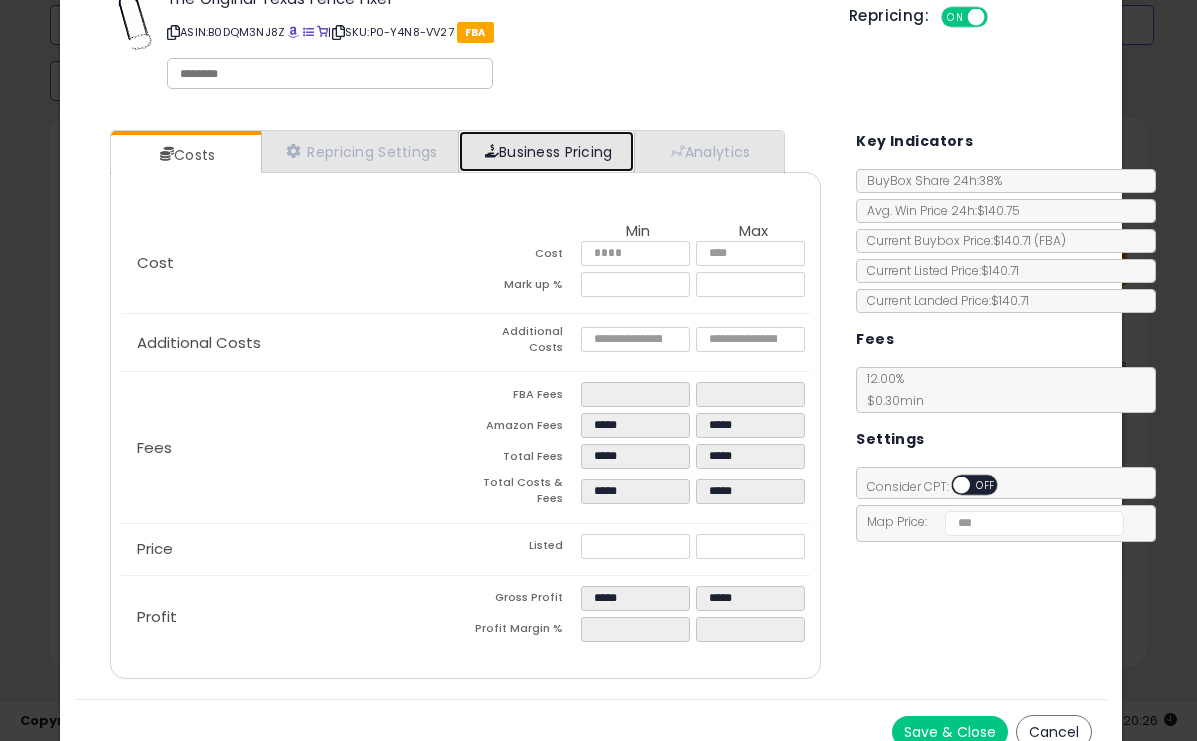 click on "Business Pricing" at bounding box center [546, 151] 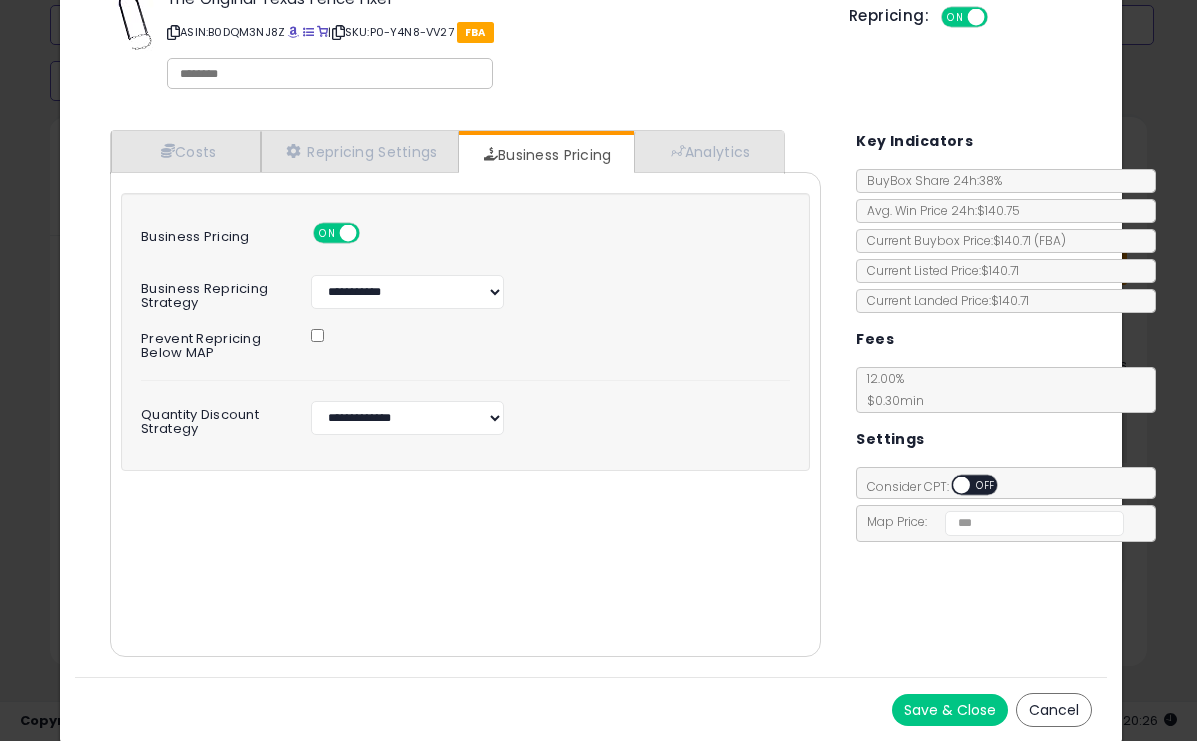 click on "Cancel" at bounding box center [1054, 710] 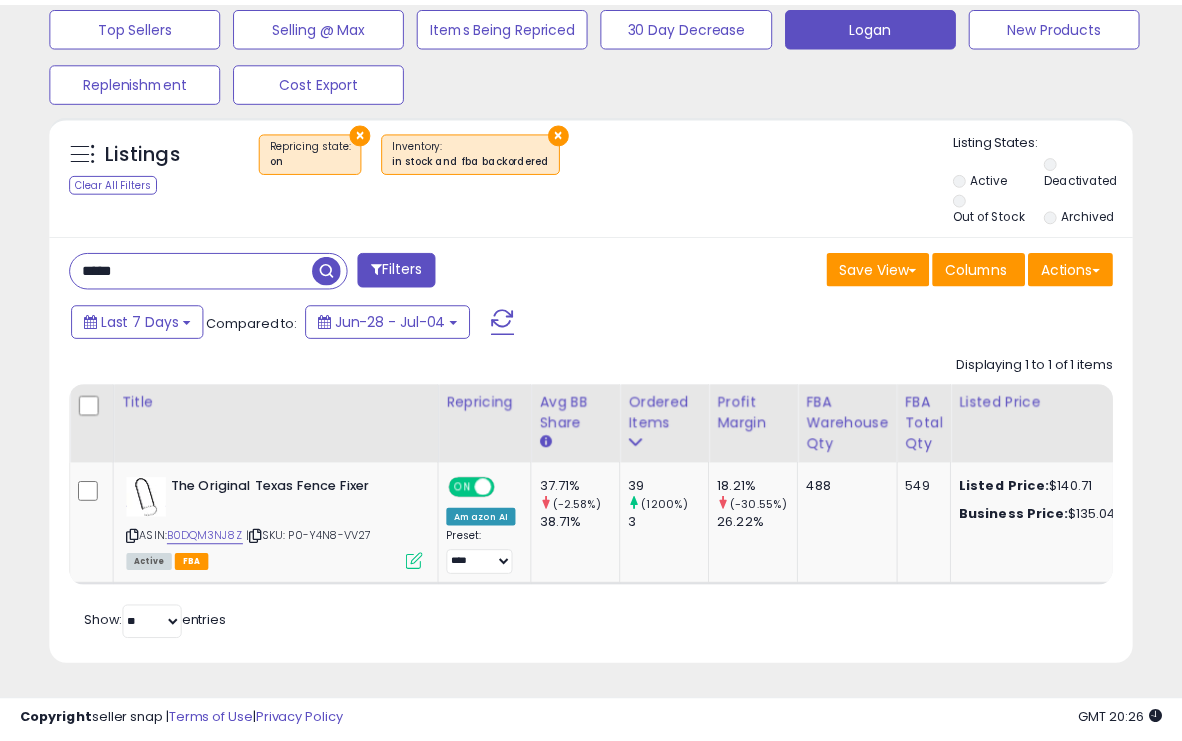 scroll, scrollTop: 410, scrollLeft: 625, axis: both 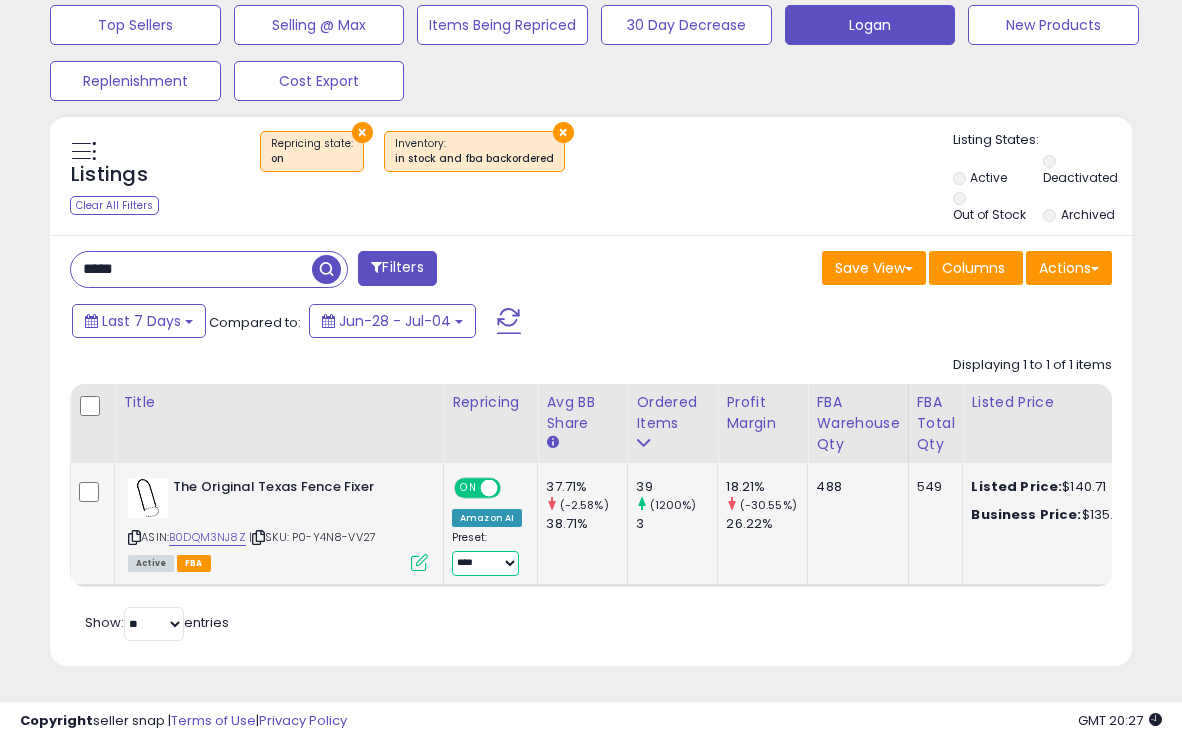 click on "**********" at bounding box center (485, 563) 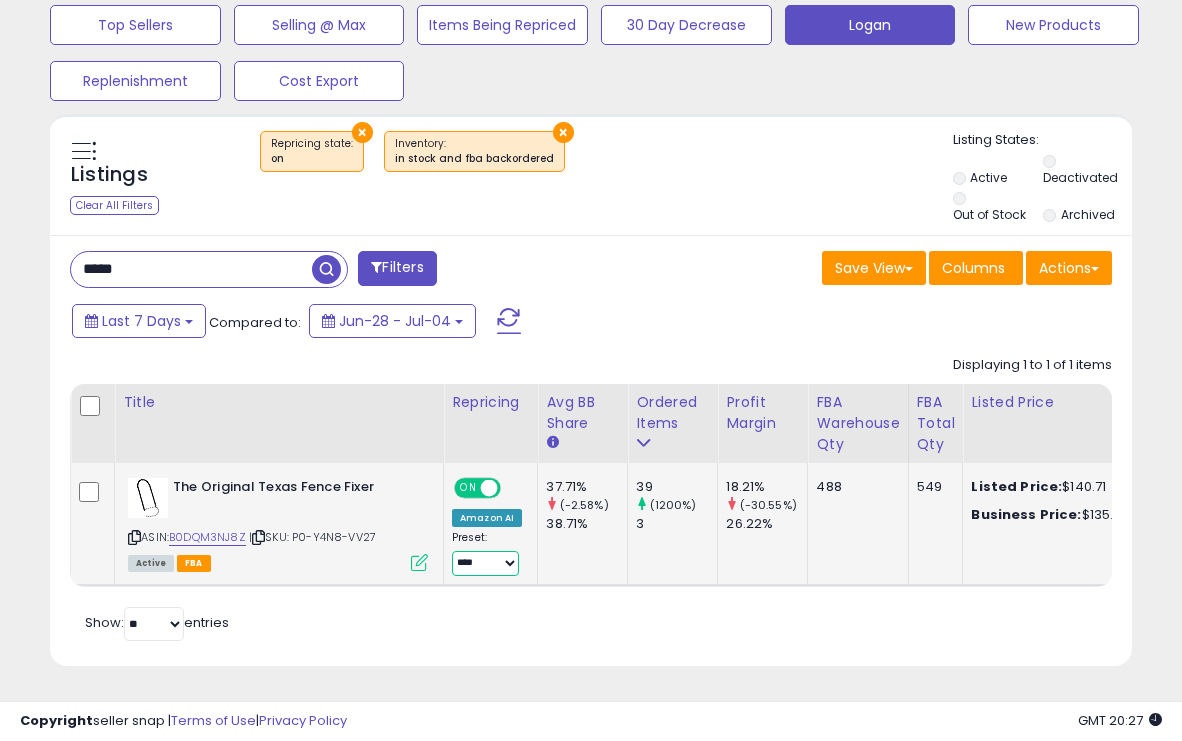 select on "**********" 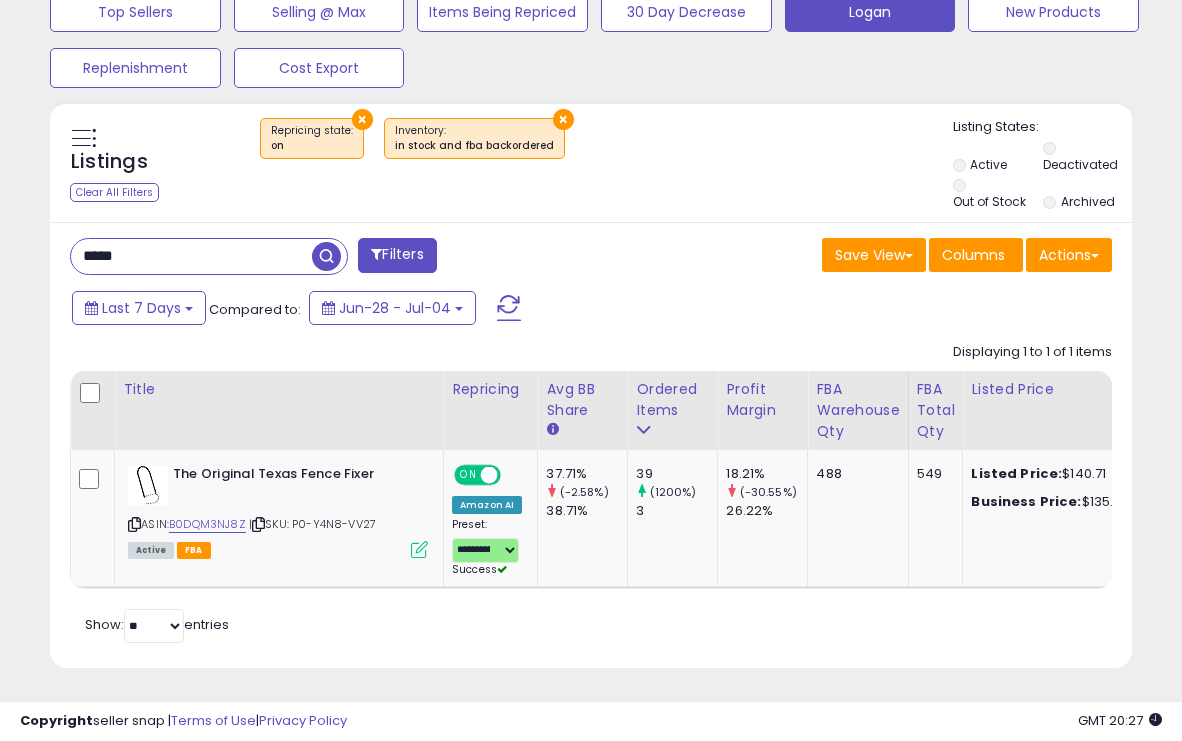 click on "Retrieving listings data..
Displaying 1 to 1 of 1 items
Title
Repricing" at bounding box center (591, 490) 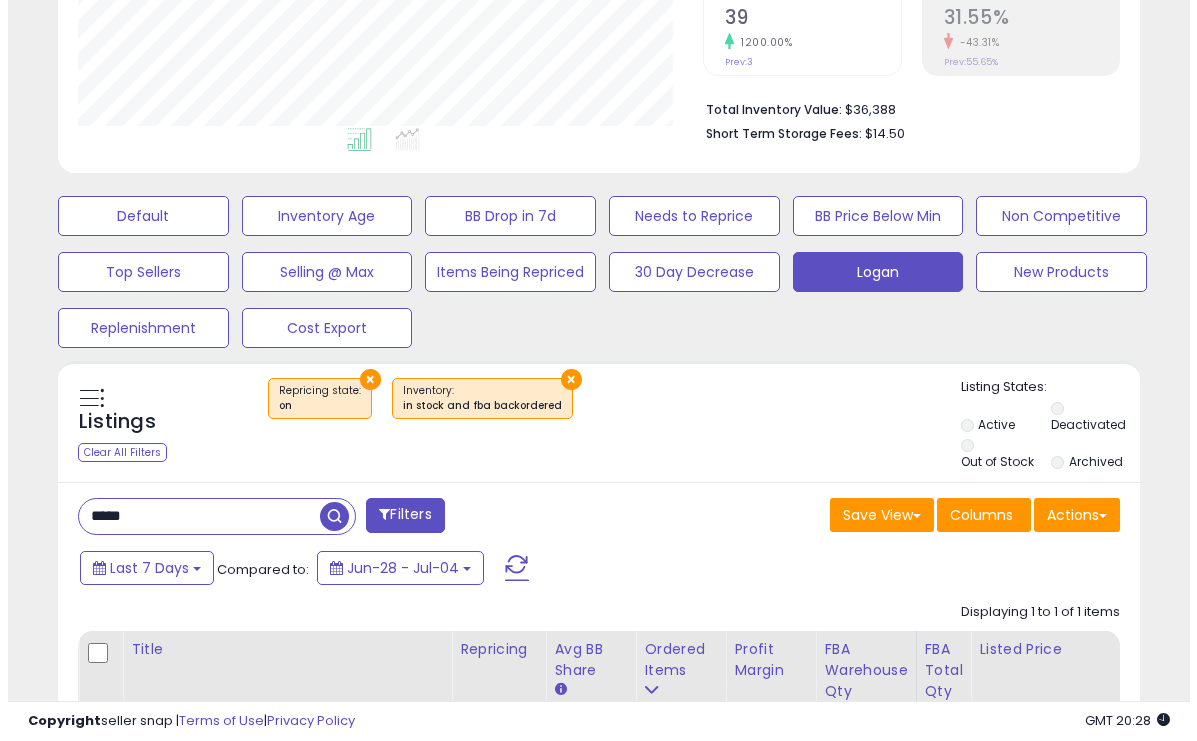 scroll, scrollTop: 449, scrollLeft: 0, axis: vertical 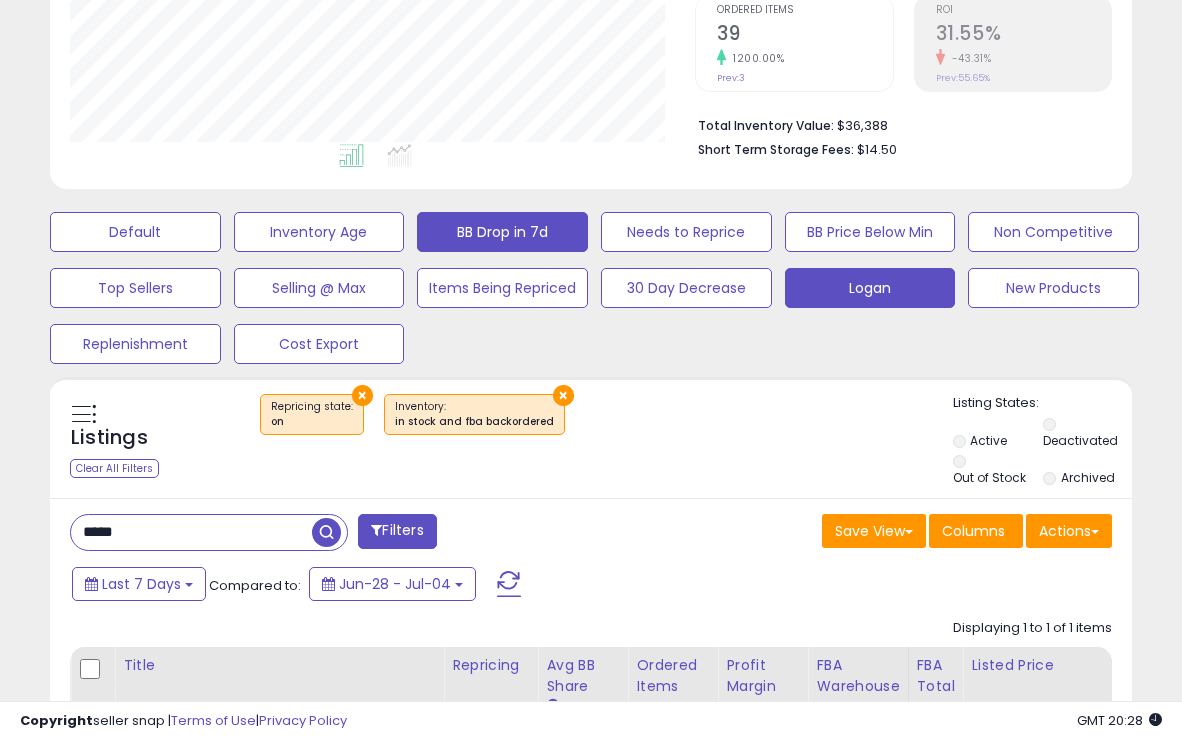 click on "BB Drop in 7d" at bounding box center (135, 232) 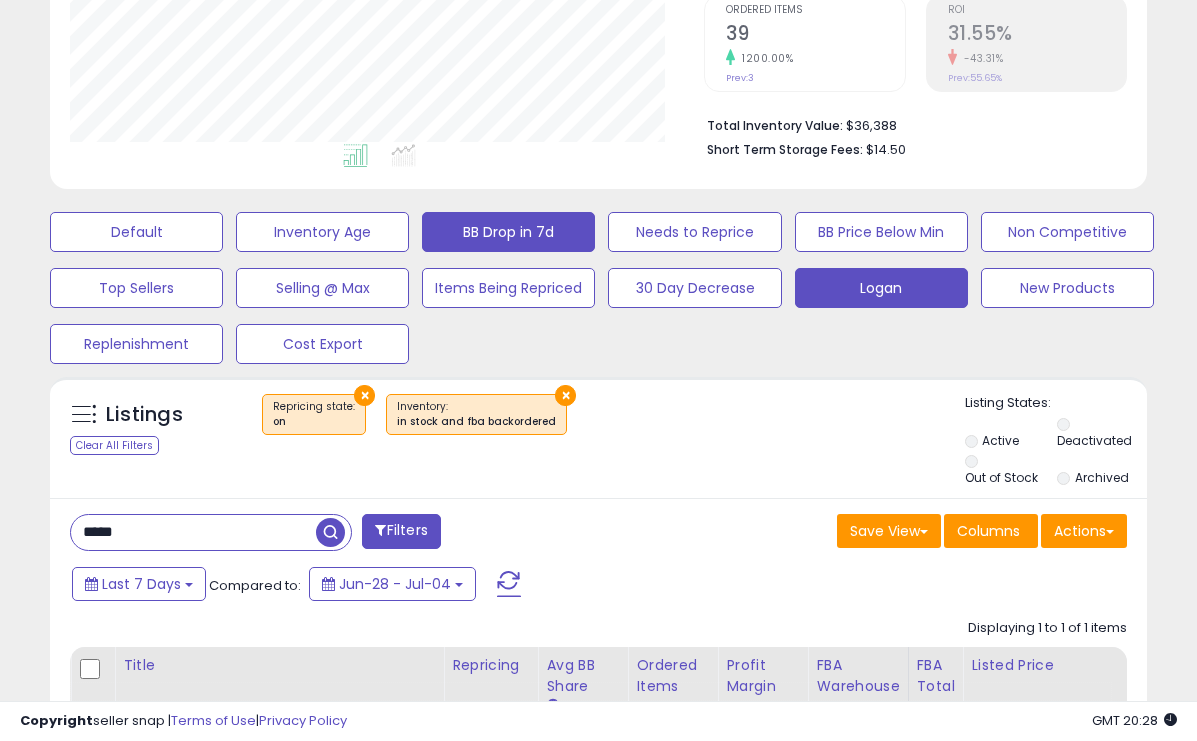 scroll, scrollTop: 999590, scrollLeft: 999366, axis: both 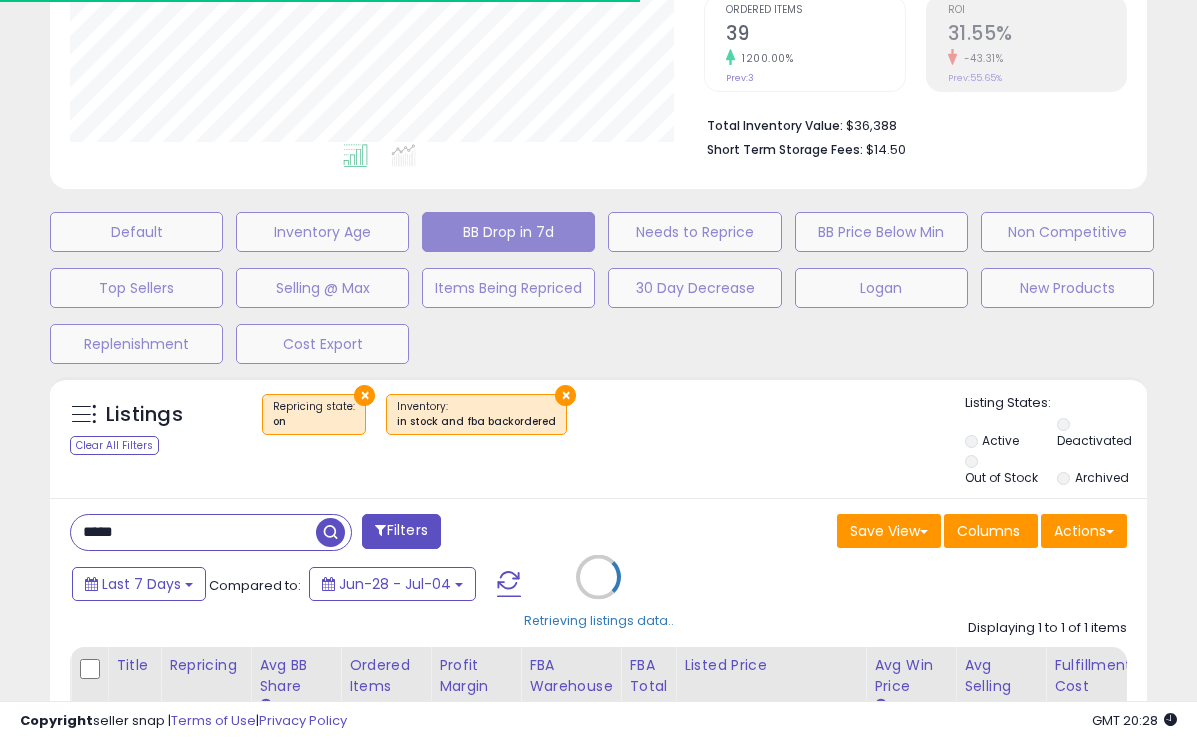 type 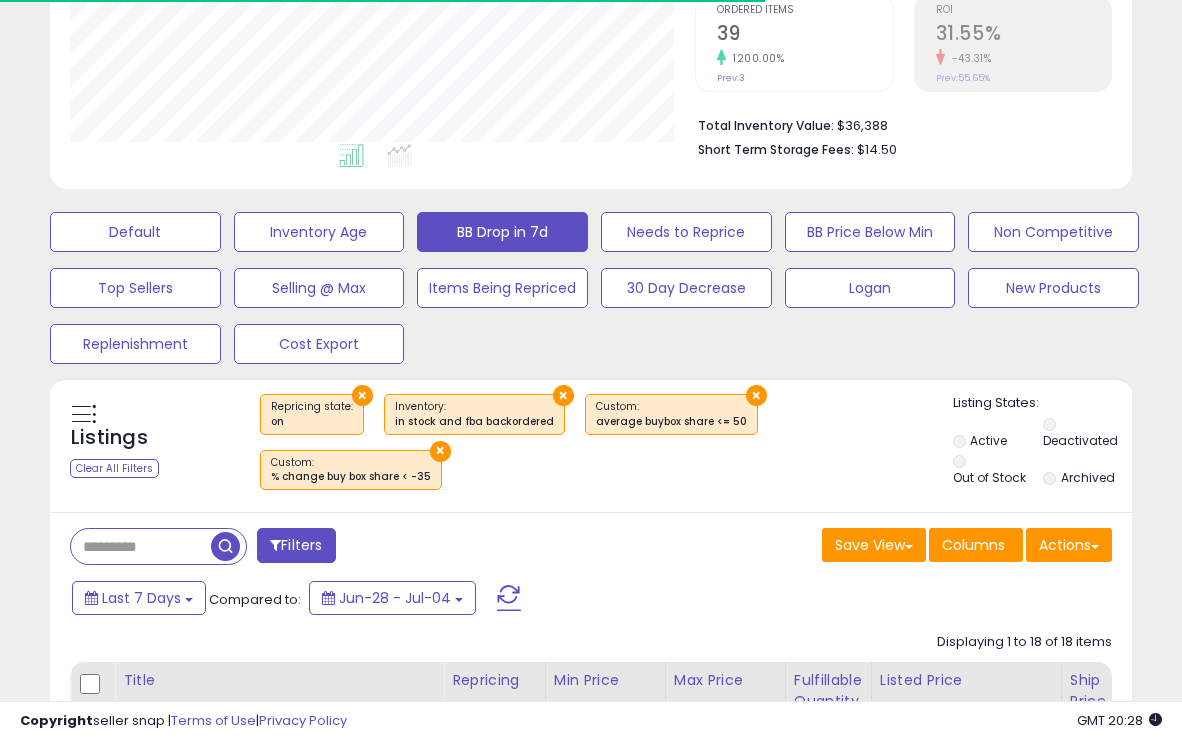 scroll, scrollTop: 410, scrollLeft: 625, axis: both 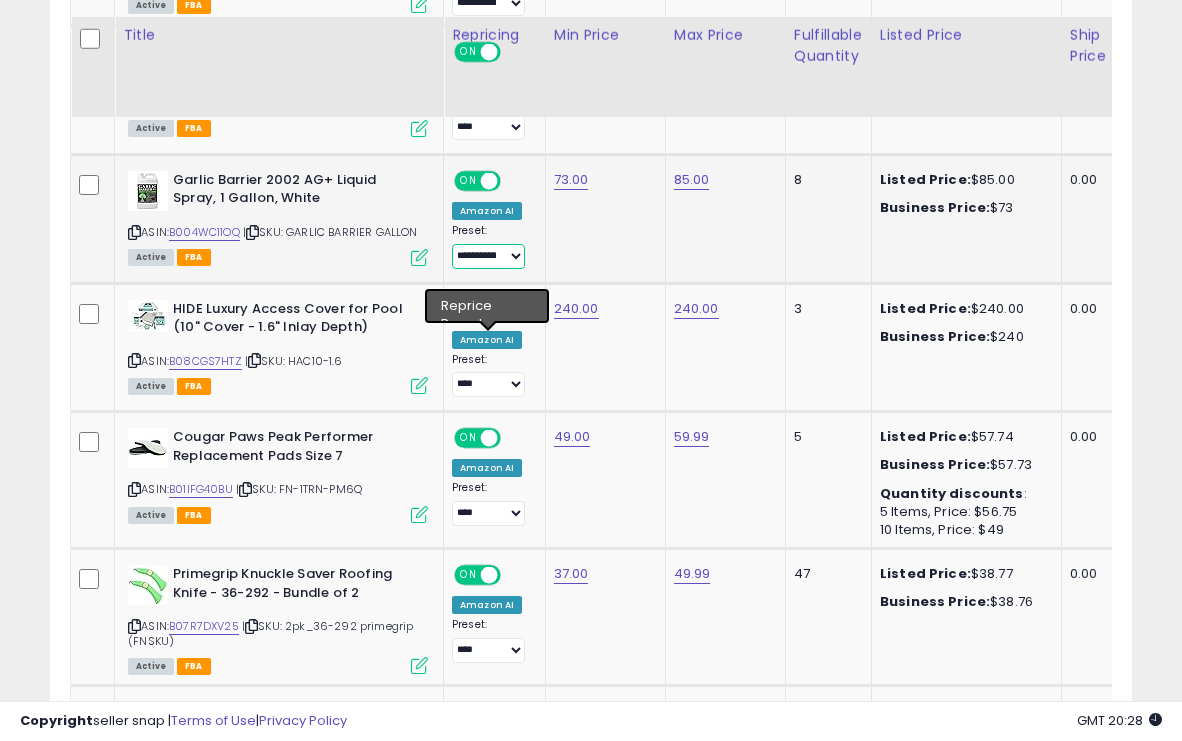 click on "**********" at bounding box center (488, 256) 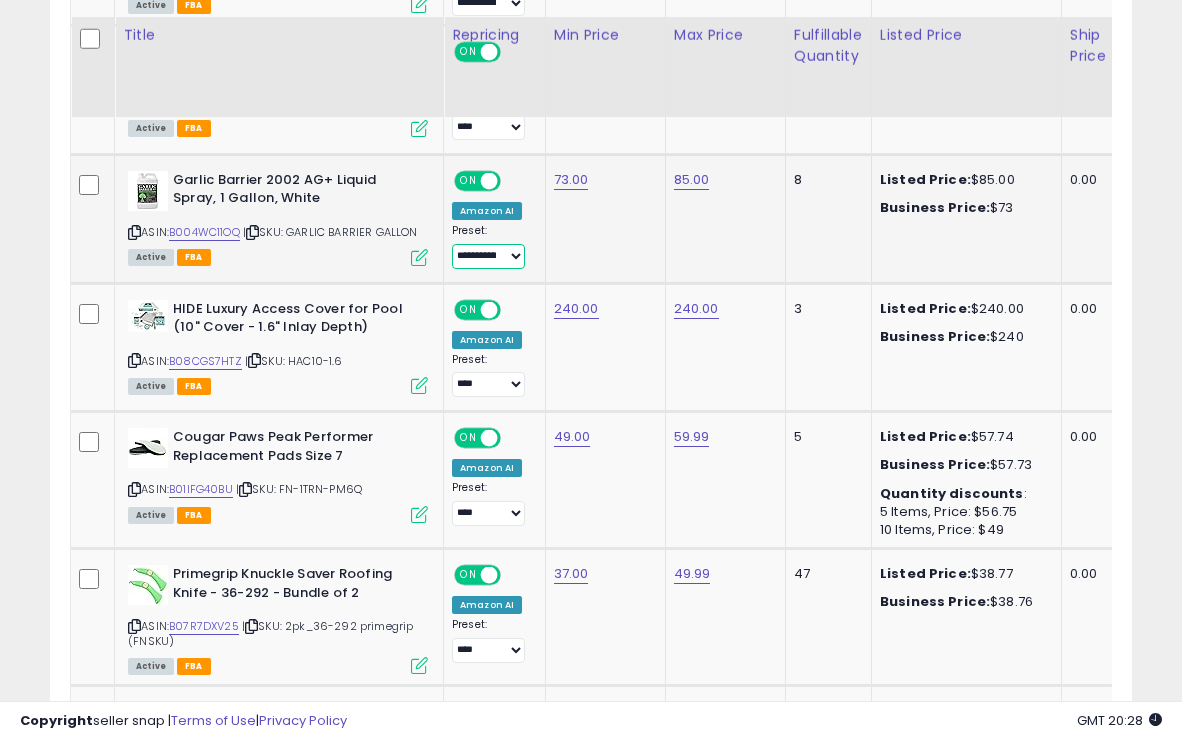 select on "****" 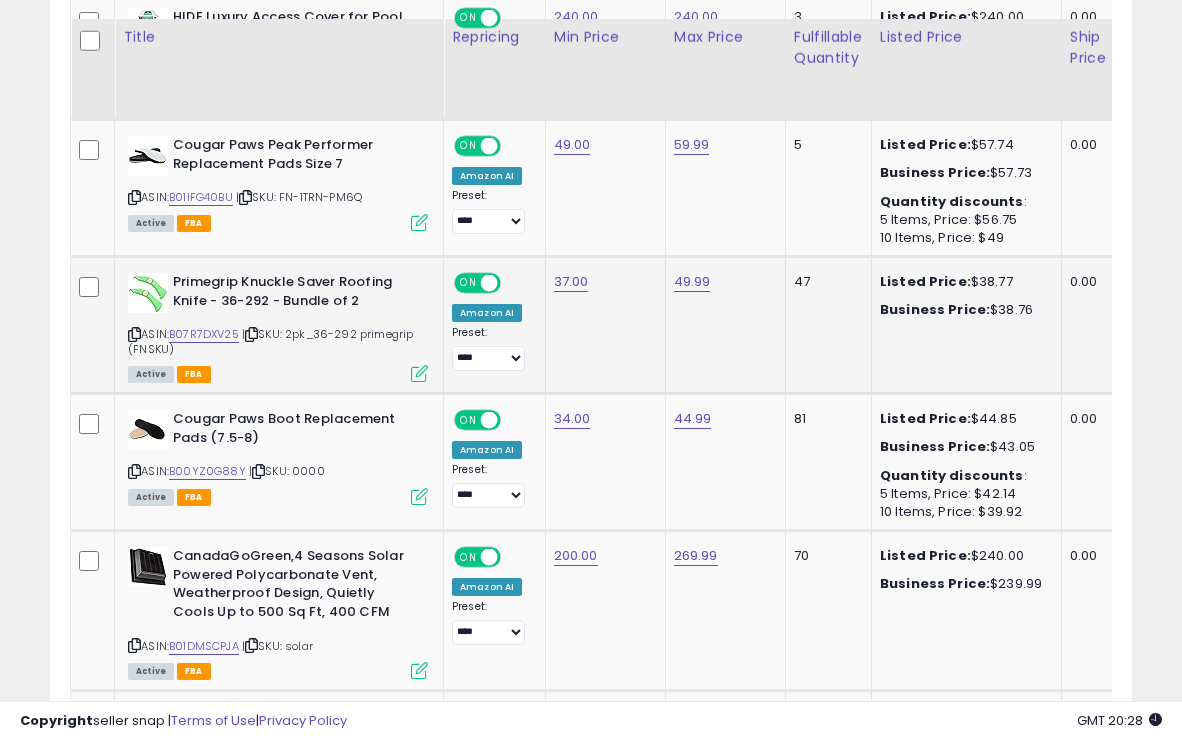 scroll, scrollTop: 2763, scrollLeft: 0, axis: vertical 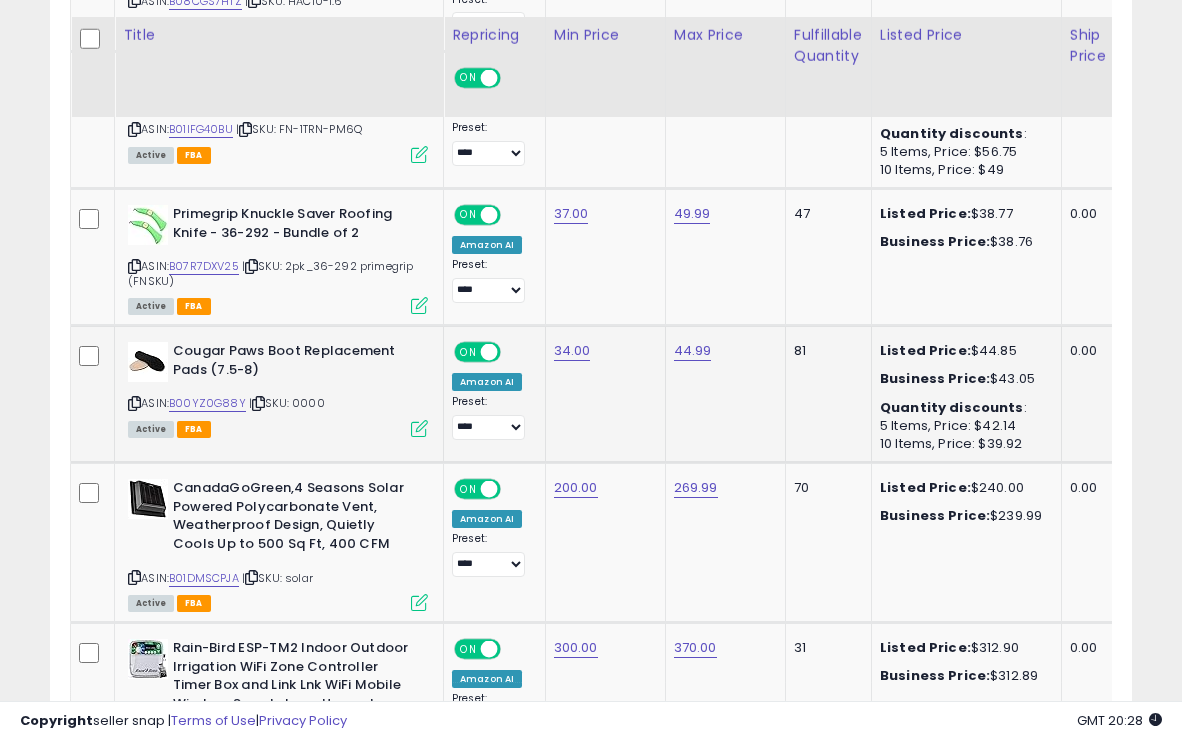 click at bounding box center (419, 428) 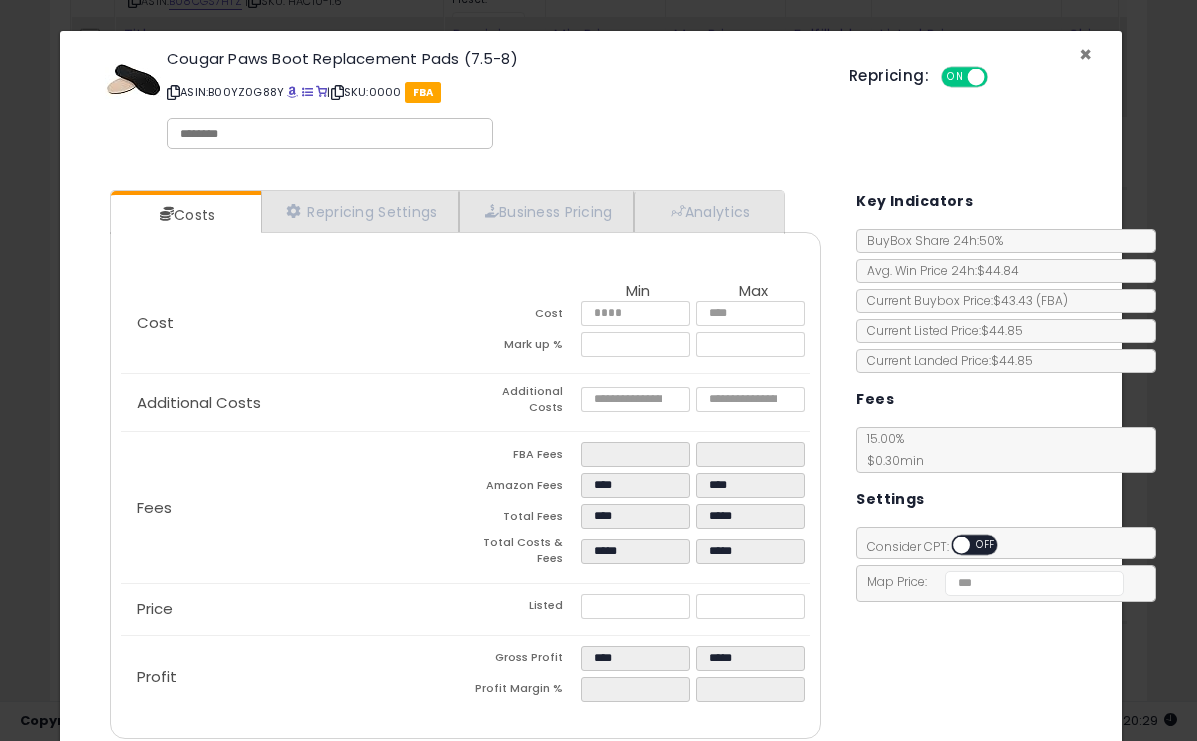 click on "×" at bounding box center (1085, 54) 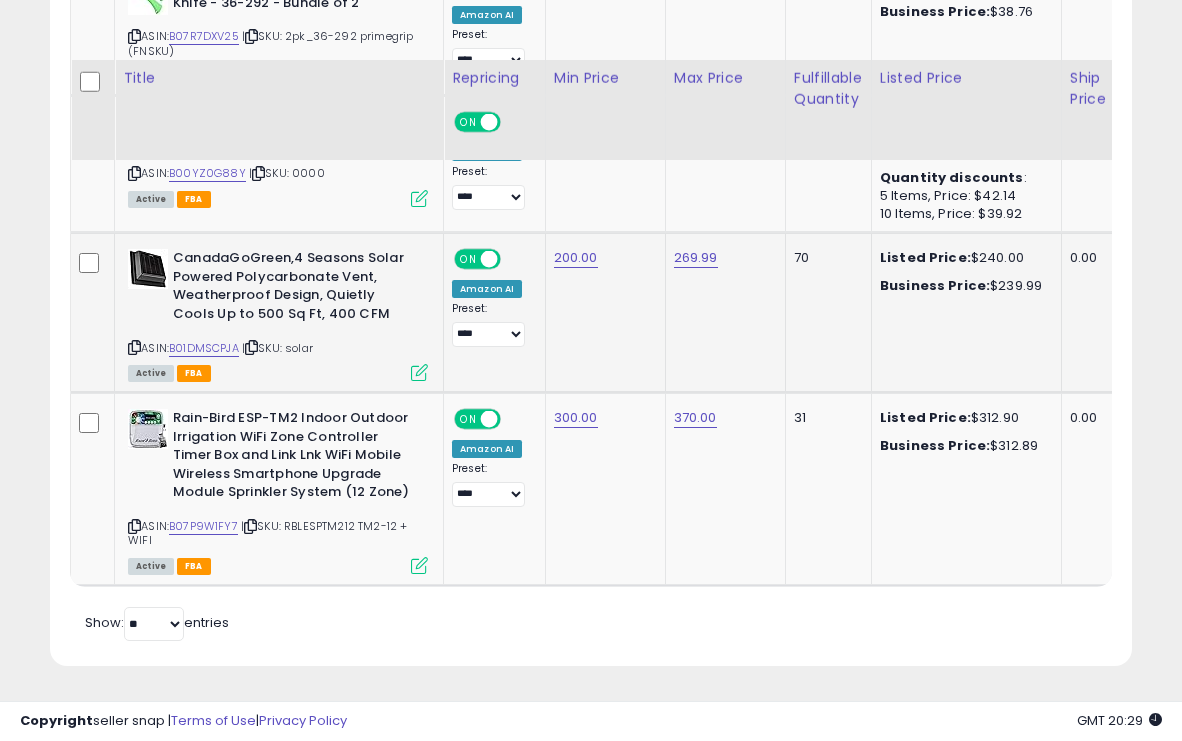 click at bounding box center [419, 372] 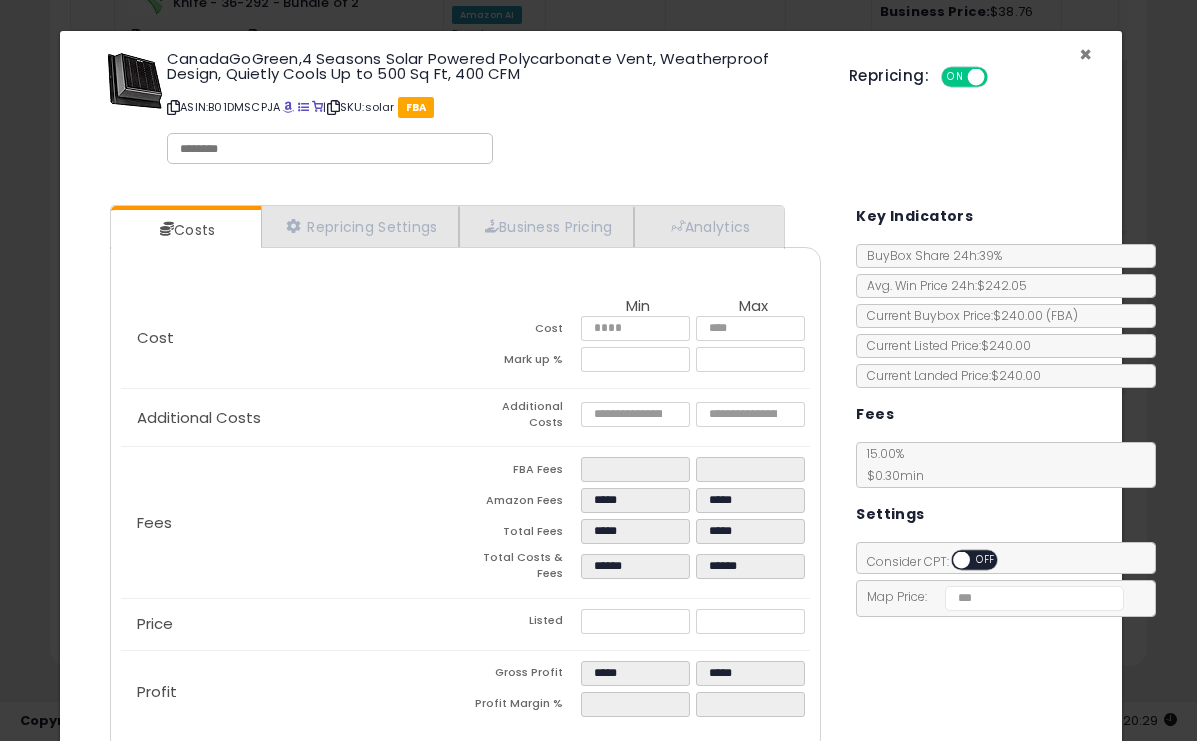 click on "×" at bounding box center [1085, 54] 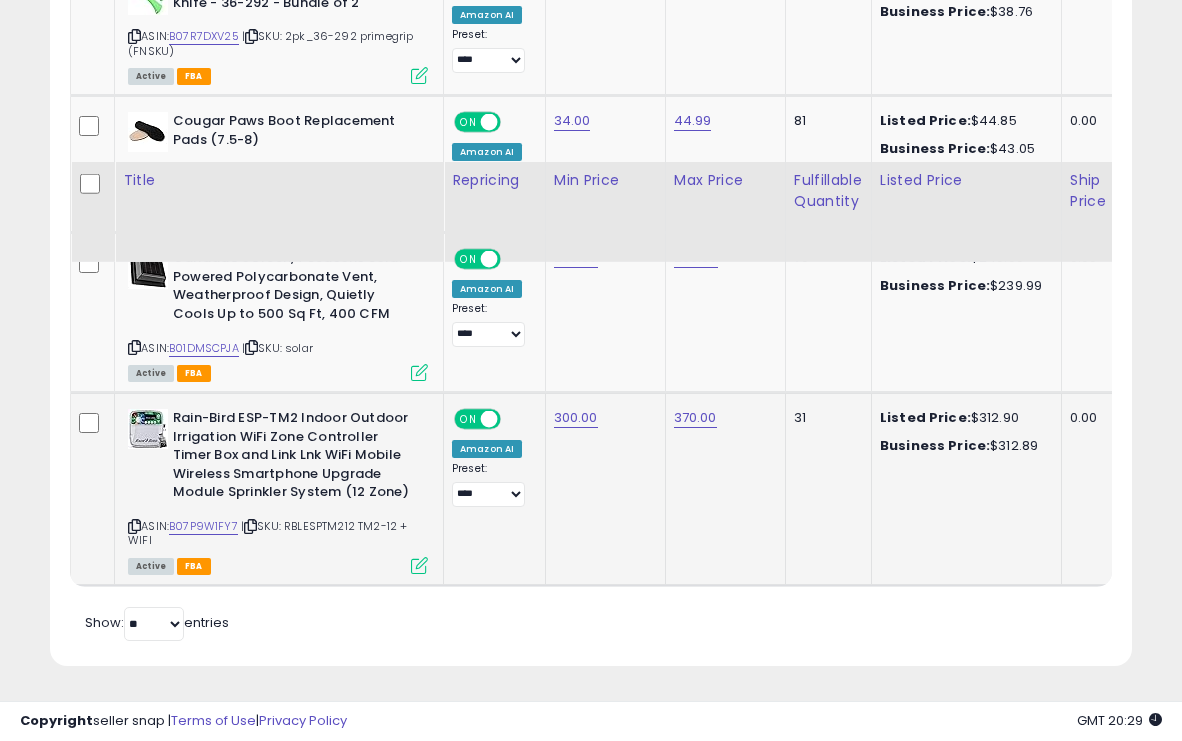click at bounding box center (419, 565) 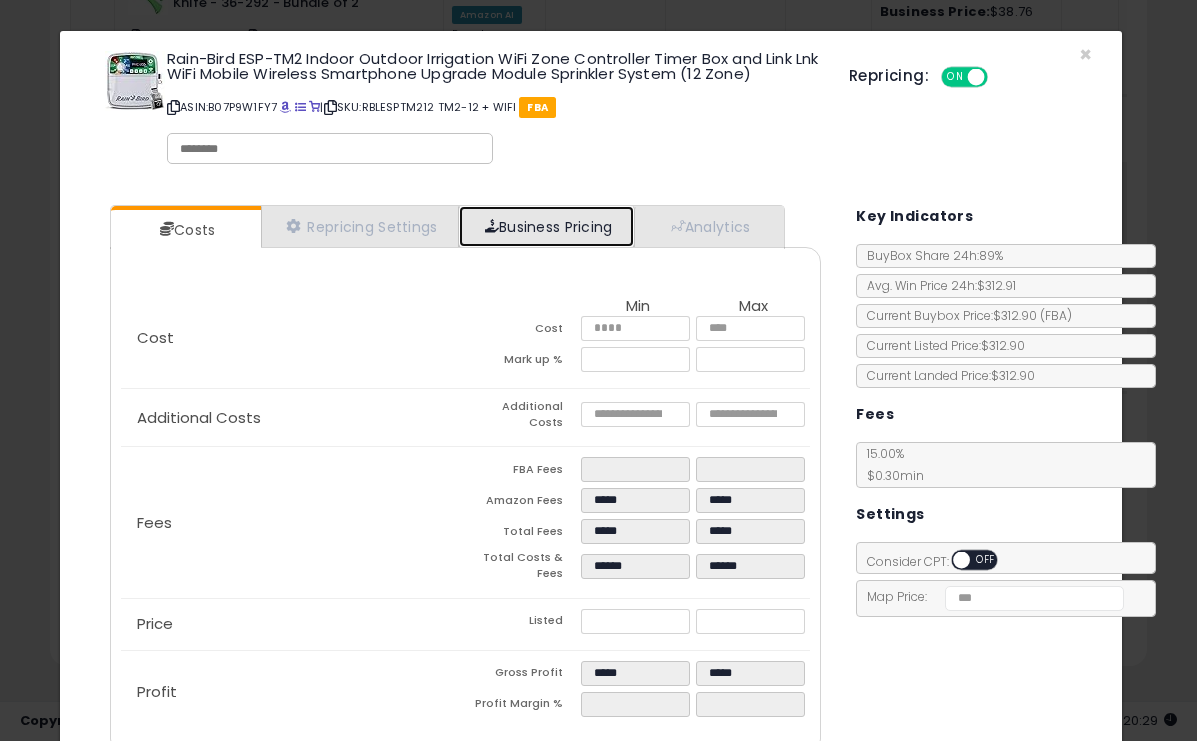click on "Business Pricing" at bounding box center (546, 226) 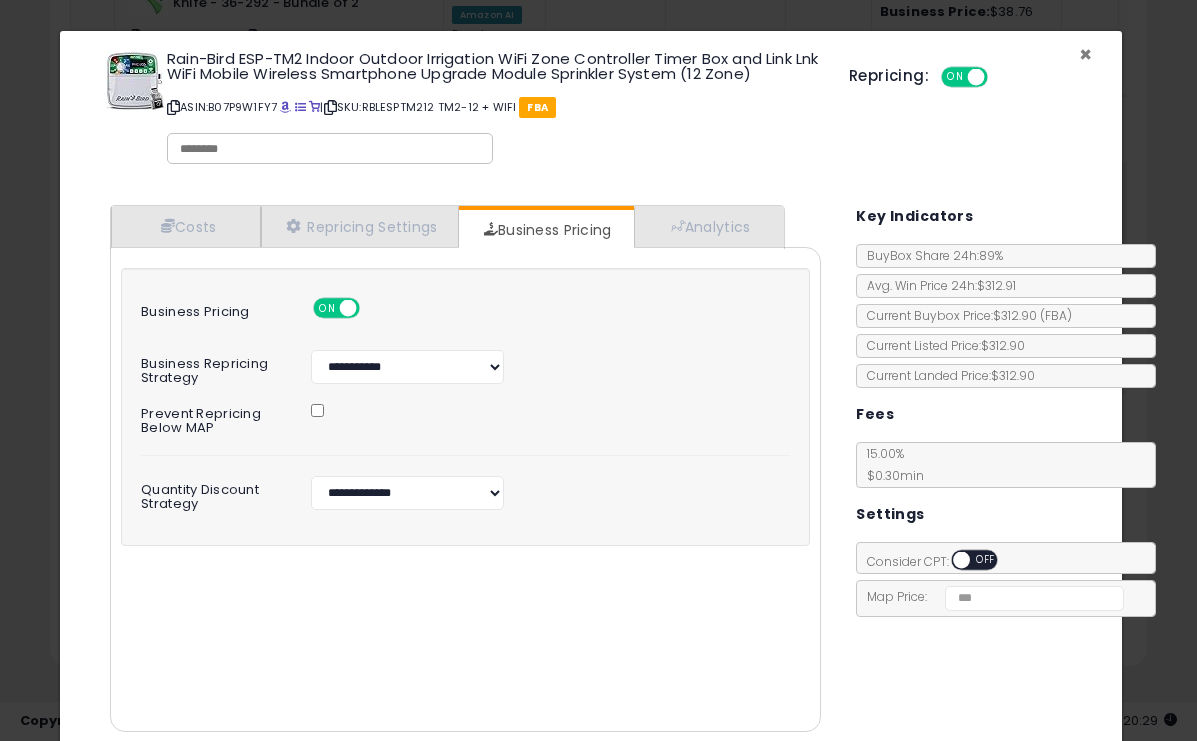 click on "×" at bounding box center (1085, 54) 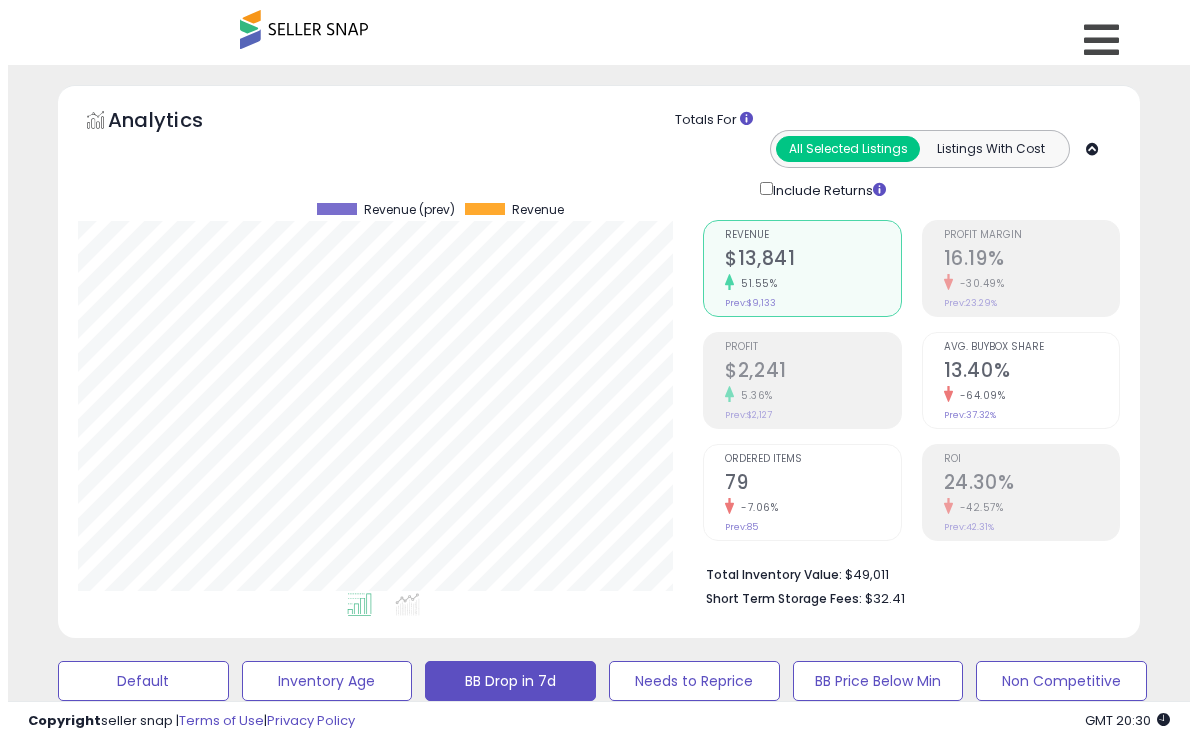 scroll, scrollTop: 399, scrollLeft: 0, axis: vertical 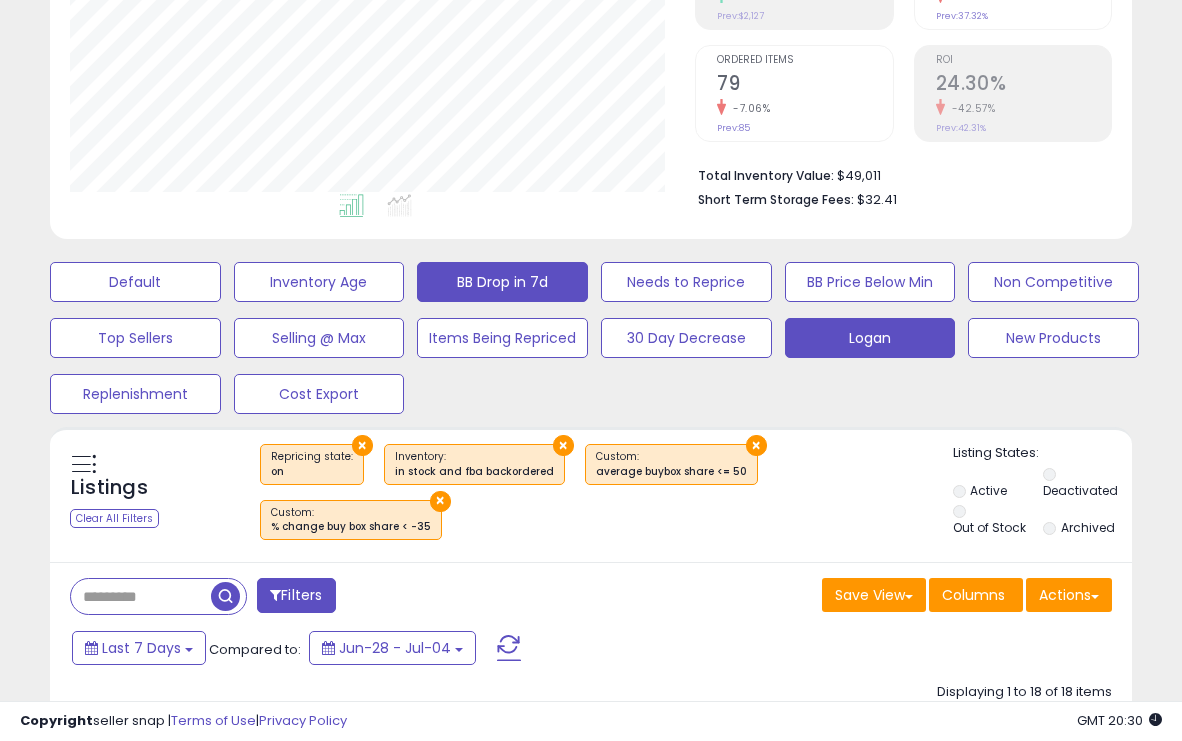 click on "Logan" at bounding box center [135, 282] 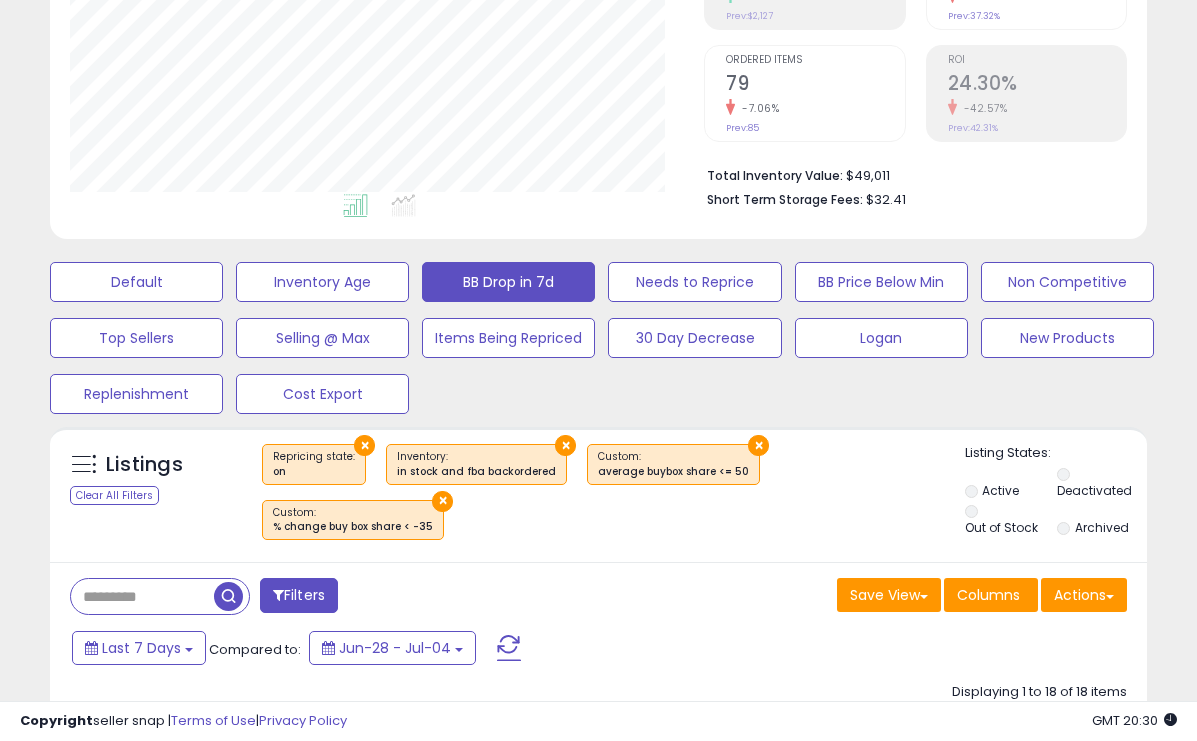 scroll, scrollTop: 999590, scrollLeft: 999366, axis: both 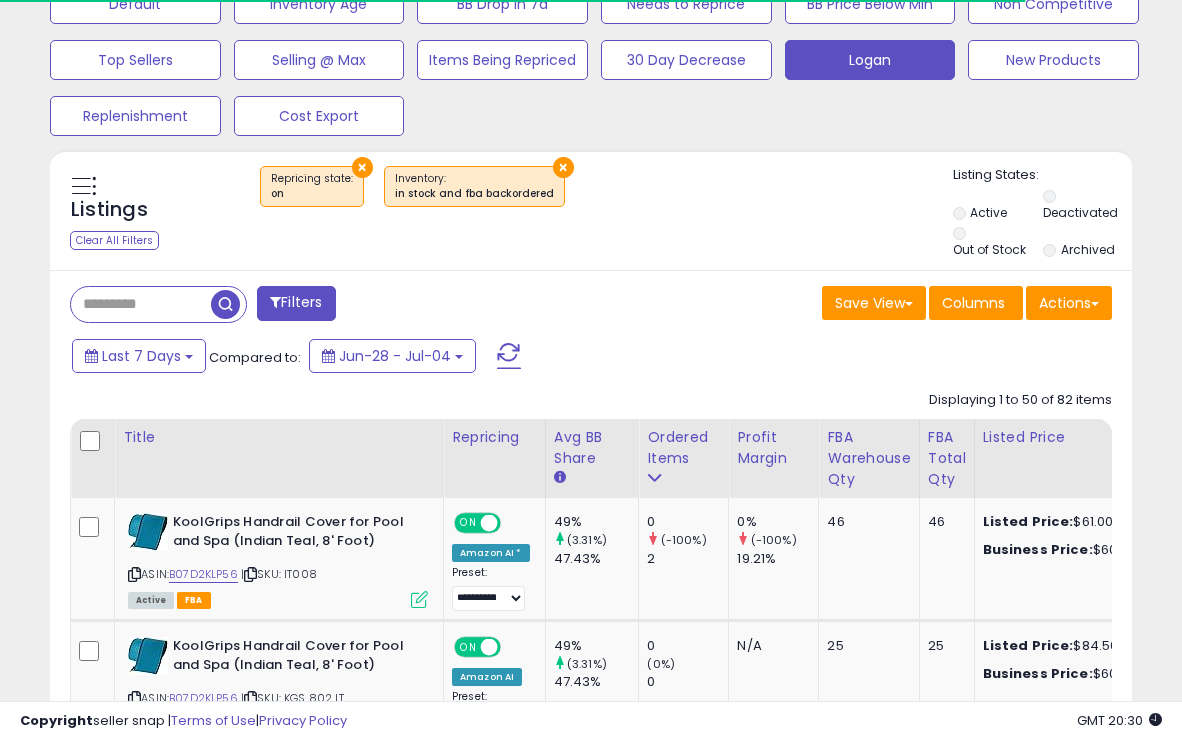click at bounding box center (141, 304) 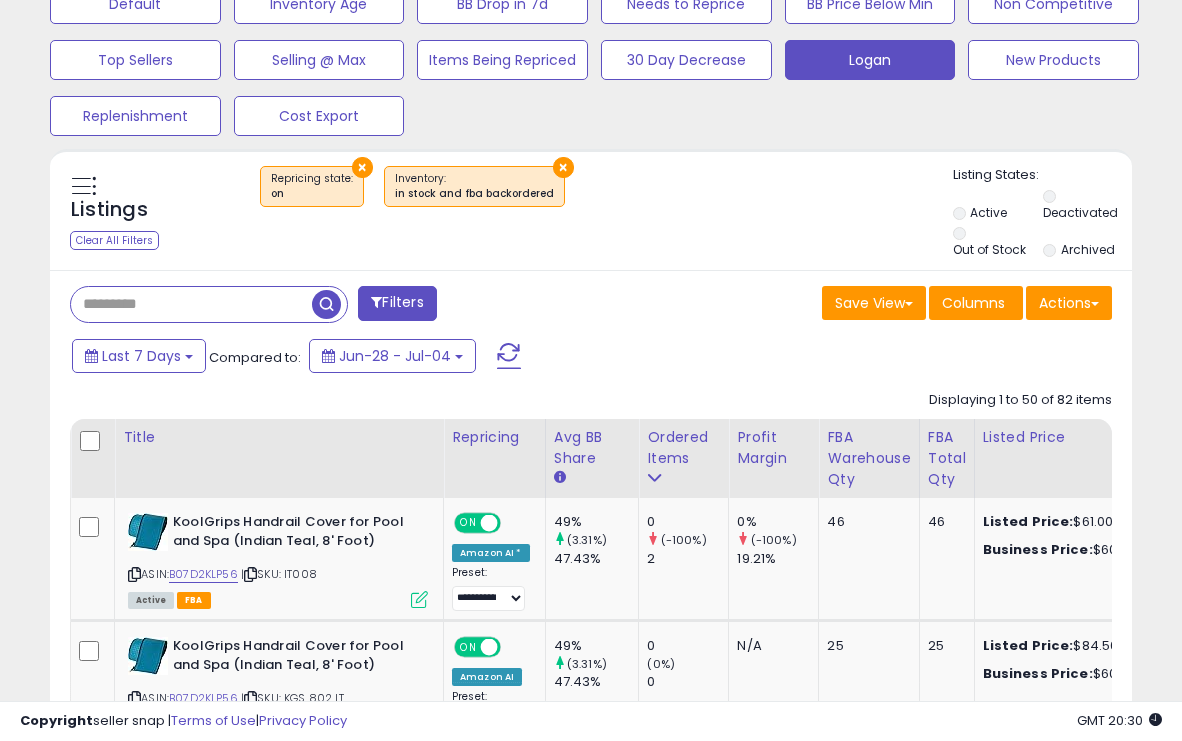 scroll, scrollTop: 999590, scrollLeft: 999374, axis: both 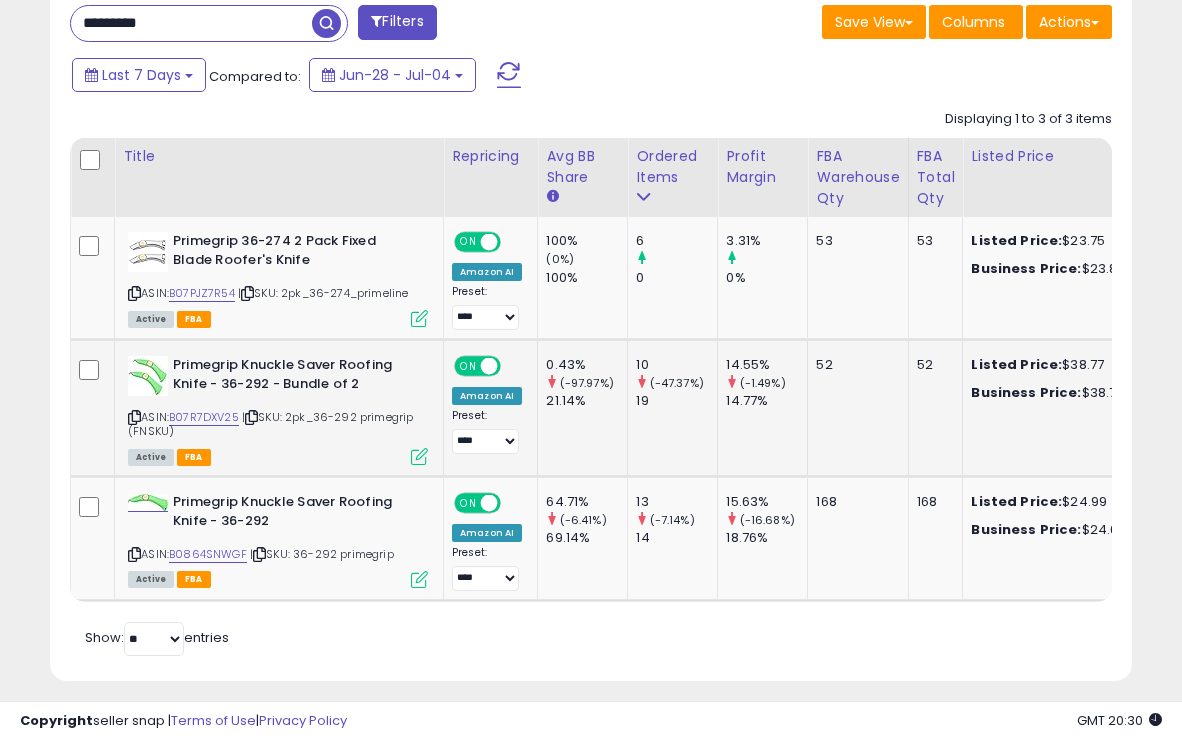 click at bounding box center [419, 456] 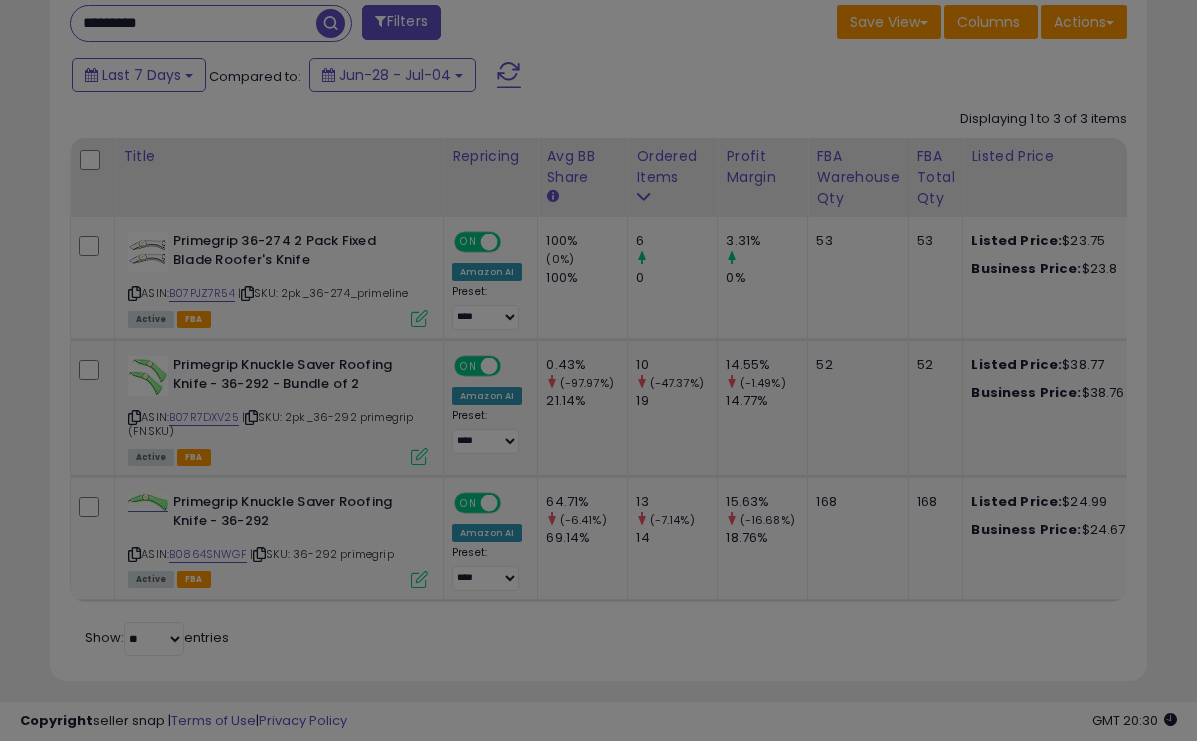 scroll, scrollTop: 999590, scrollLeft: 999366, axis: both 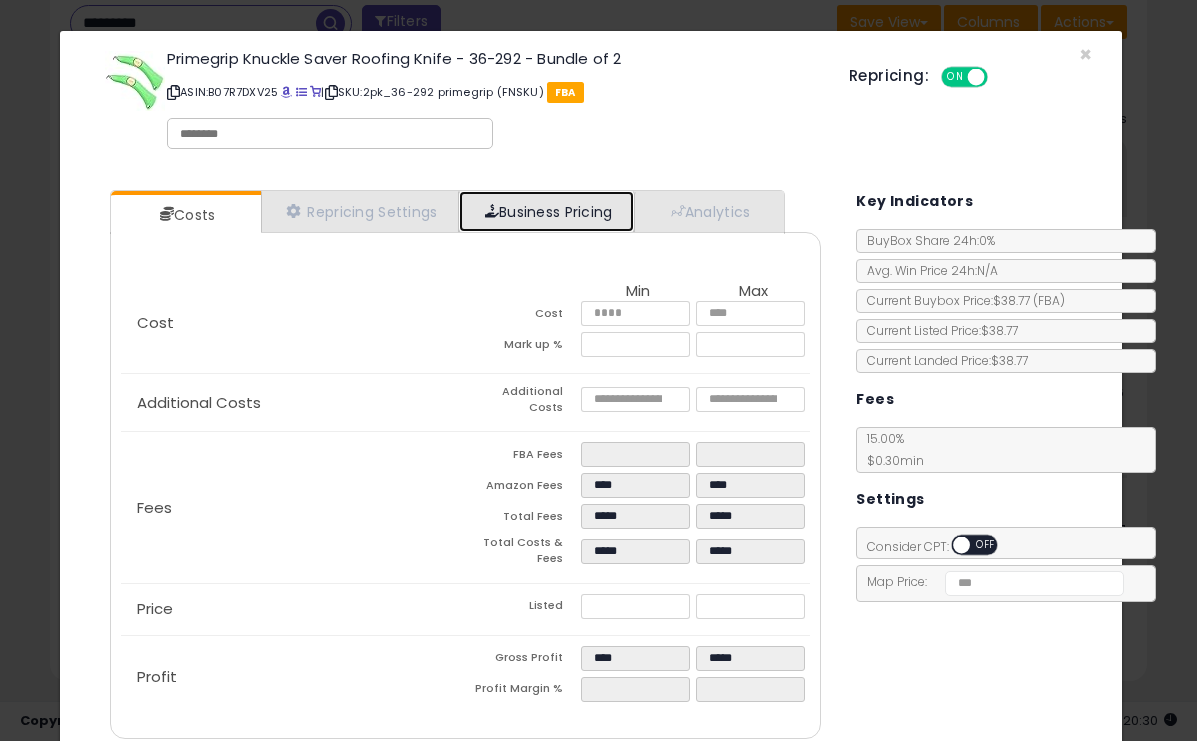 click on "Business Pricing" at bounding box center [546, 211] 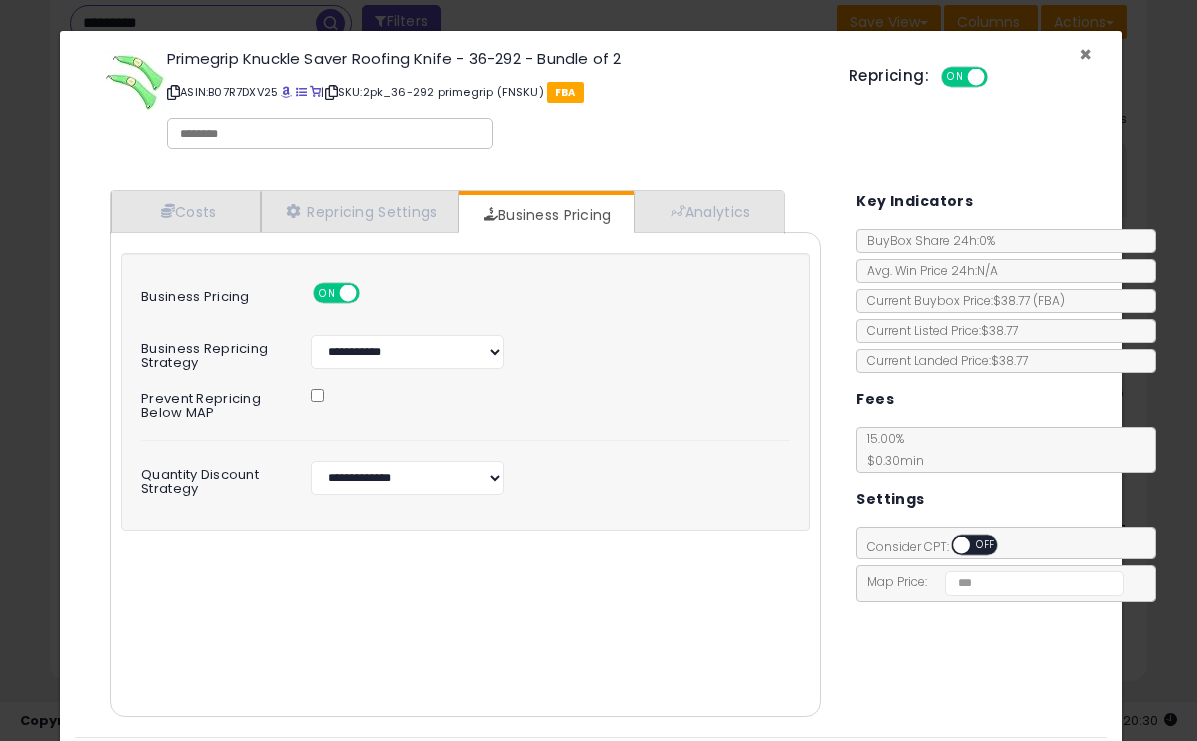 click on "×" at bounding box center (1085, 54) 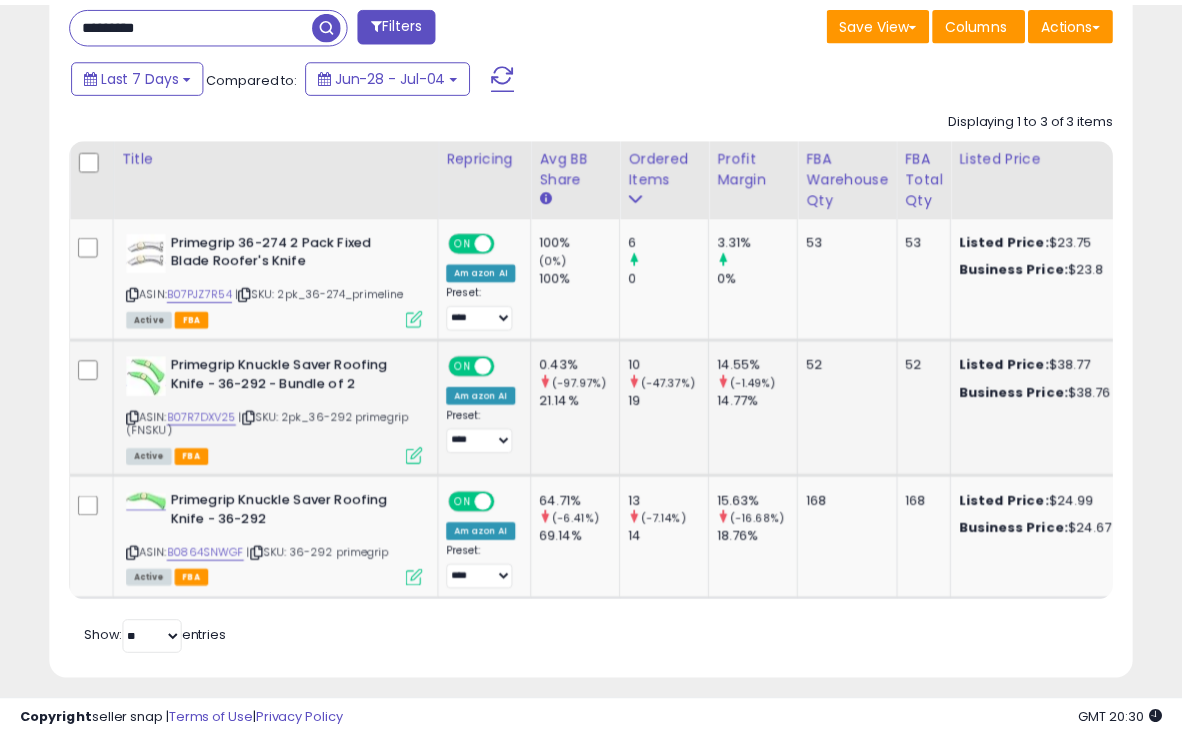 scroll, scrollTop: 410, scrollLeft: 625, axis: both 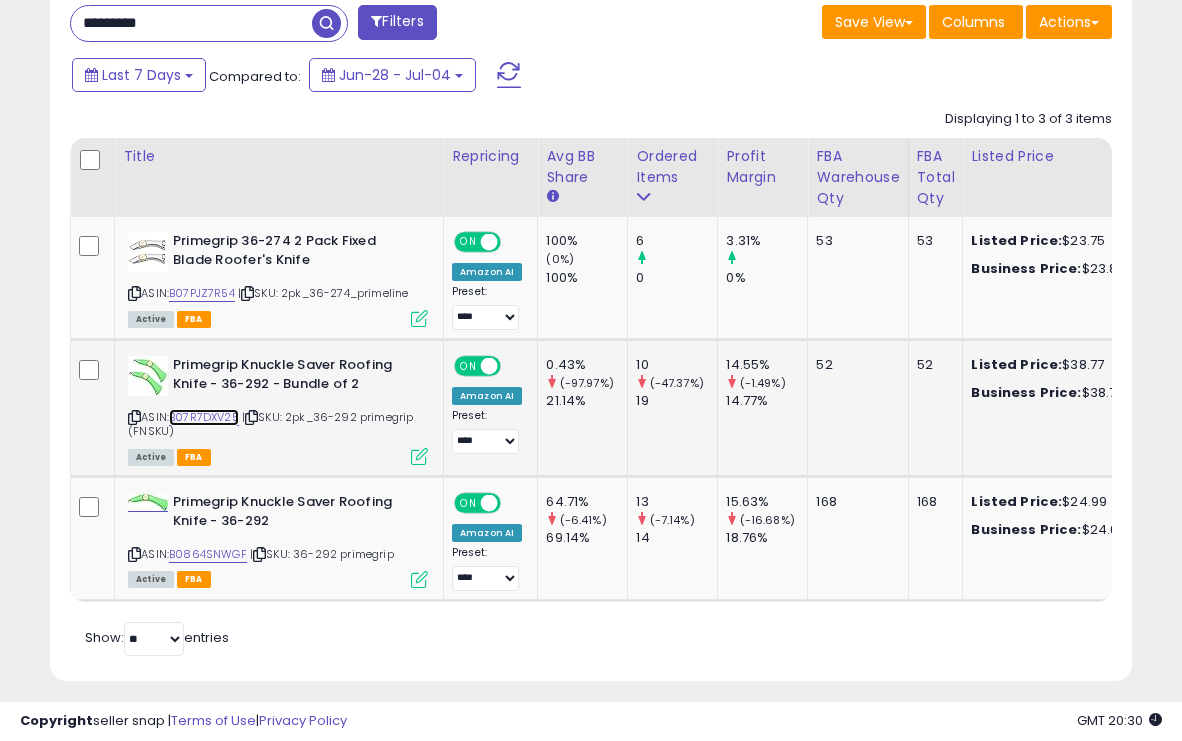 click on "B07R7DXV25" at bounding box center (204, 417) 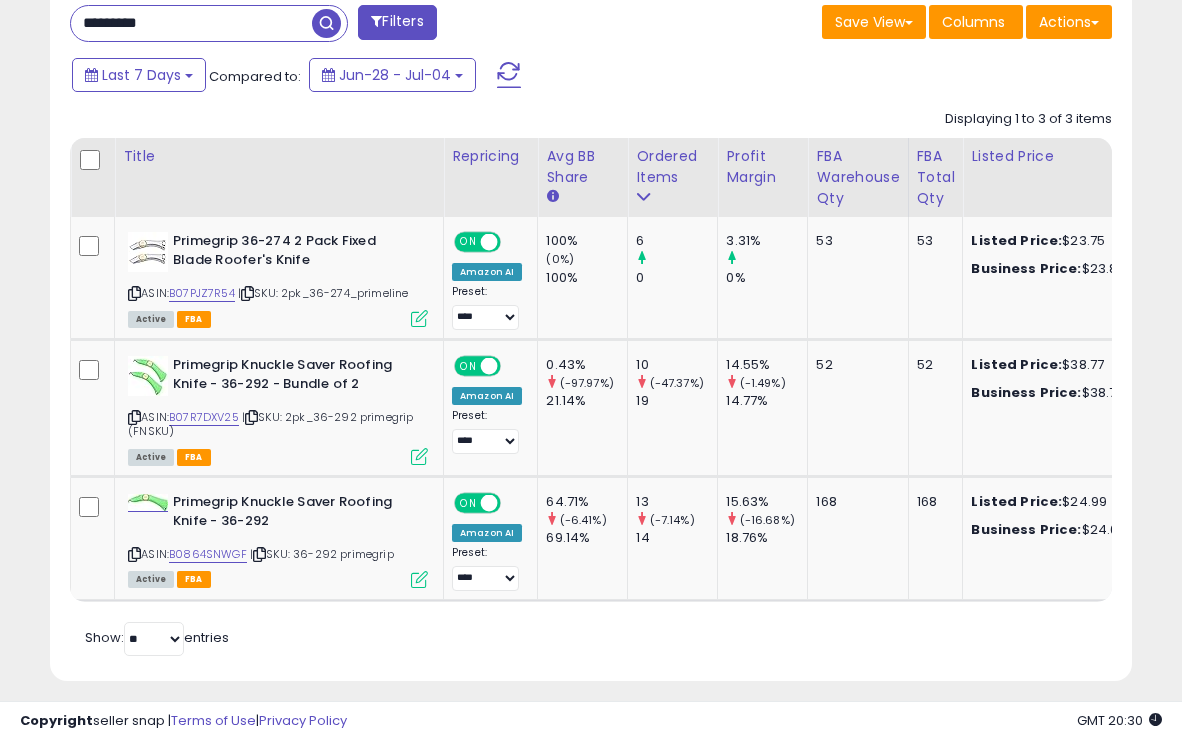 click on "*********" at bounding box center [191, 23] 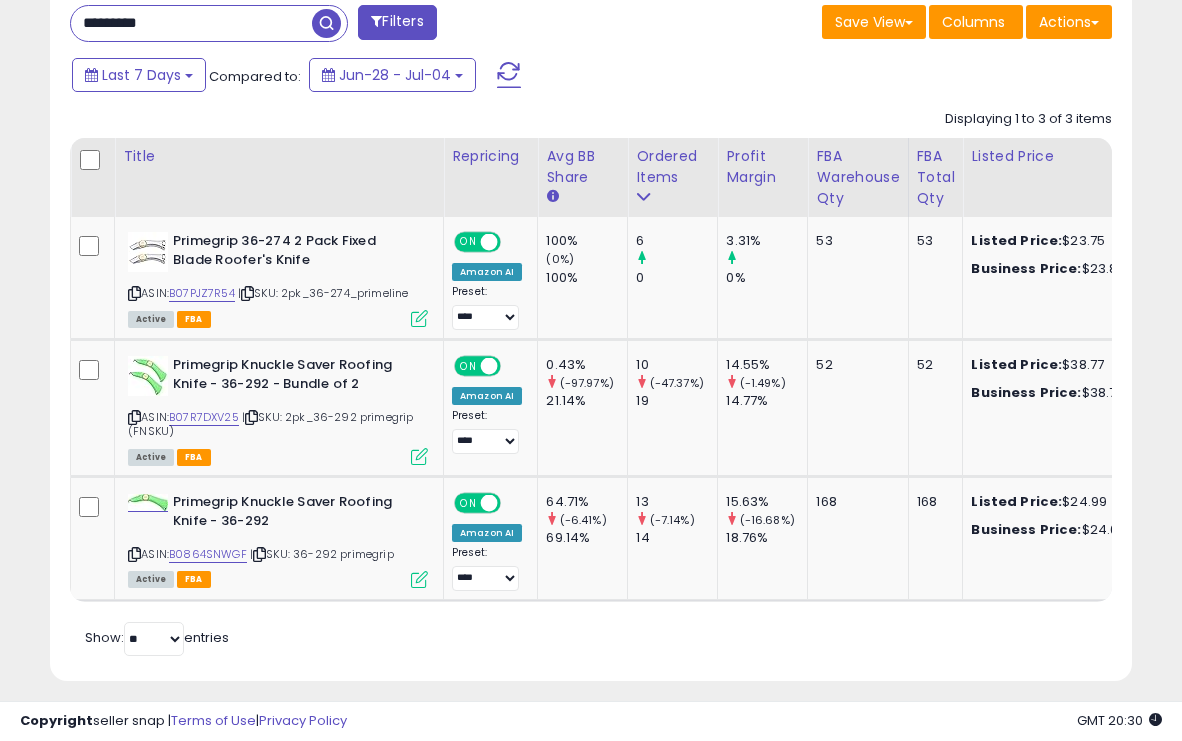click on "*********" at bounding box center [191, 23] 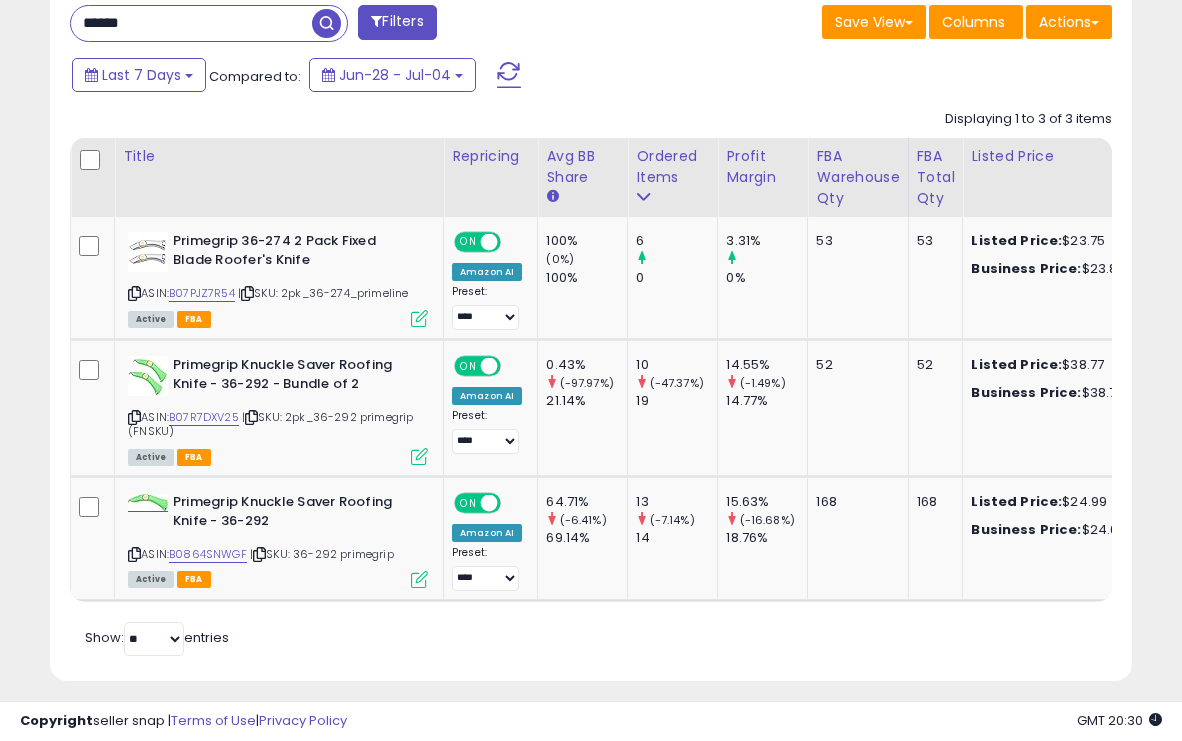scroll, scrollTop: 999590, scrollLeft: 999366, axis: both 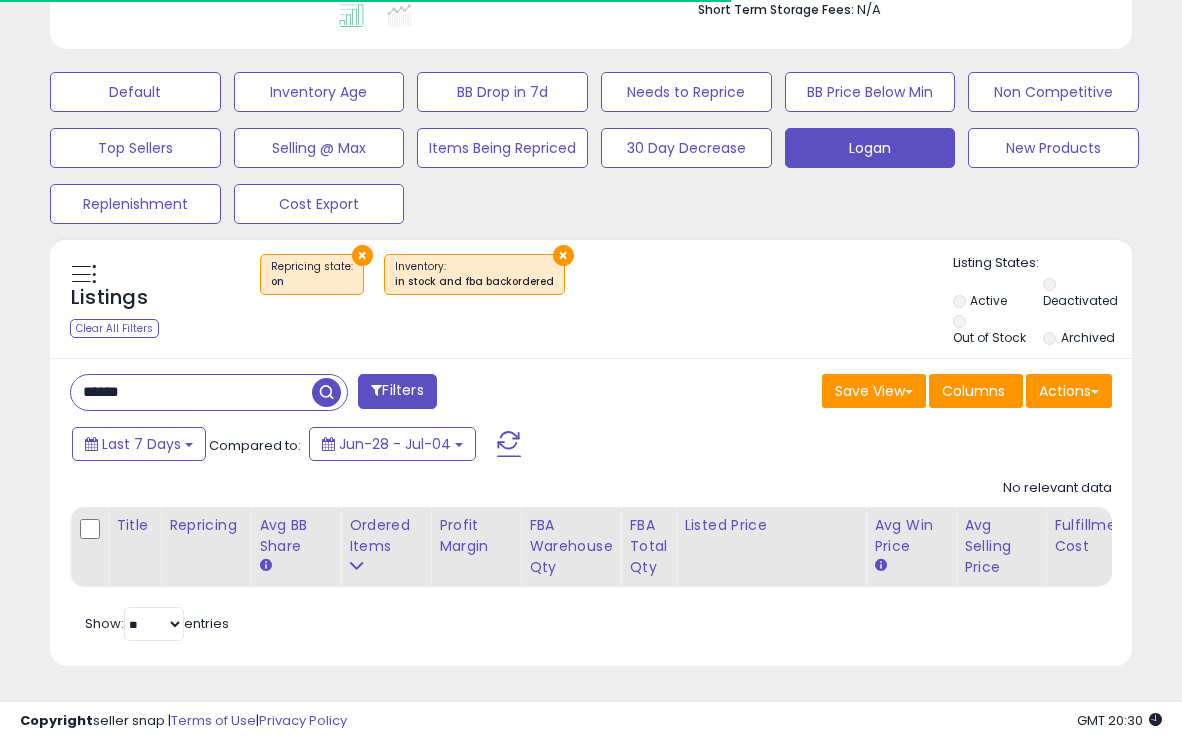click on "******" at bounding box center (191, 392) 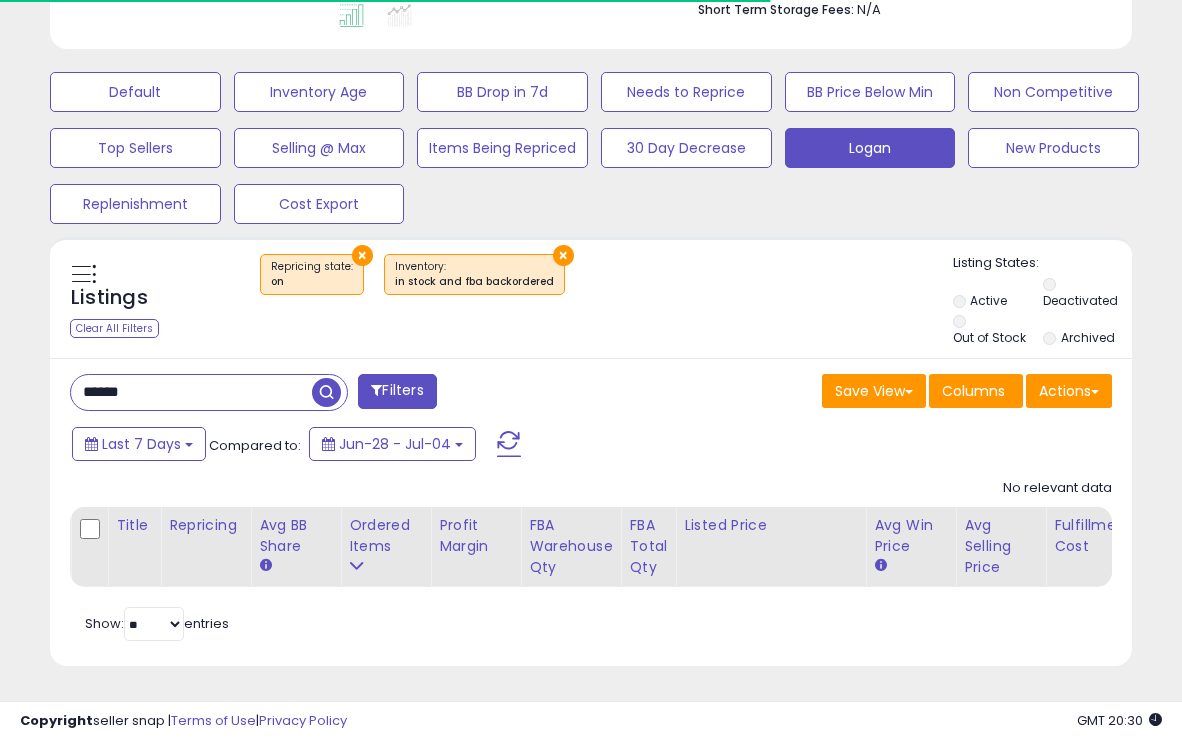 click on "******" at bounding box center (191, 392) 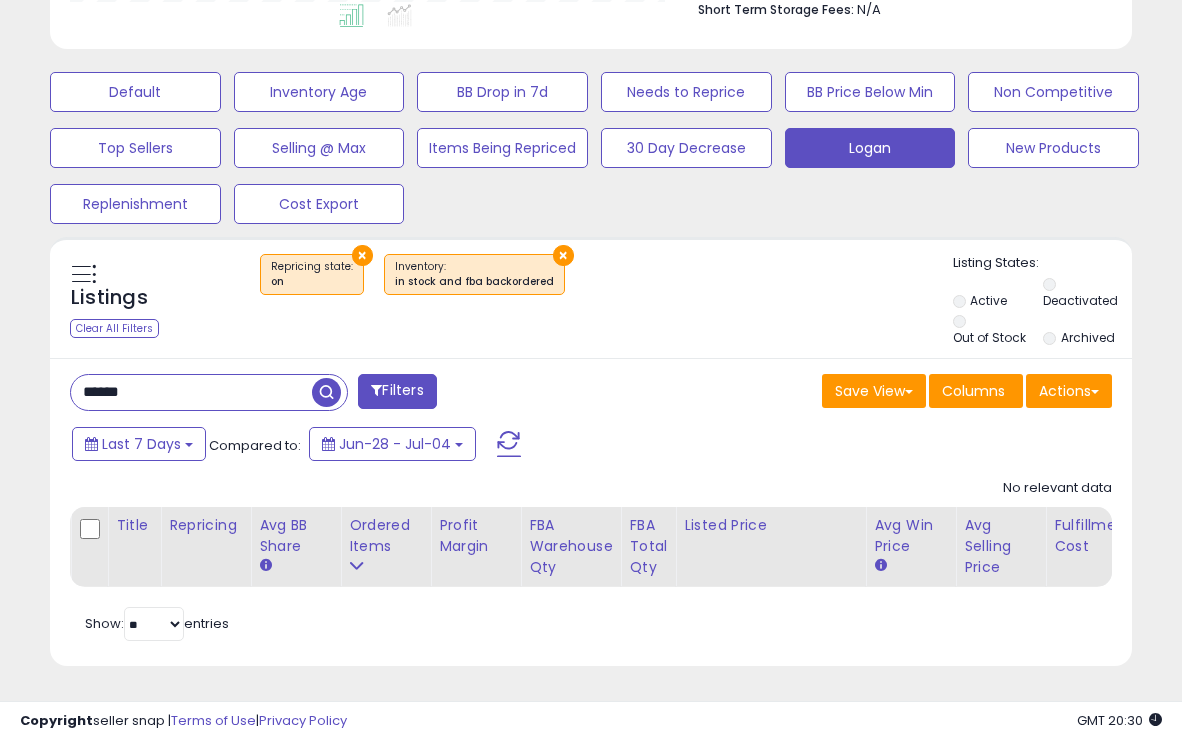scroll, scrollTop: 999590, scrollLeft: 999374, axis: both 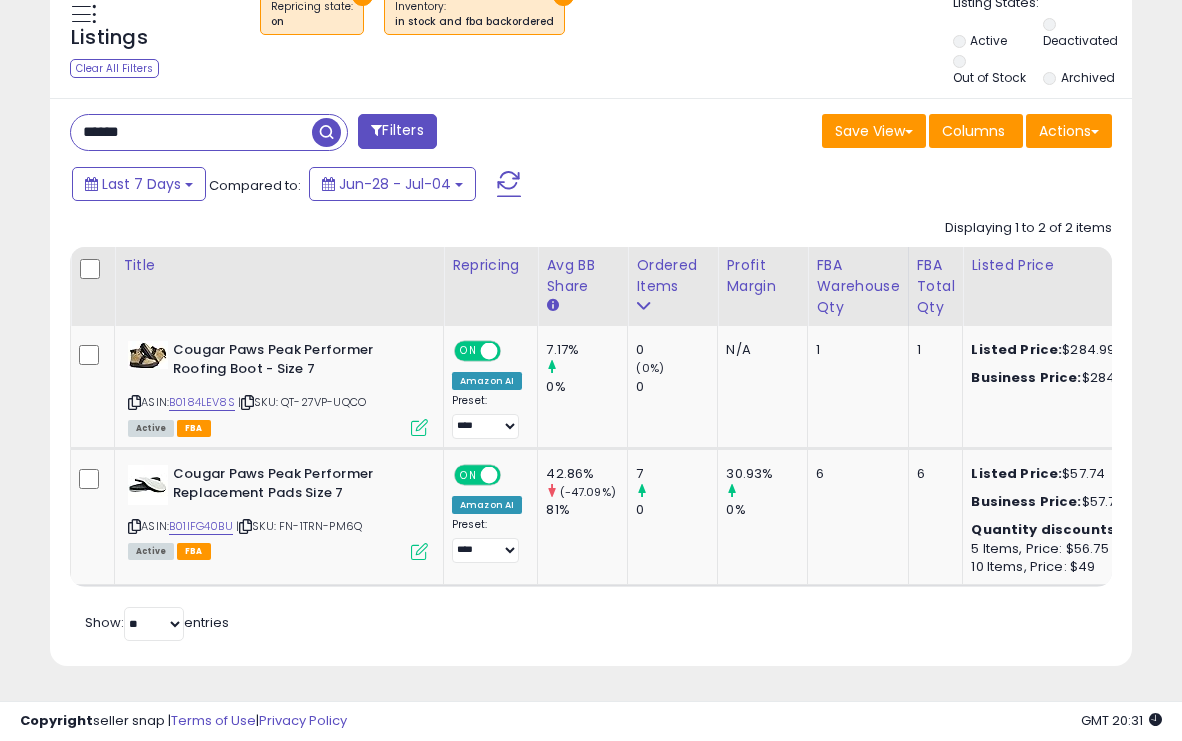 click on "******" at bounding box center (191, 132) 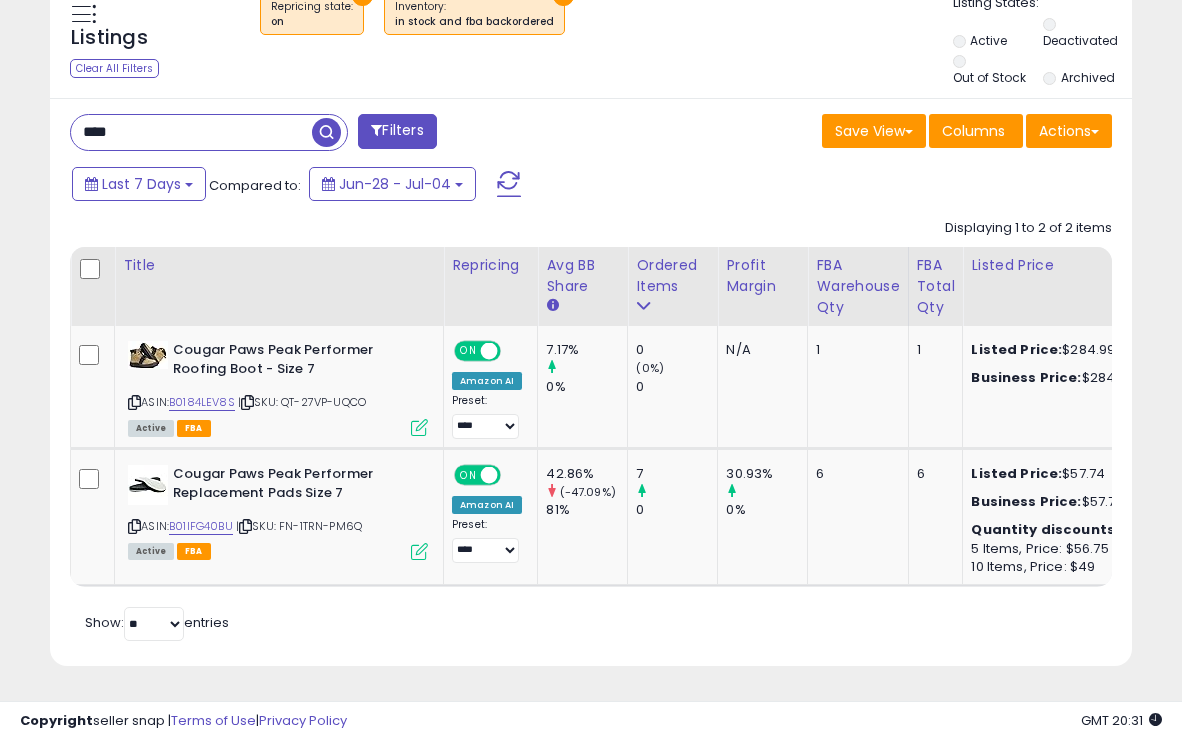 type on "****" 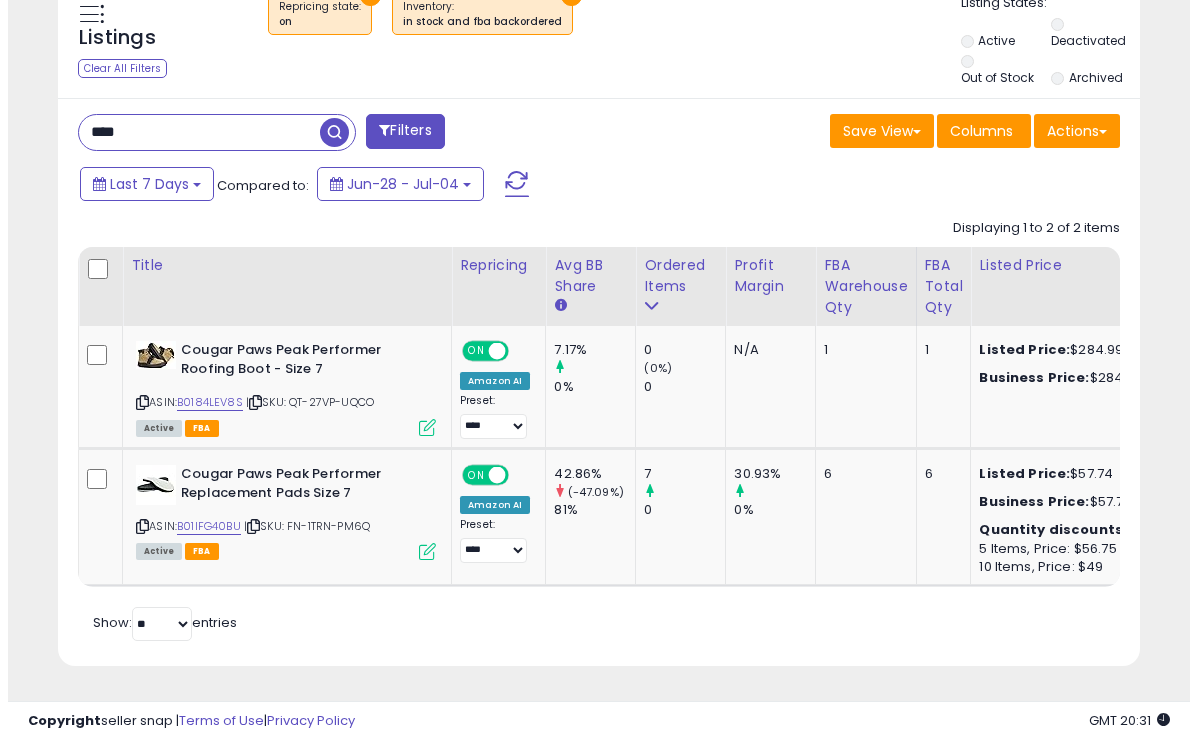 scroll, scrollTop: 603, scrollLeft: 0, axis: vertical 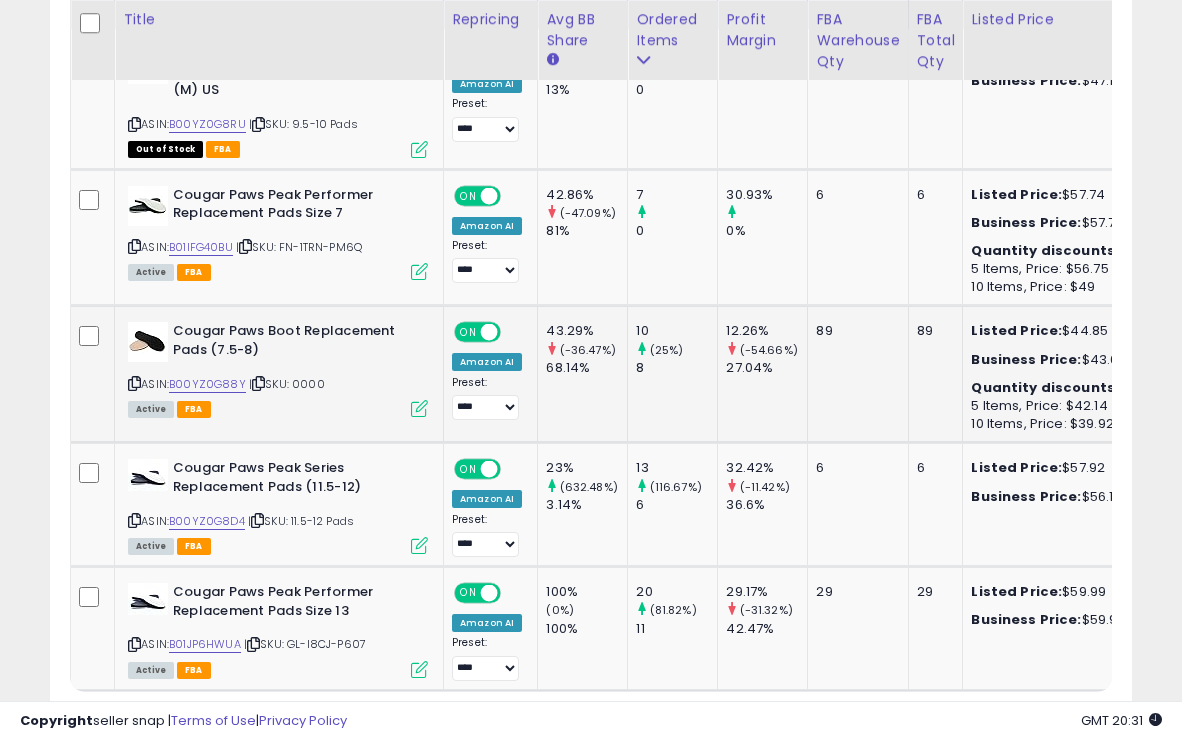 click at bounding box center (419, 408) 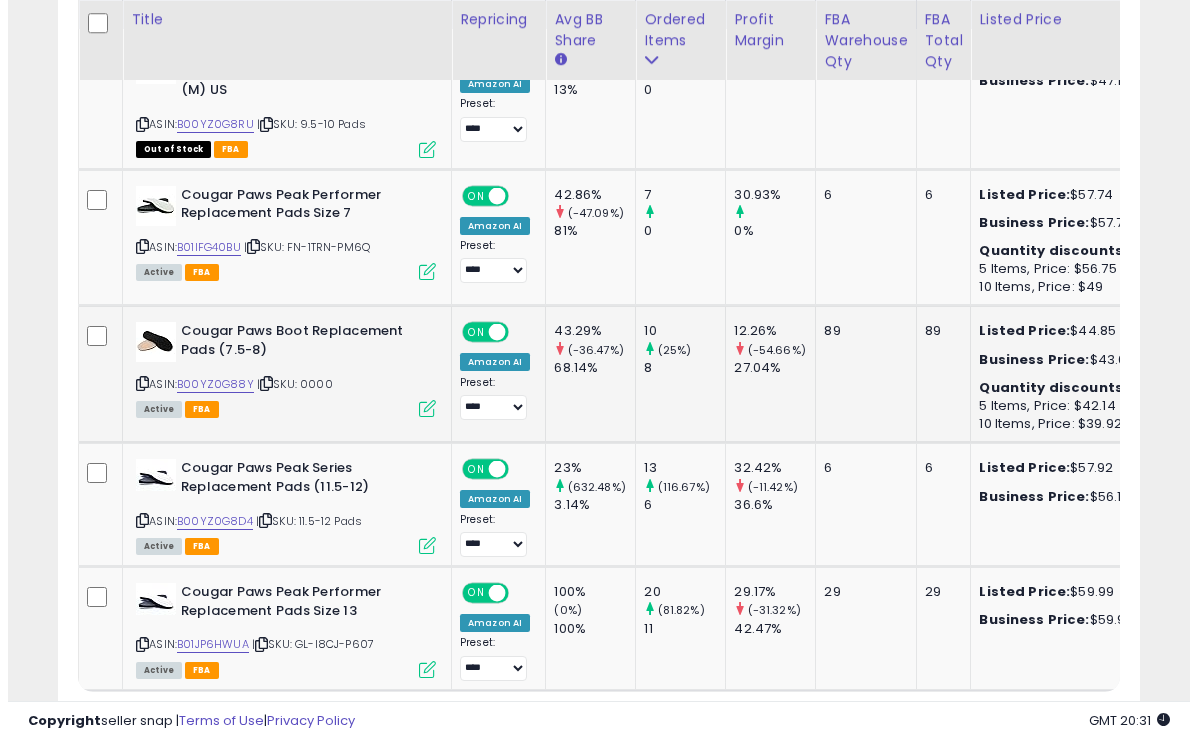 scroll, scrollTop: 999590, scrollLeft: 999366, axis: both 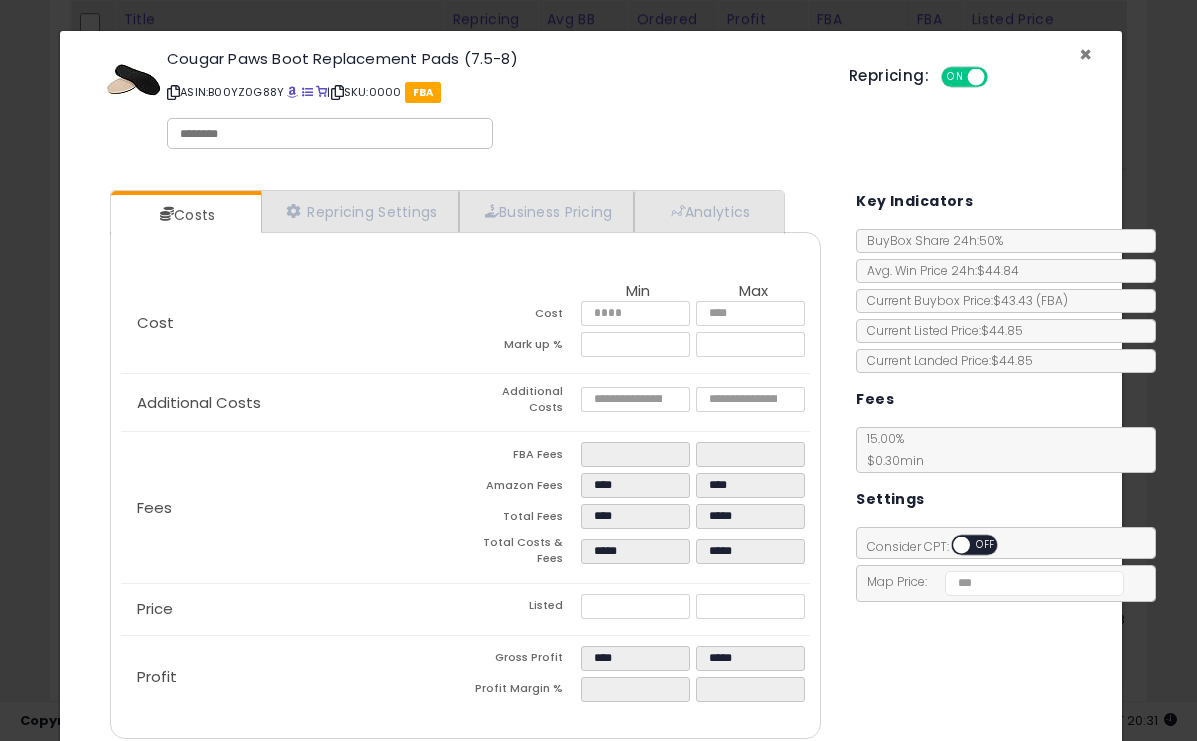 click on "×" at bounding box center [1085, 54] 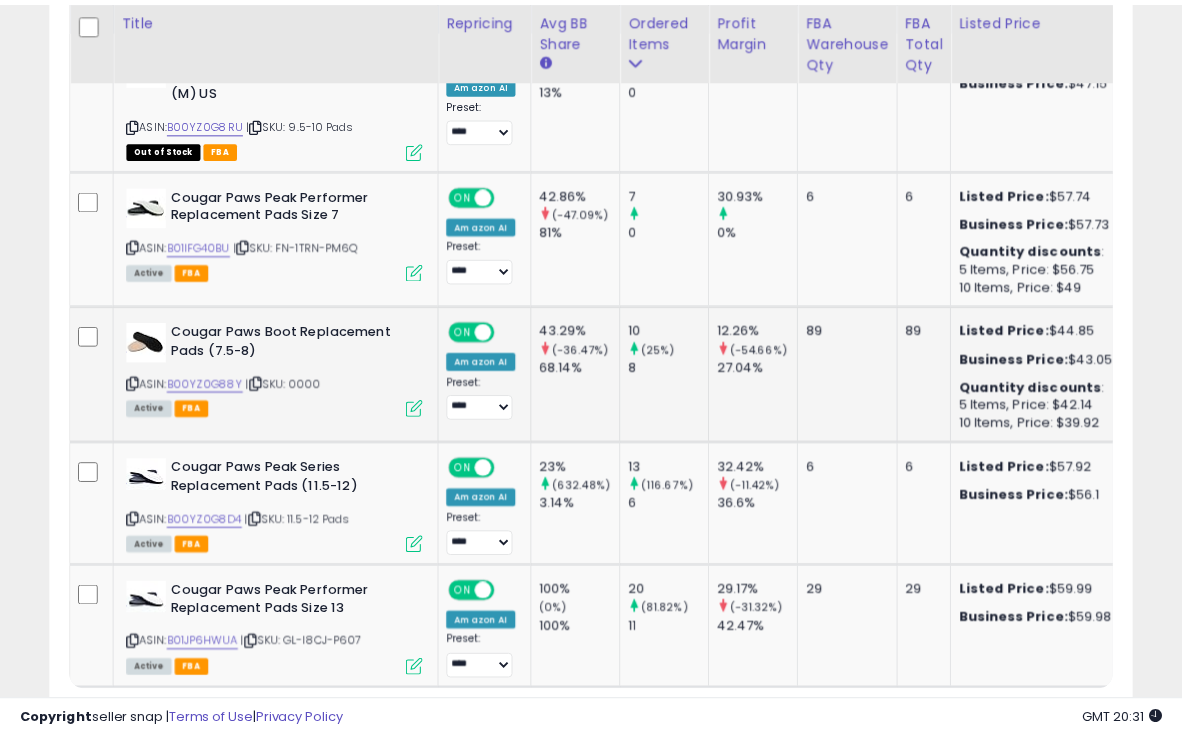 scroll, scrollTop: 410, scrollLeft: 625, axis: both 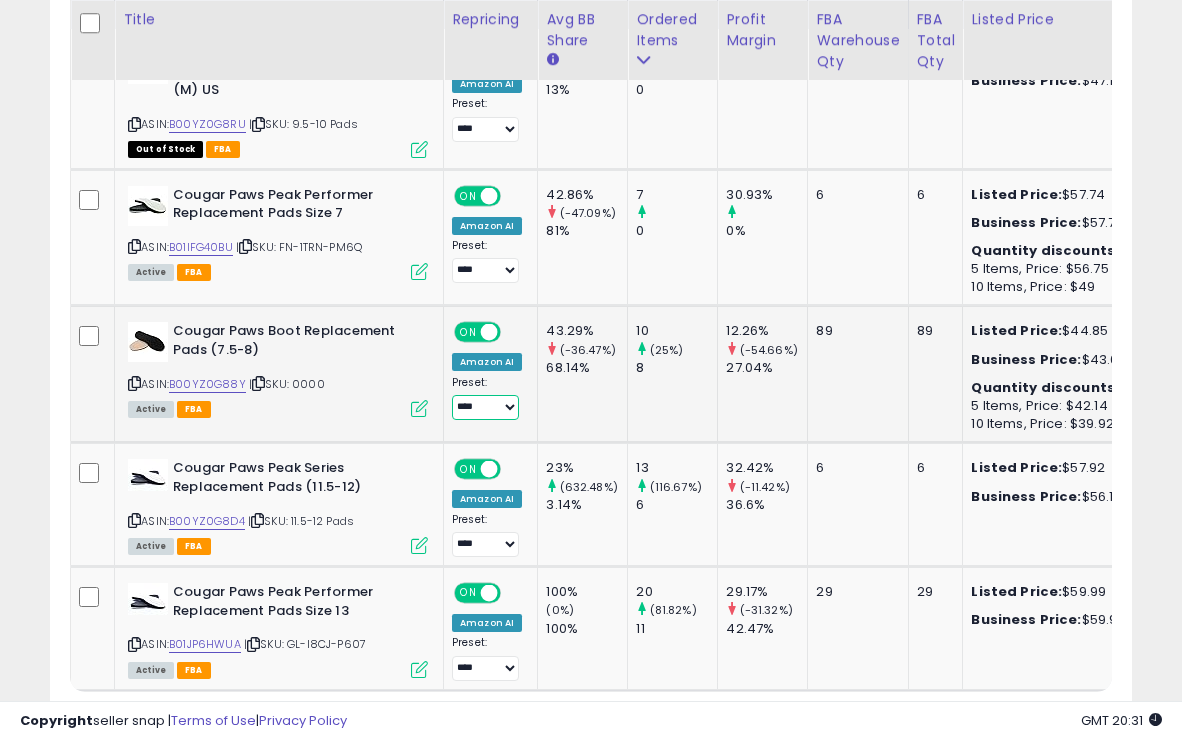 click on "**********" at bounding box center [485, 407] 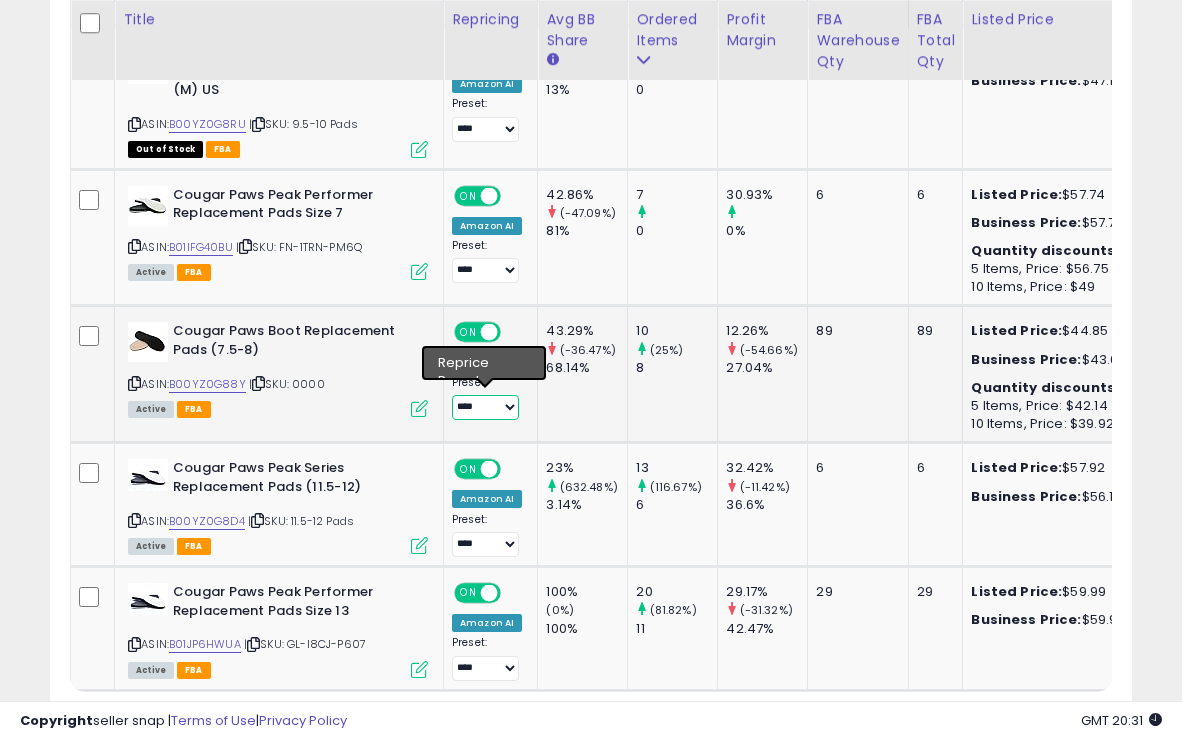 select on "**********" 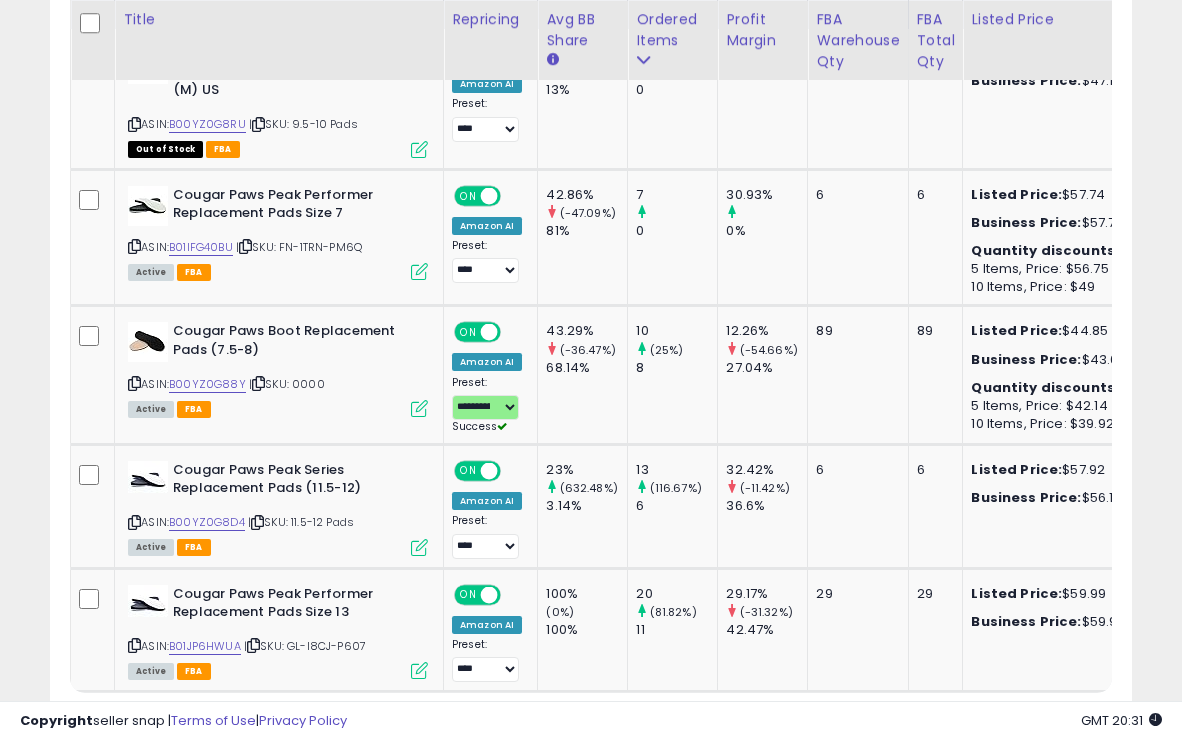 click on "****
Filters
Save View
Save As New View
Update Current View" at bounding box center [591, 287] 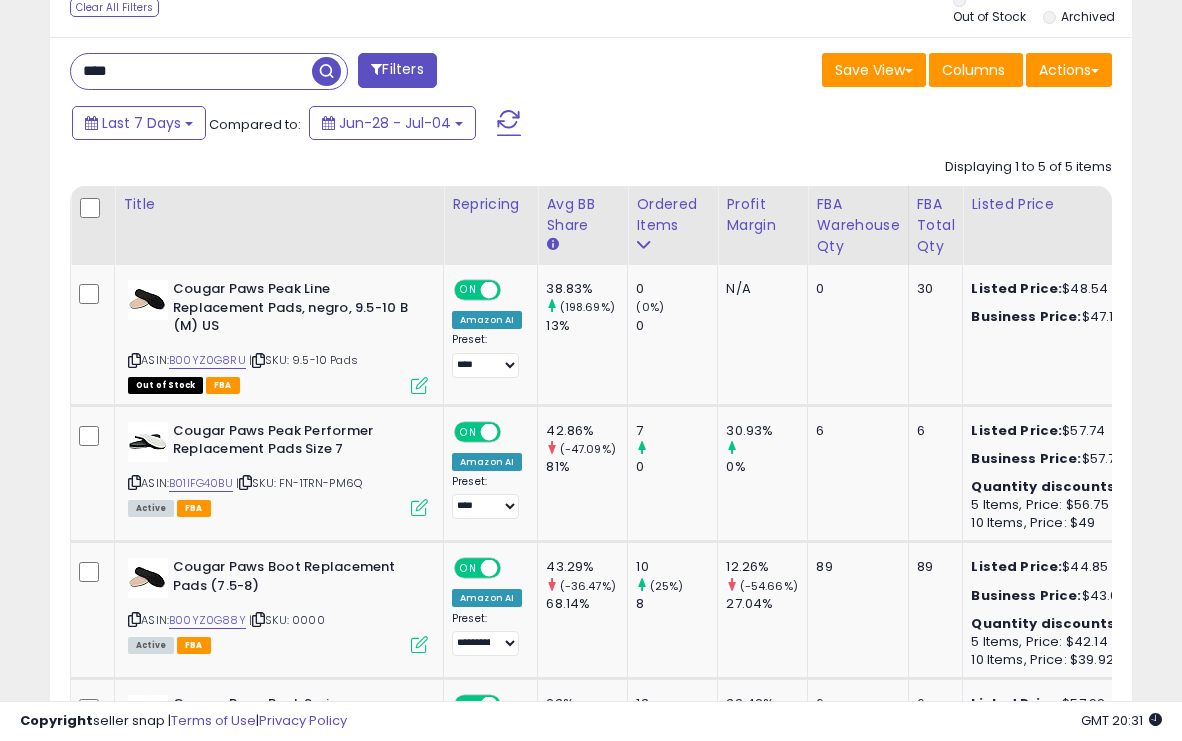 scroll, scrollTop: 895, scrollLeft: 0, axis: vertical 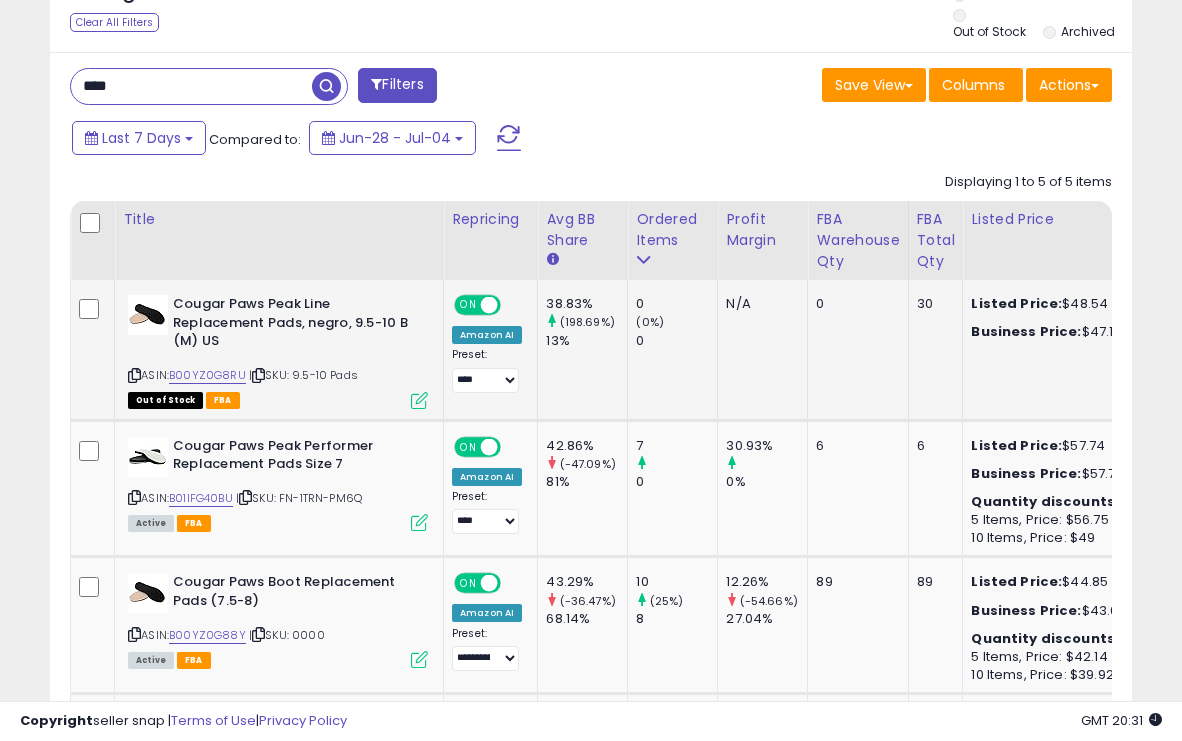 click on "ASIN:  B00YZ0G8RU    |   SKU: 9.5-10 Pads Out of Stock FBA" at bounding box center (278, 350) 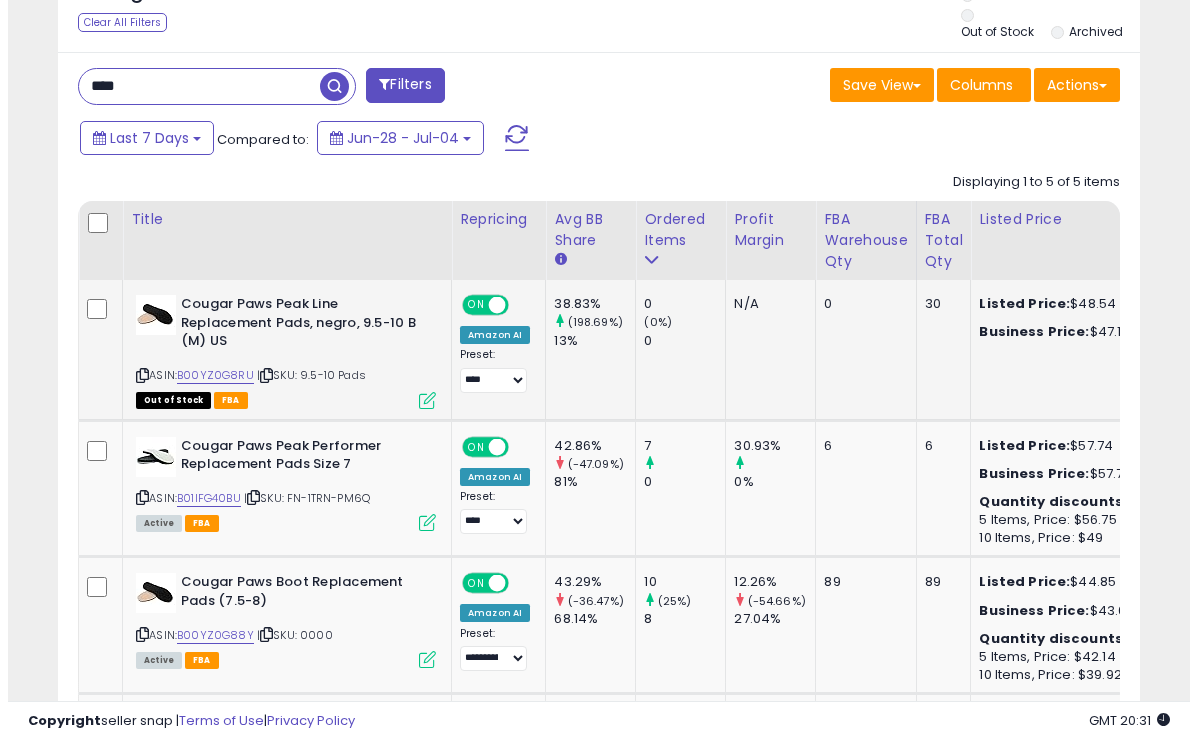scroll, scrollTop: 872, scrollLeft: 0, axis: vertical 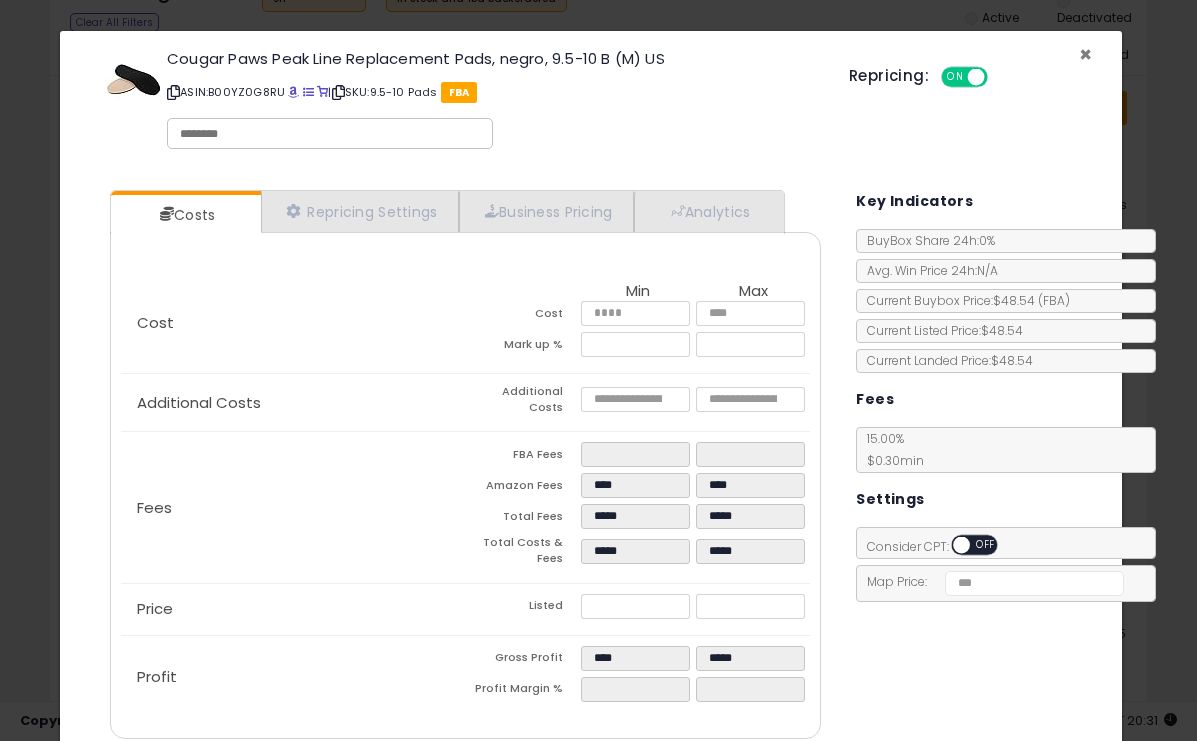 click on "×" at bounding box center [1085, 54] 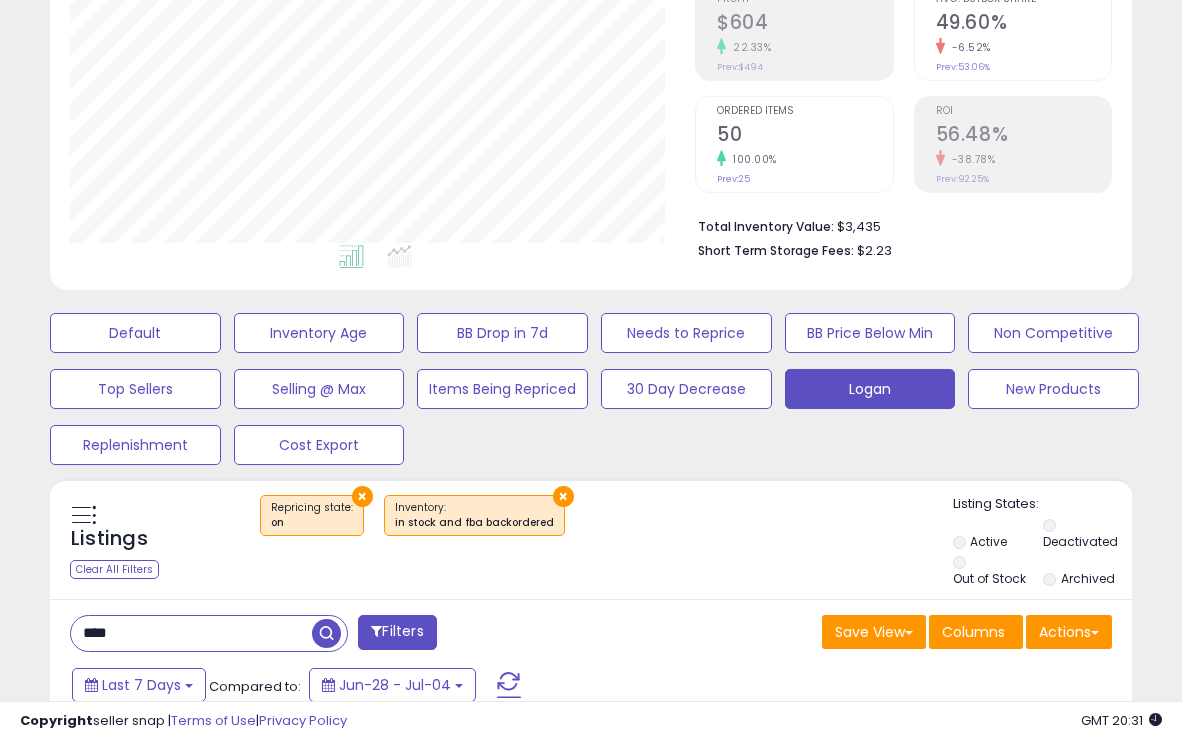 scroll, scrollTop: 0, scrollLeft: 0, axis: both 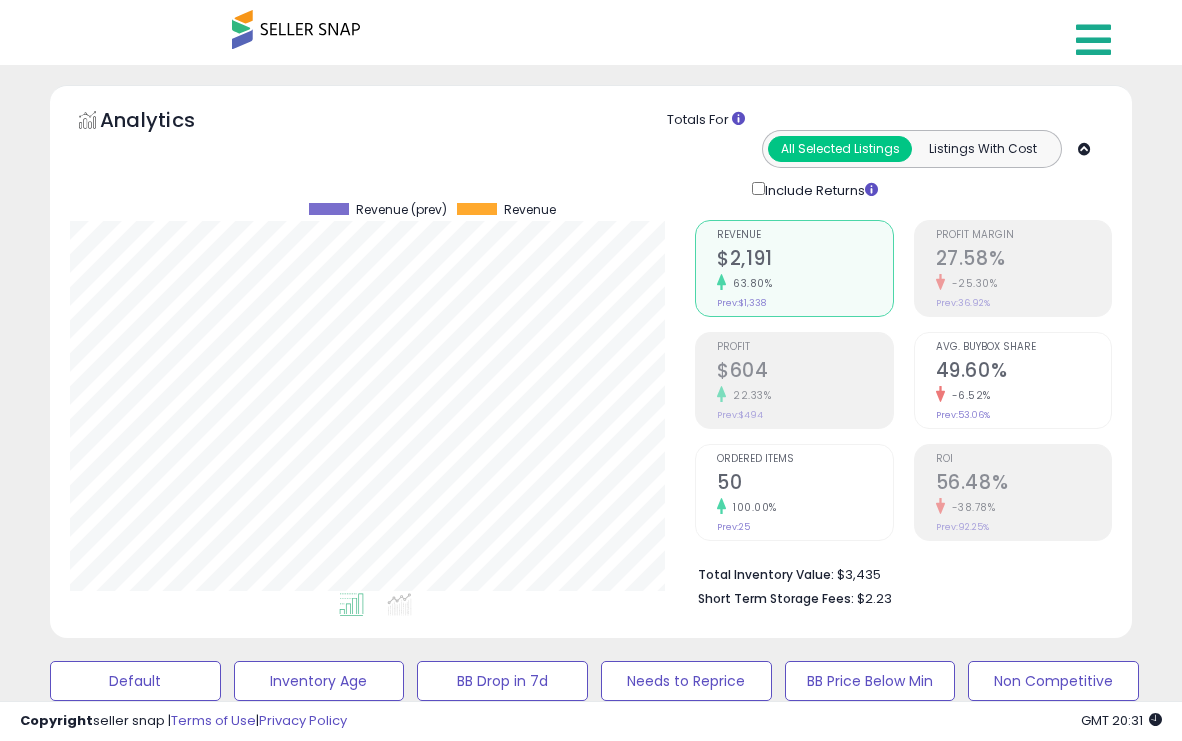 click at bounding box center [1093, 40] 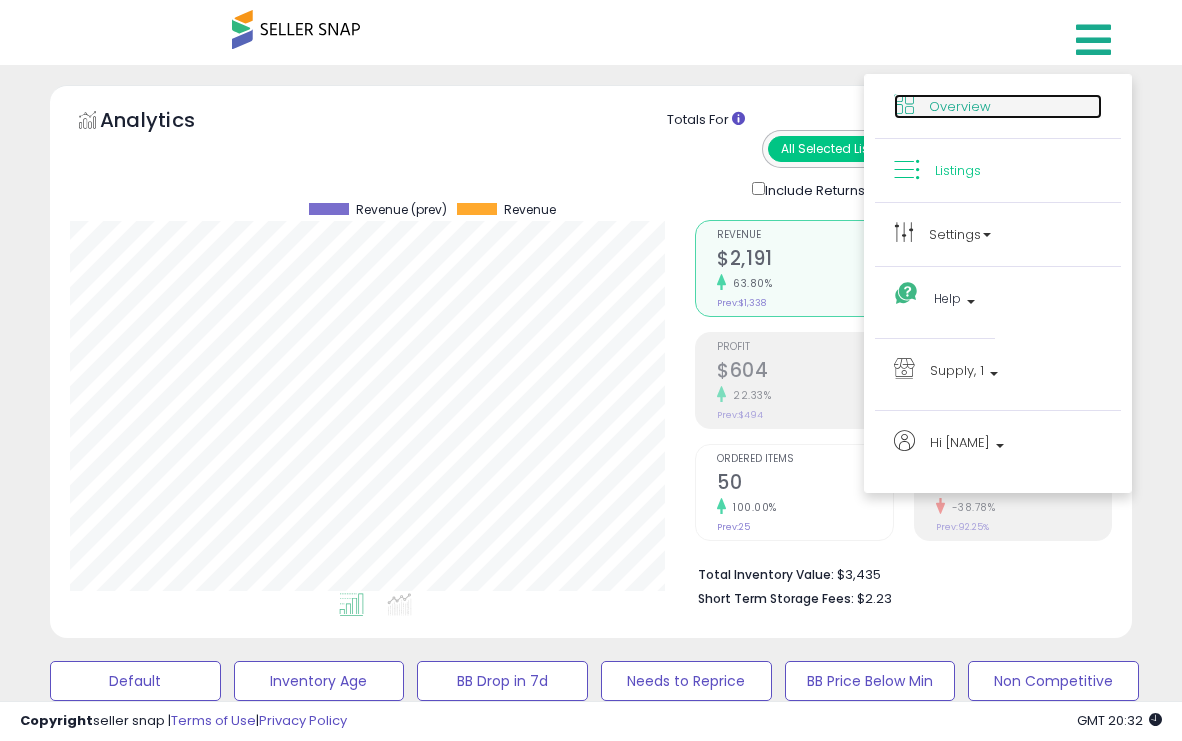 click on "Overview" at bounding box center [998, 106] 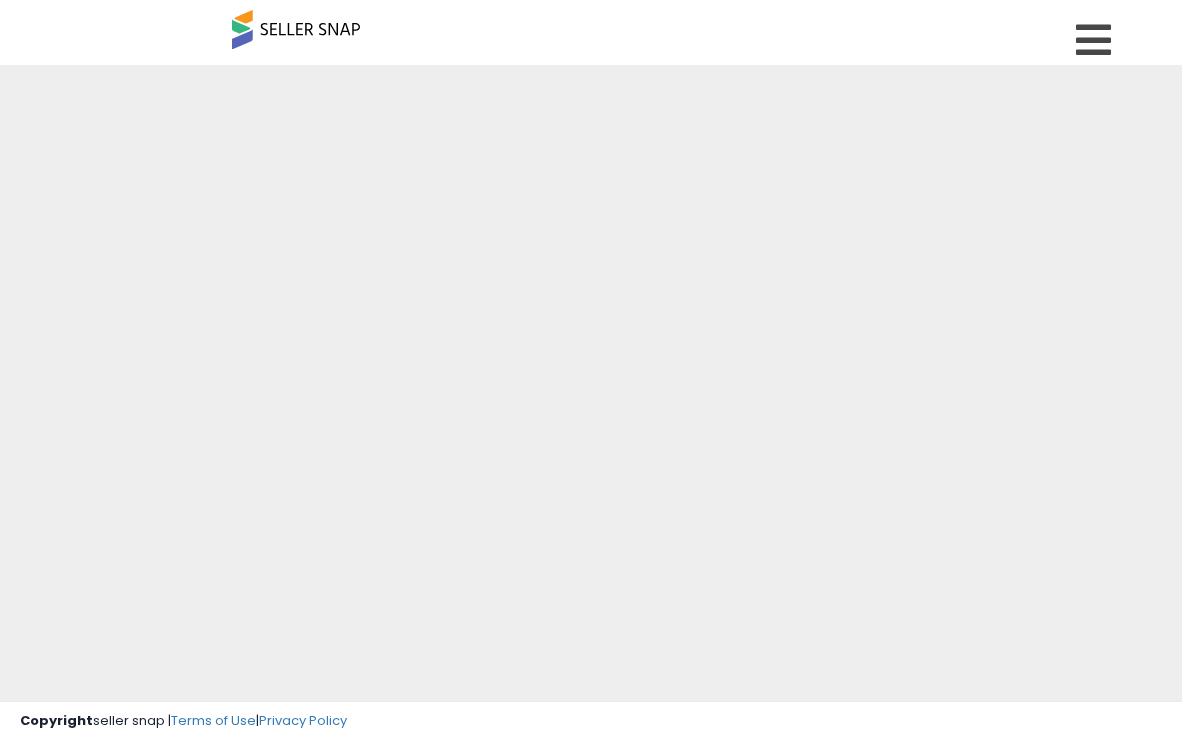 scroll, scrollTop: 0, scrollLeft: 0, axis: both 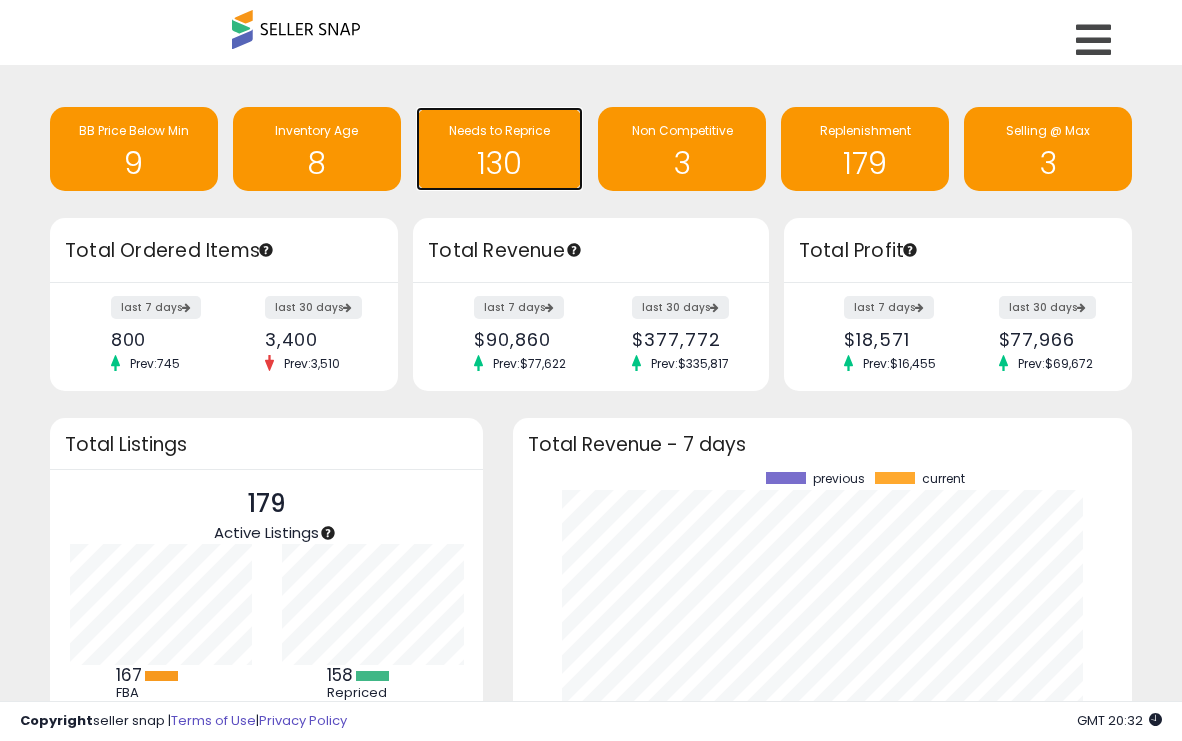 click on "130" at bounding box center (500, 163) 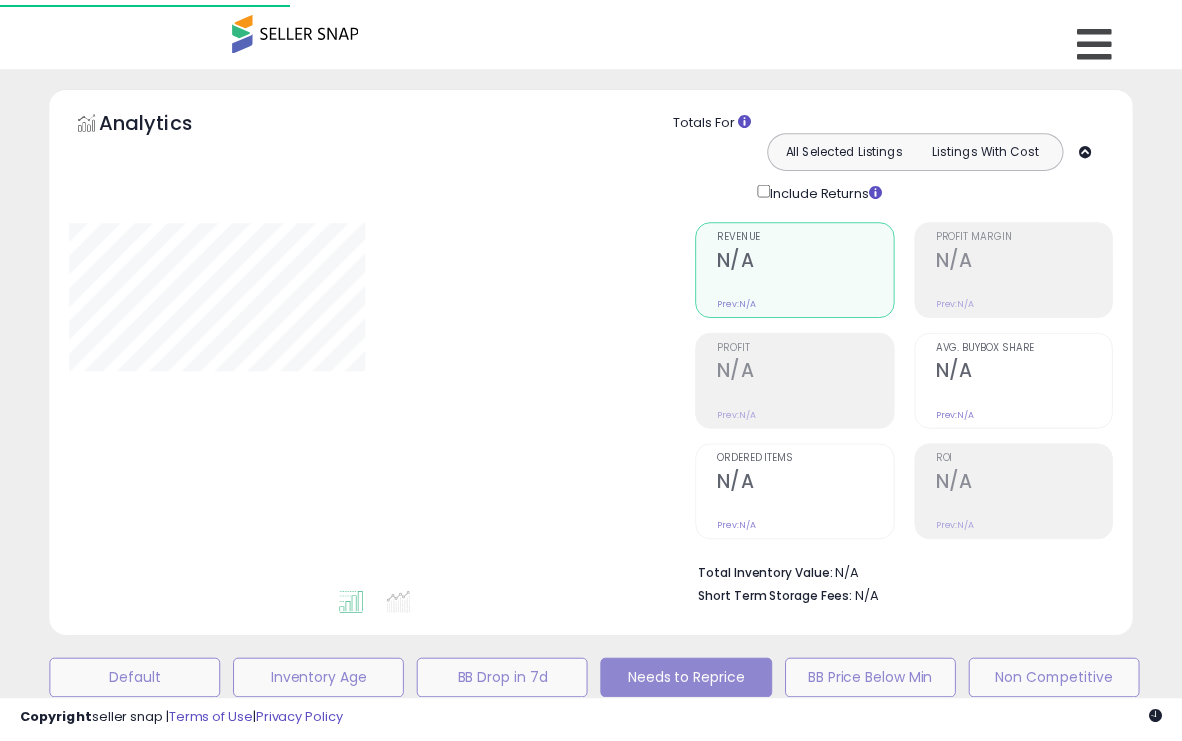 scroll, scrollTop: 0, scrollLeft: 0, axis: both 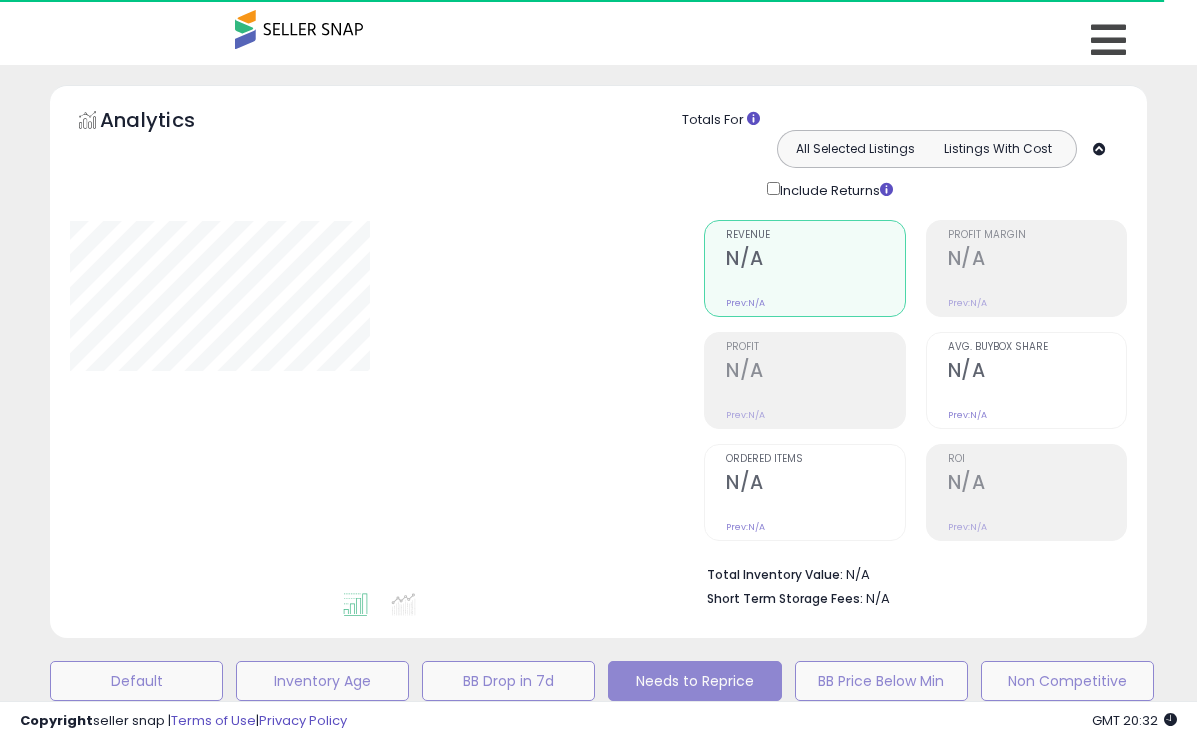 select on "**" 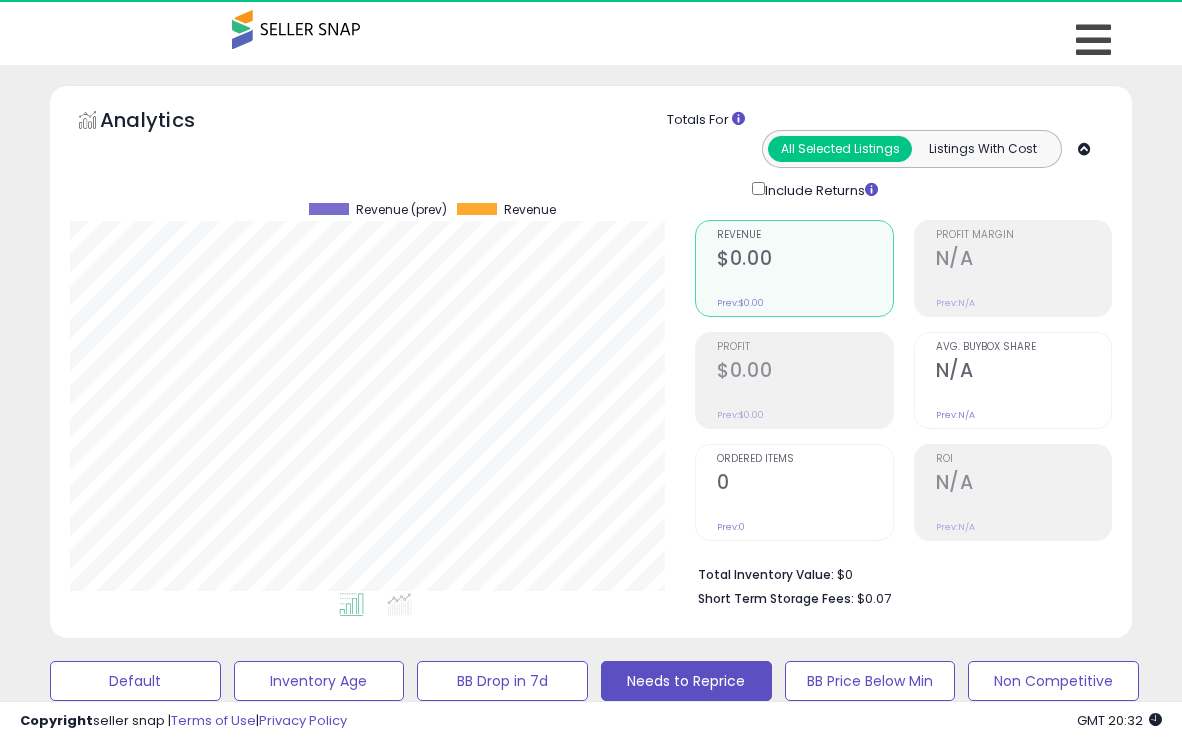 scroll, scrollTop: 999590, scrollLeft: 999374, axis: both 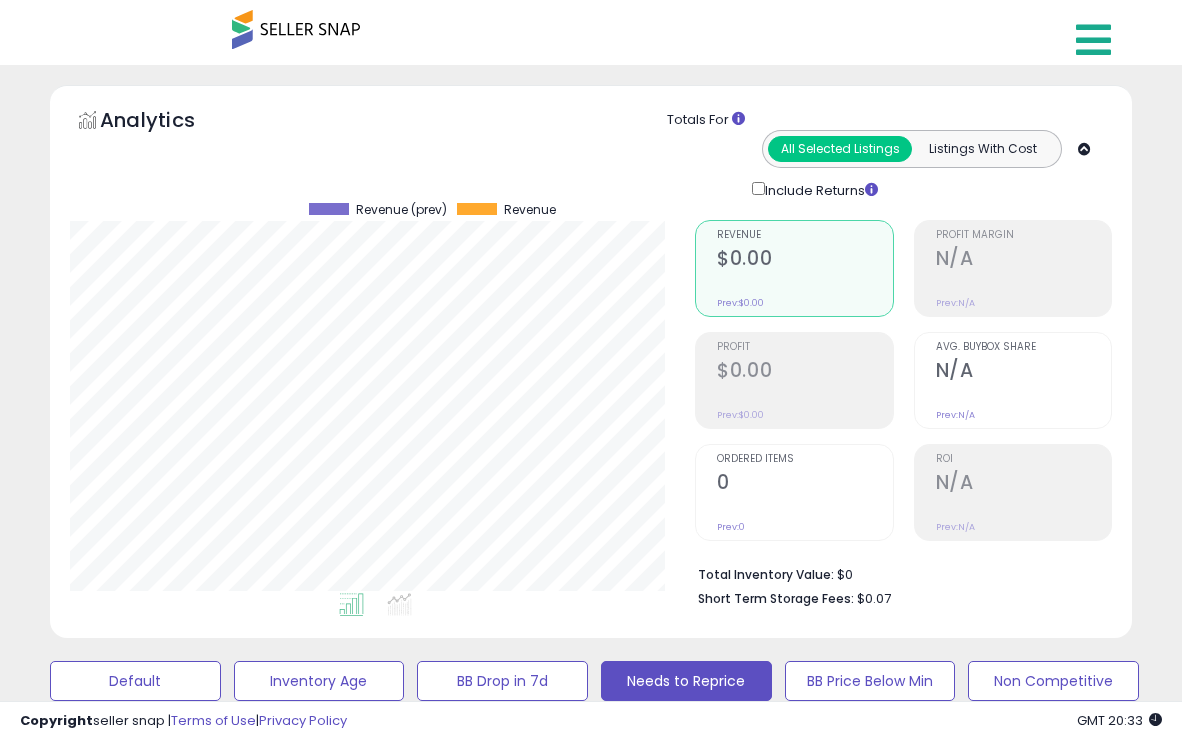 click at bounding box center [1093, 40] 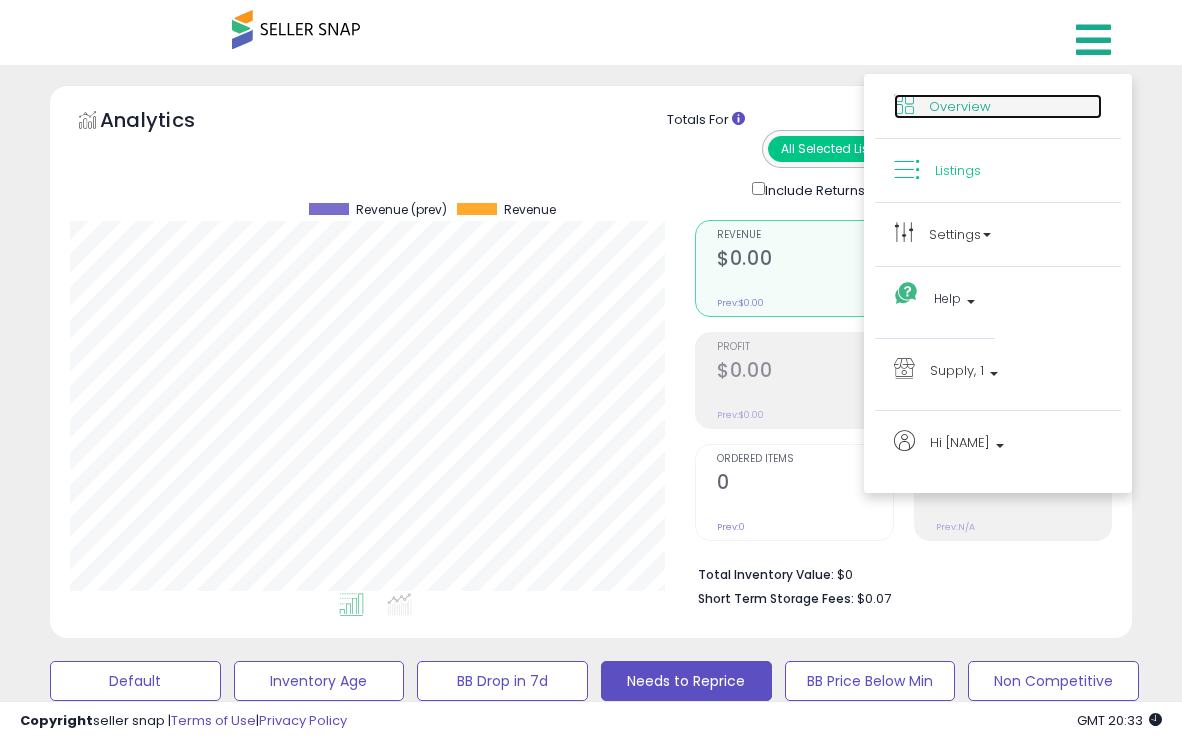 click on "Overview" at bounding box center [960, 106] 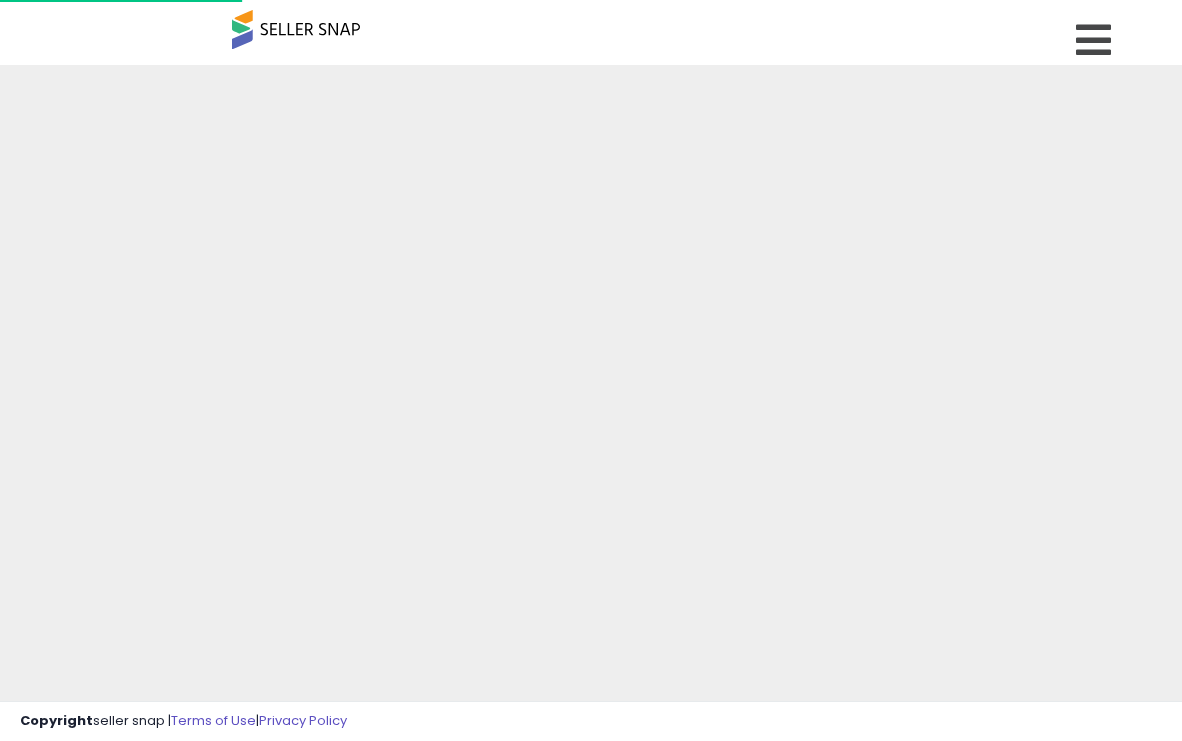 scroll, scrollTop: 0, scrollLeft: 0, axis: both 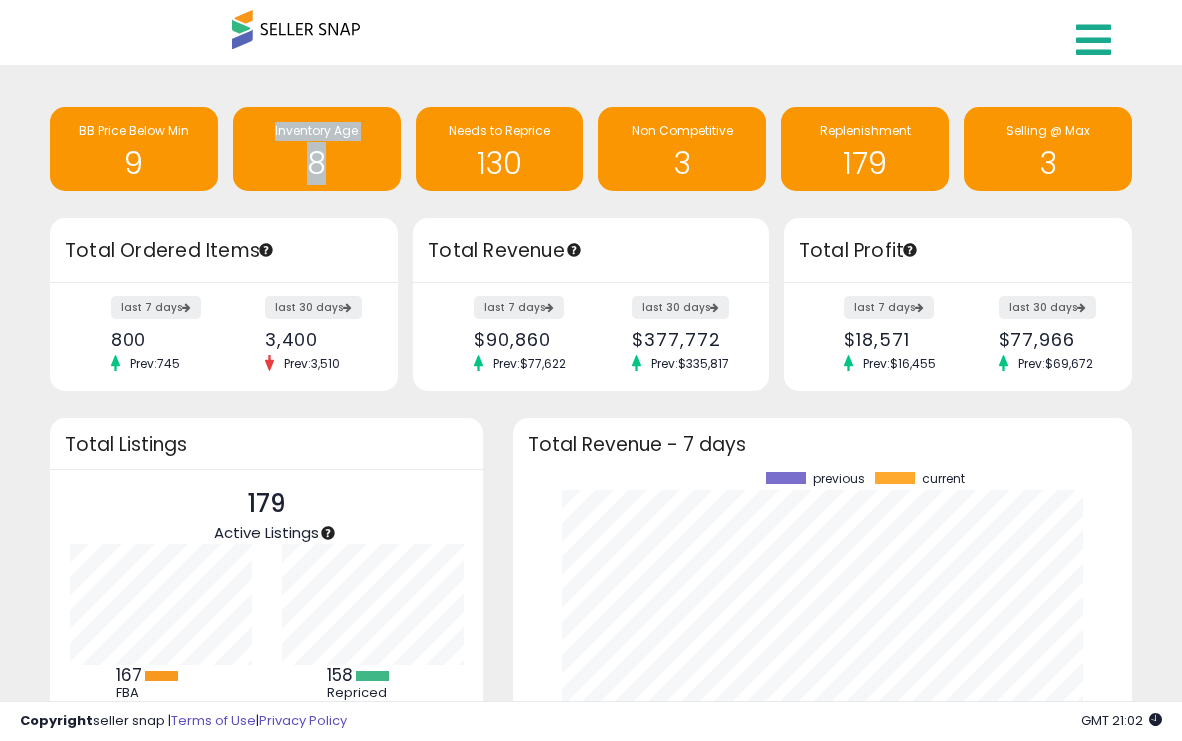 click at bounding box center [1093, 40] 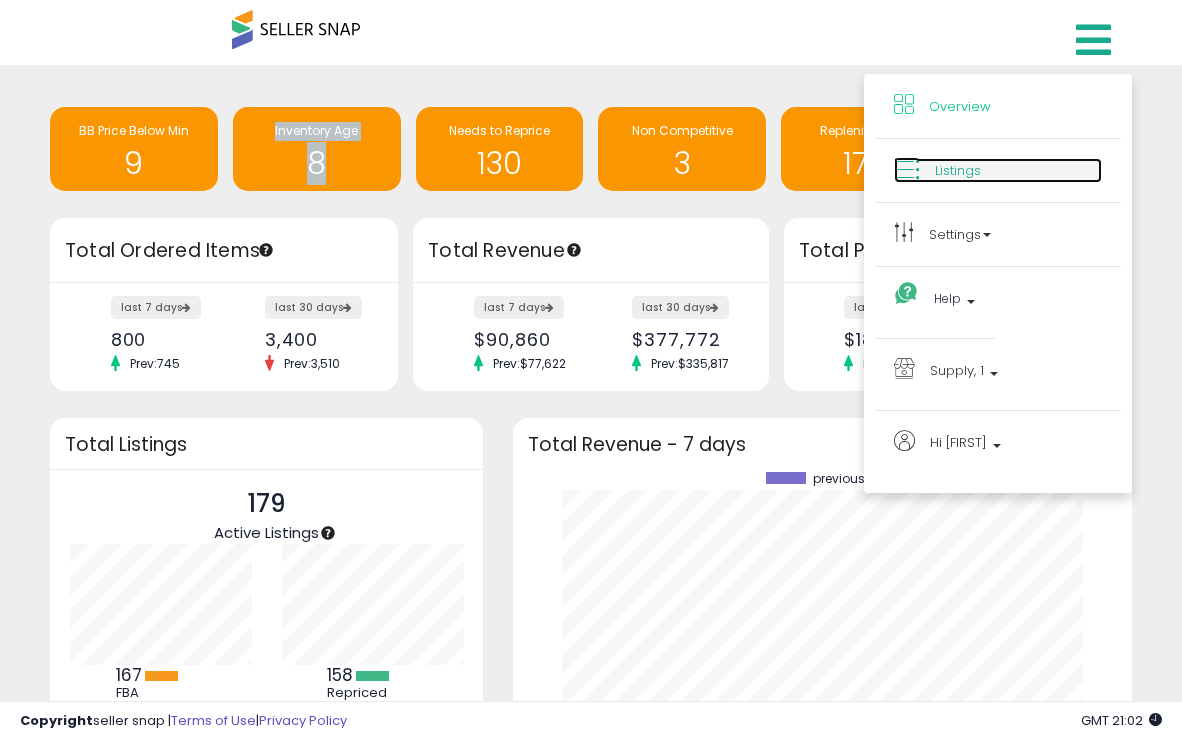 click on "Listings" at bounding box center [958, 170] 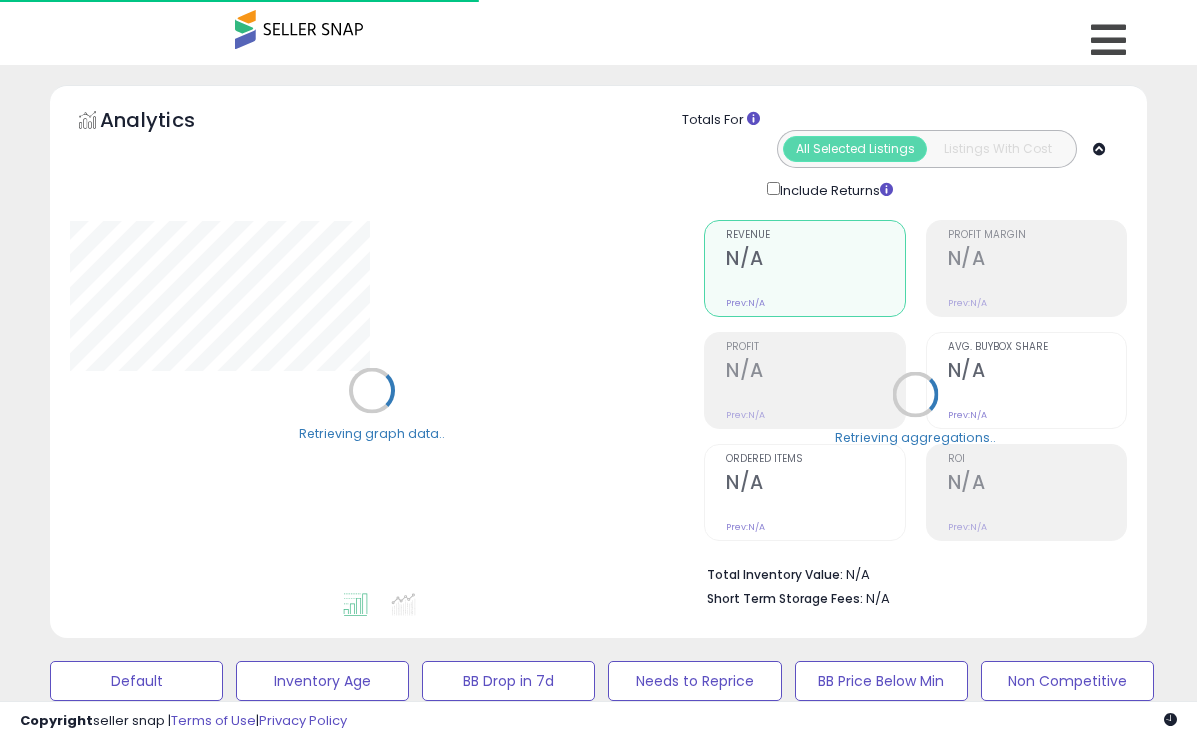 select on "**" 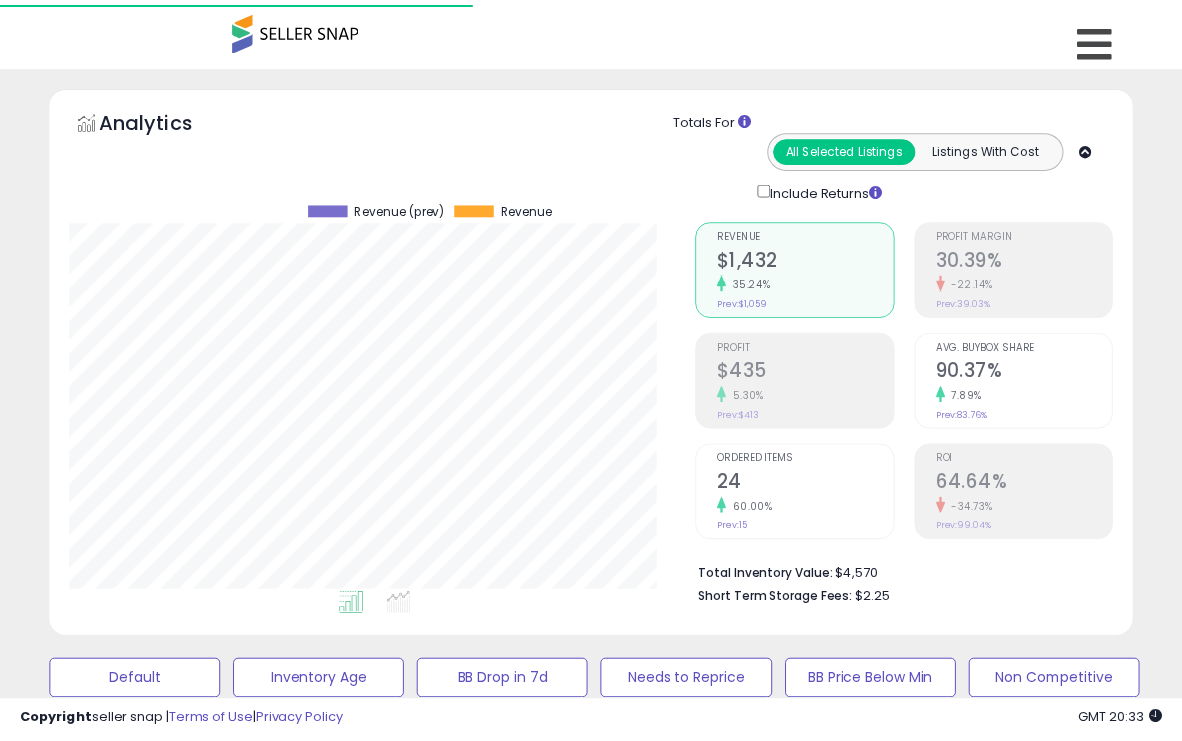 scroll, scrollTop: 0, scrollLeft: 0, axis: both 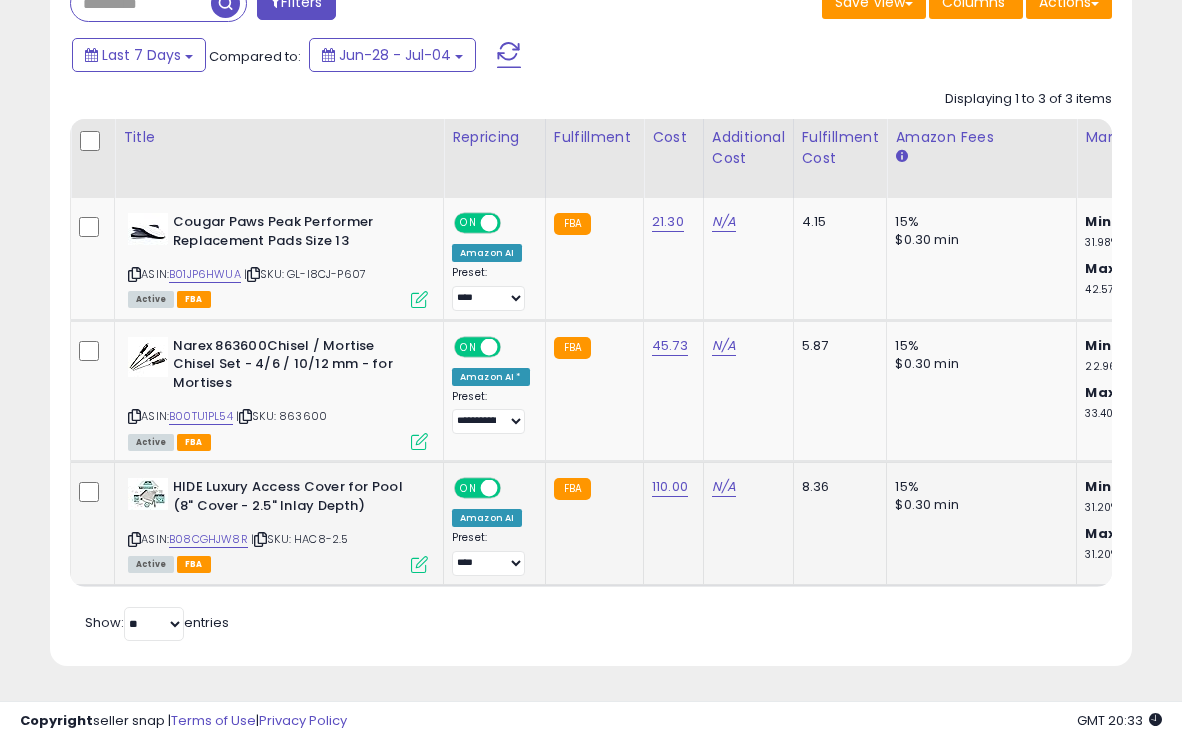 click at bounding box center [419, 564] 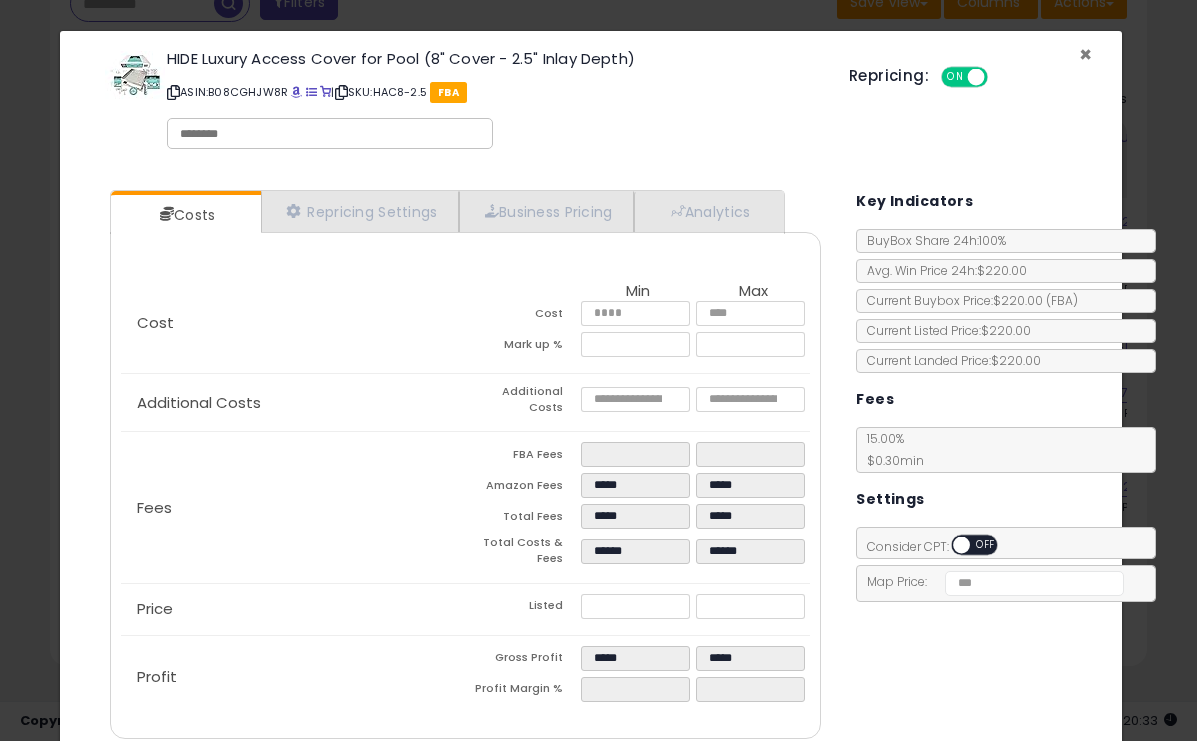 click on "×" at bounding box center [1085, 54] 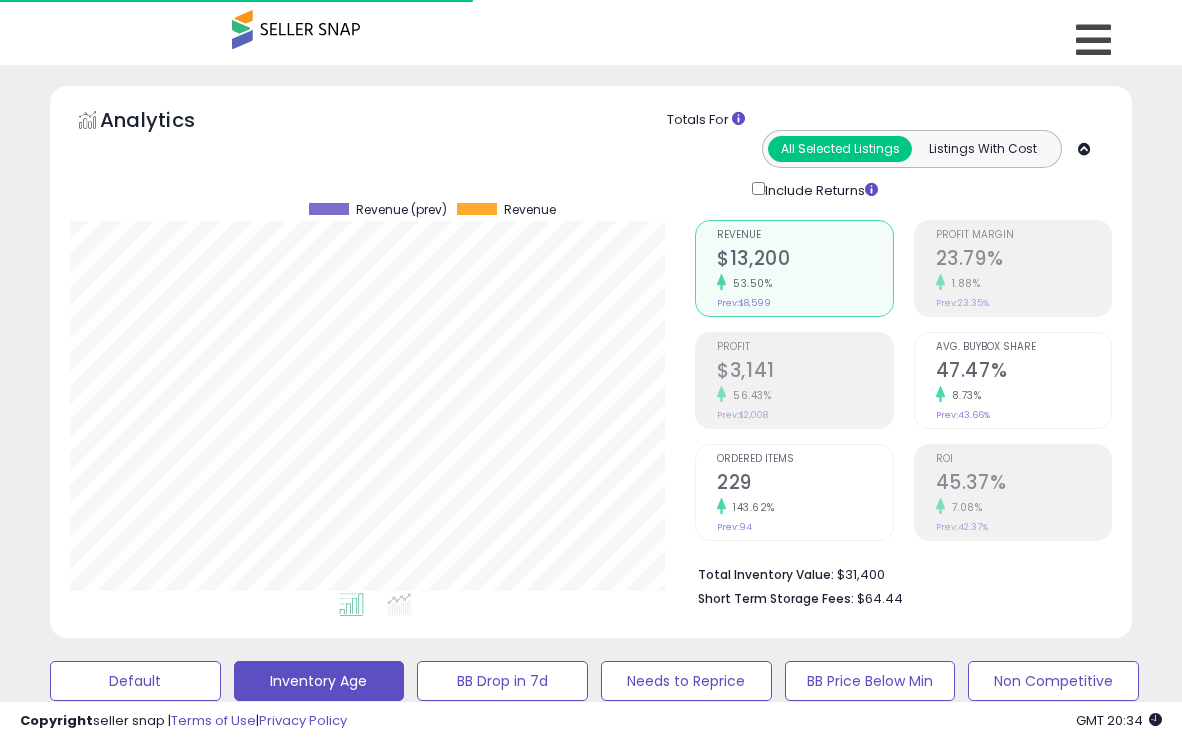 scroll, scrollTop: 0, scrollLeft: 0, axis: both 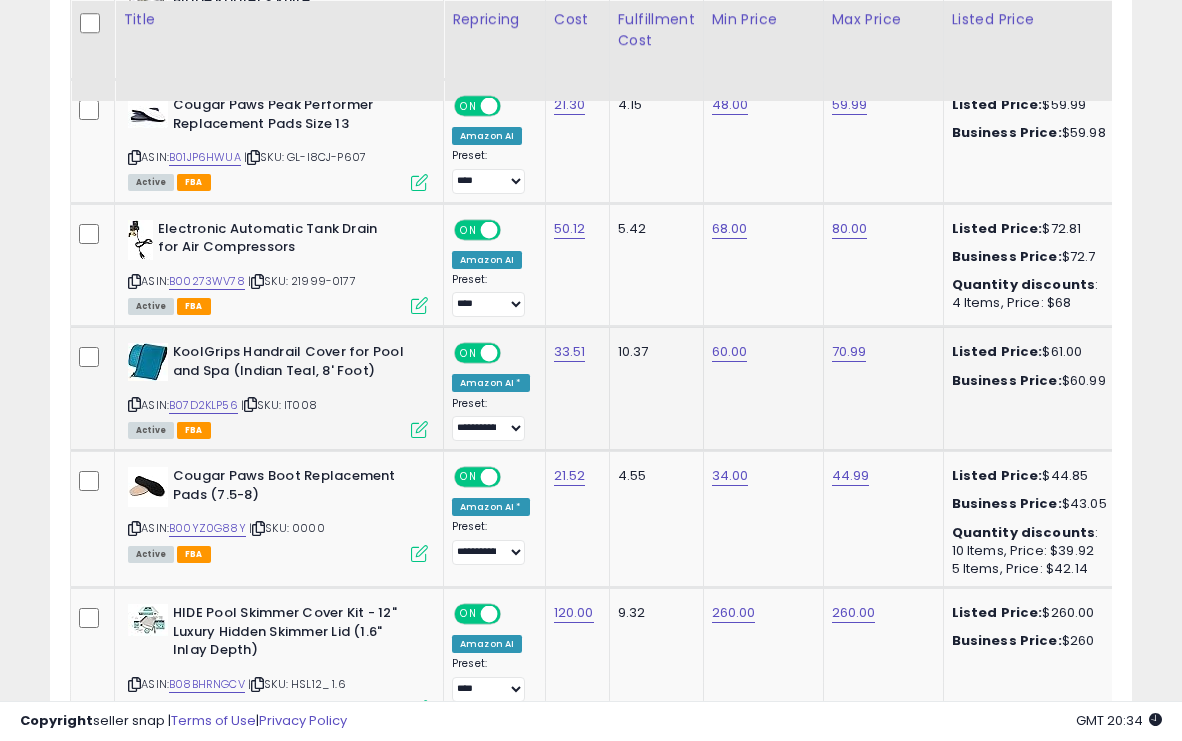 click at bounding box center [419, 429] 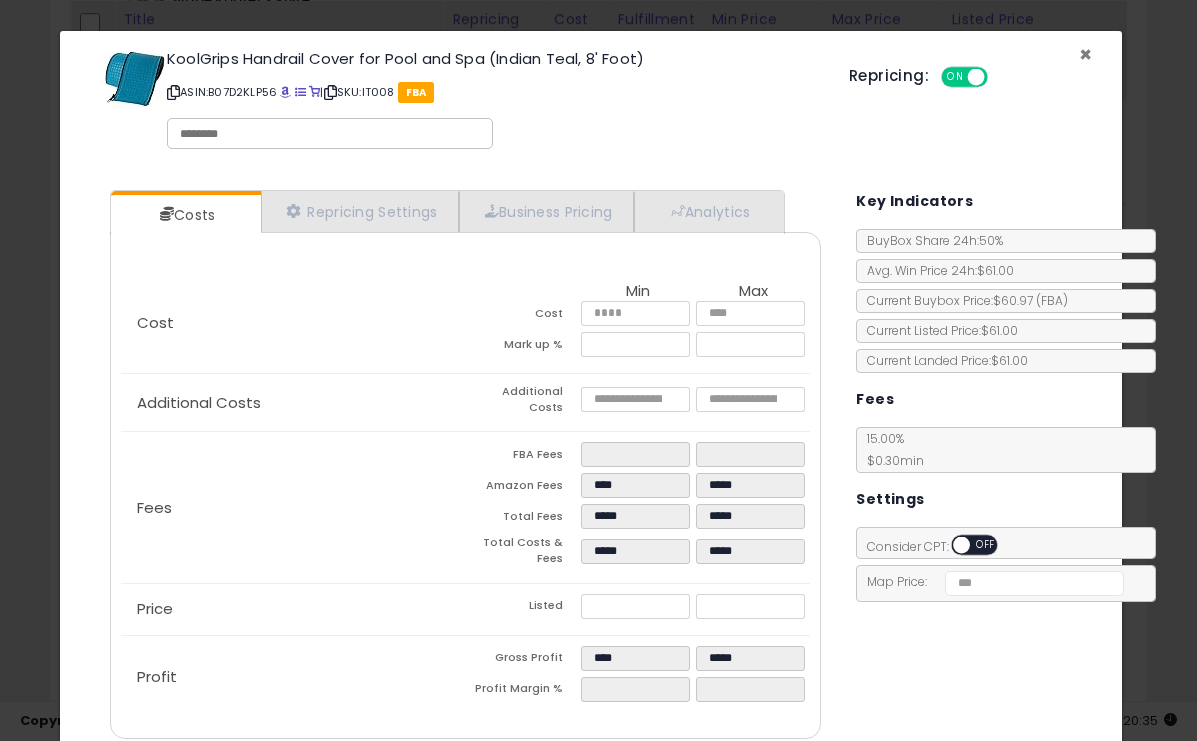 click on "×" at bounding box center (1085, 54) 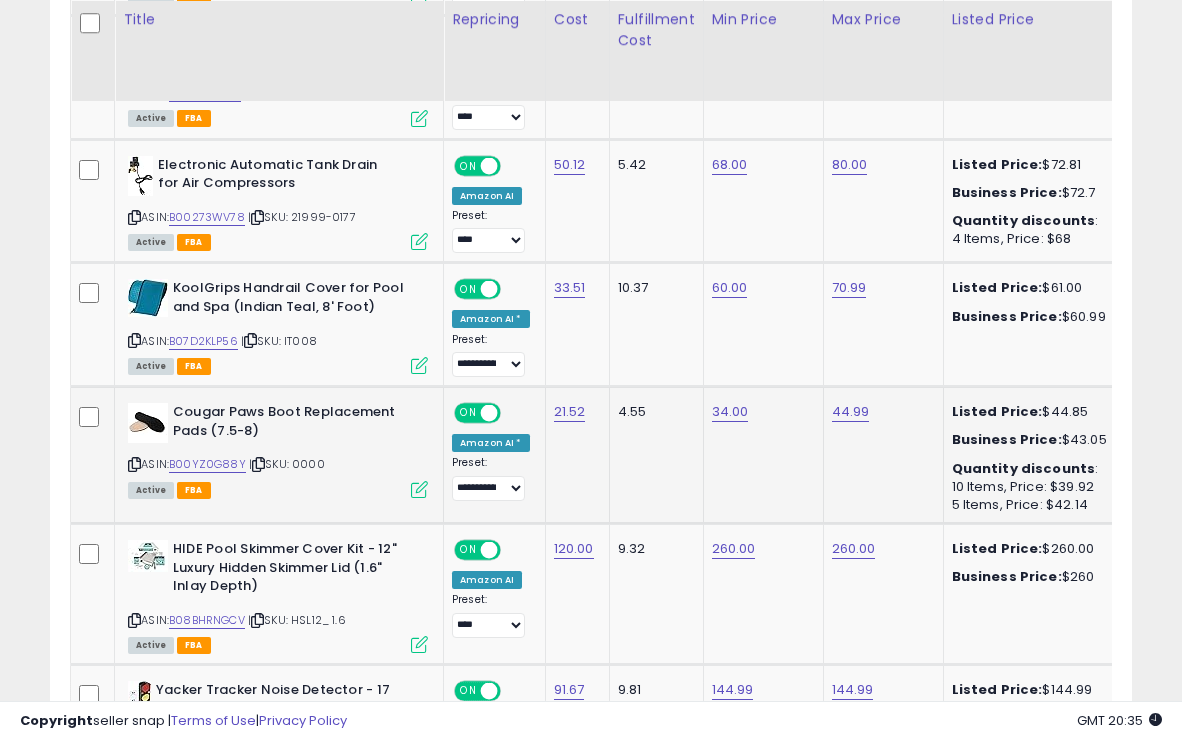 click at bounding box center [419, 489] 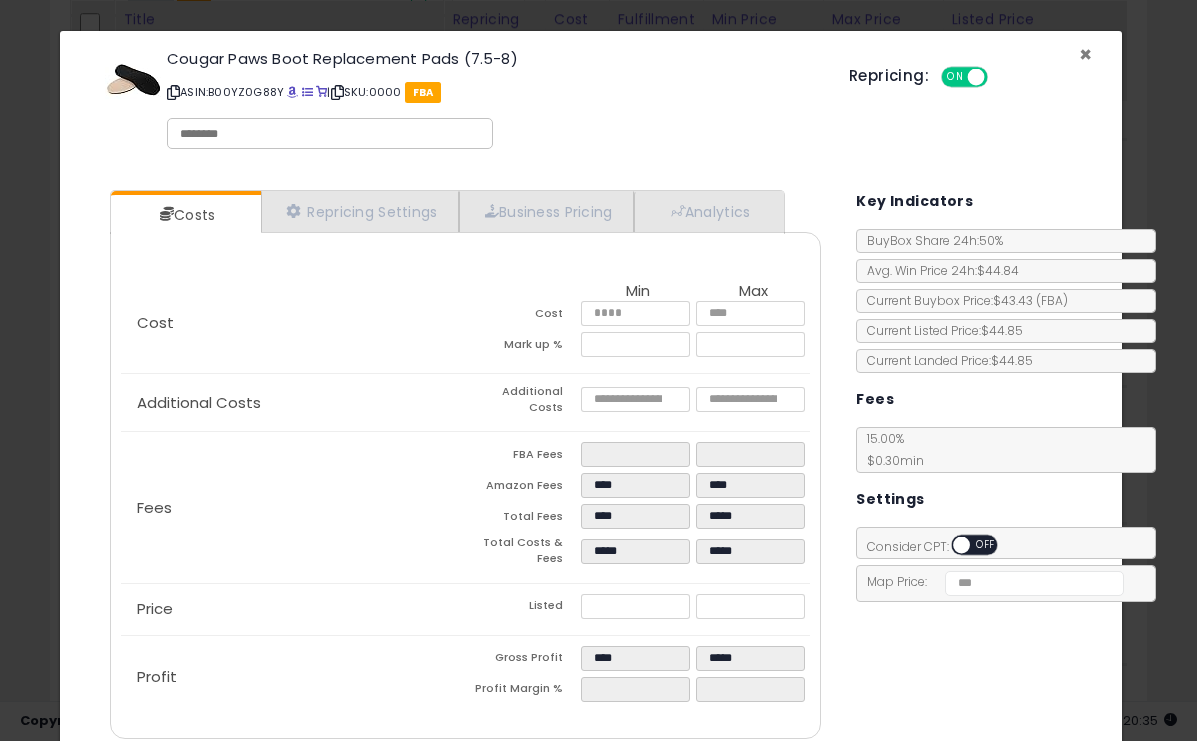 click on "×" at bounding box center (1085, 54) 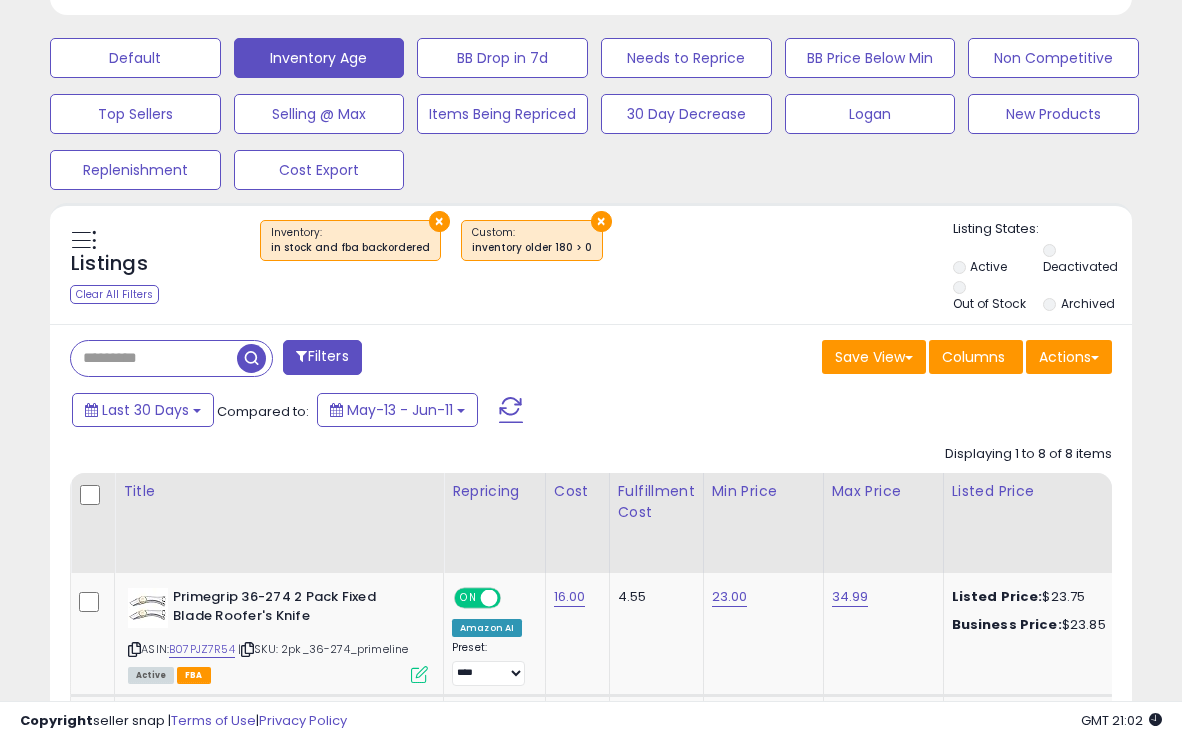click at bounding box center [154, 358] 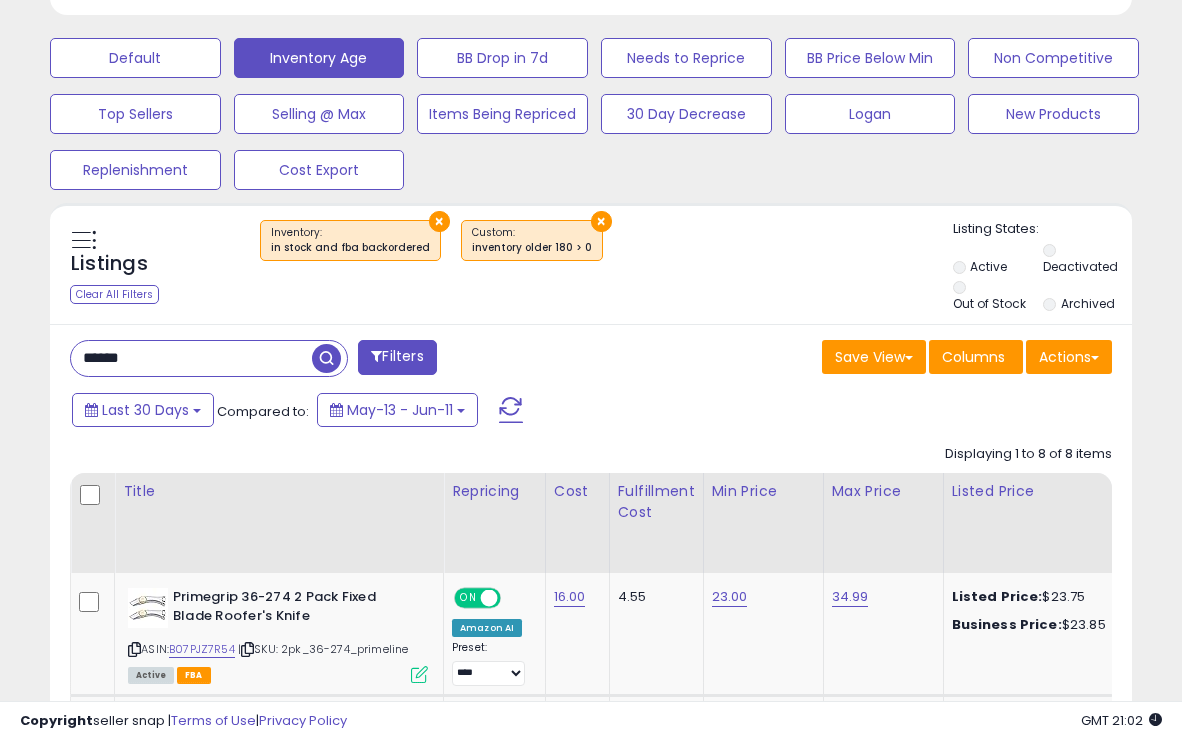 type on "******" 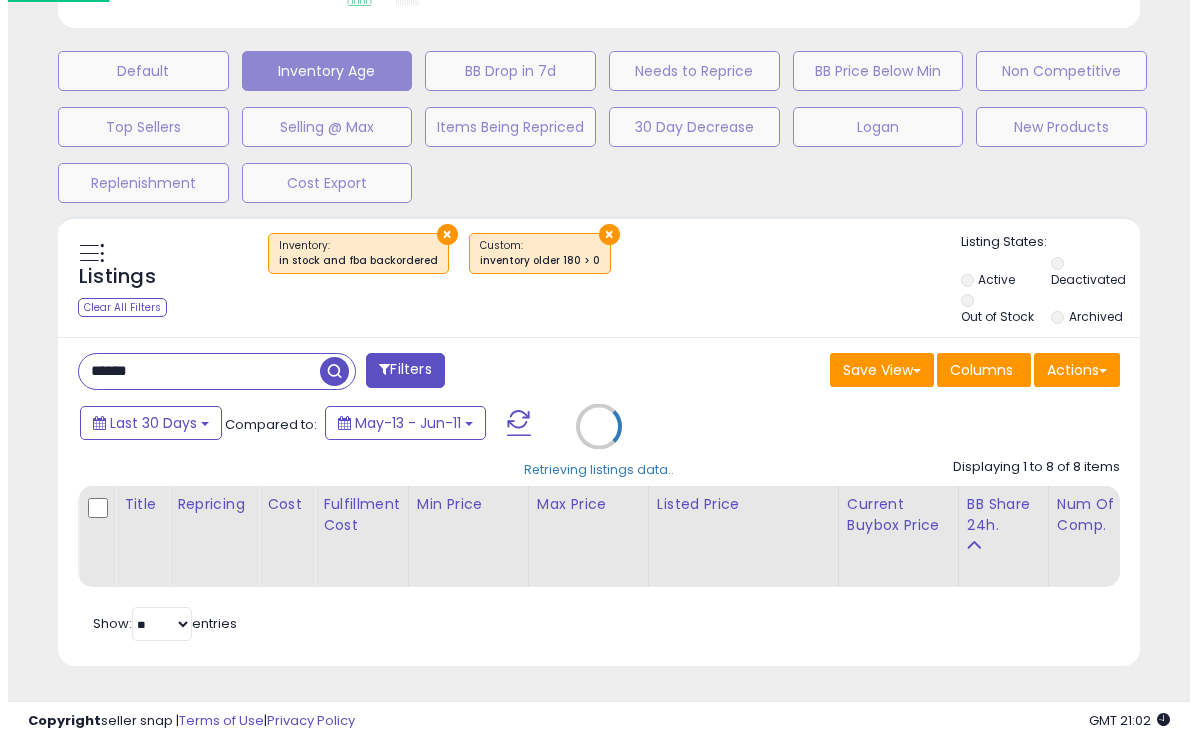 scroll, scrollTop: 999590, scrollLeft: 999366, axis: both 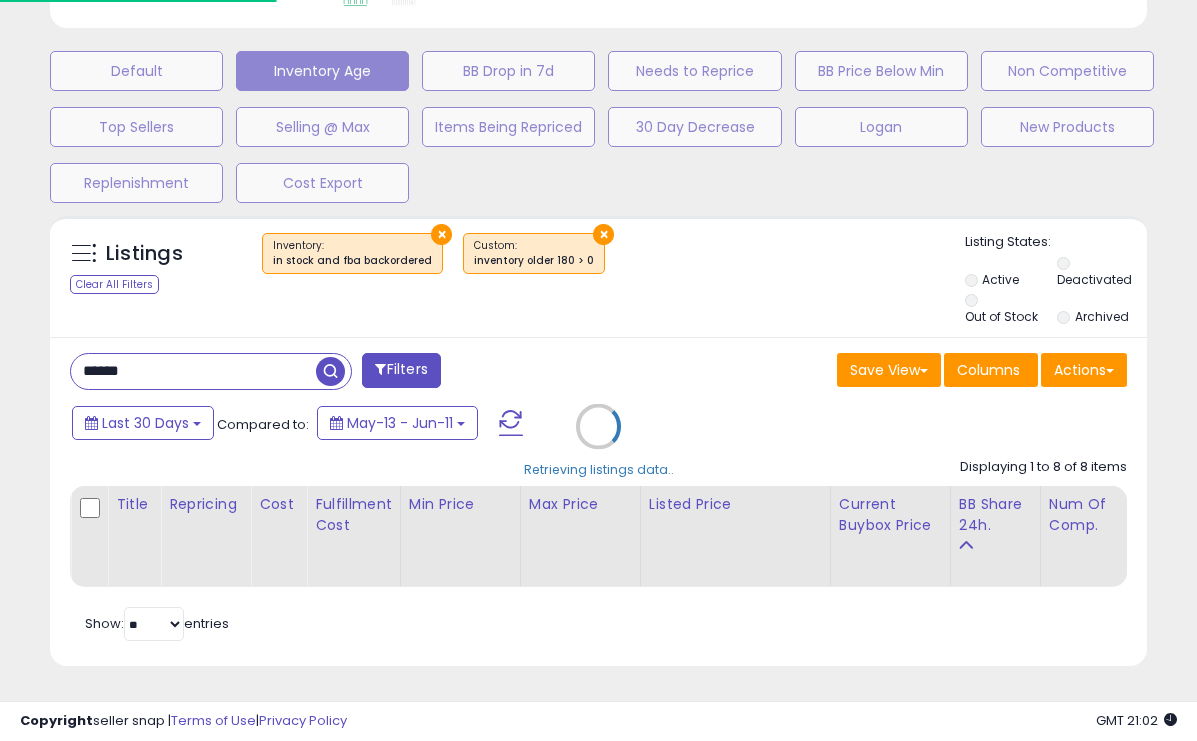 type 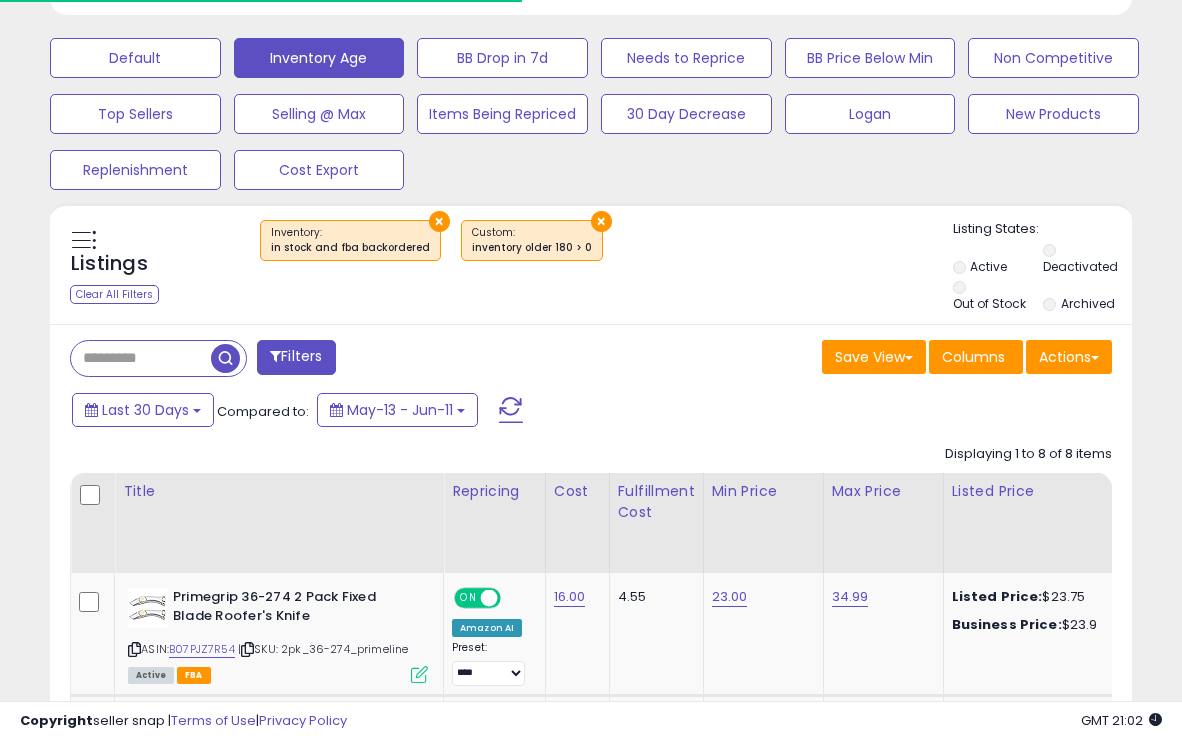 scroll, scrollTop: 410, scrollLeft: 625, axis: both 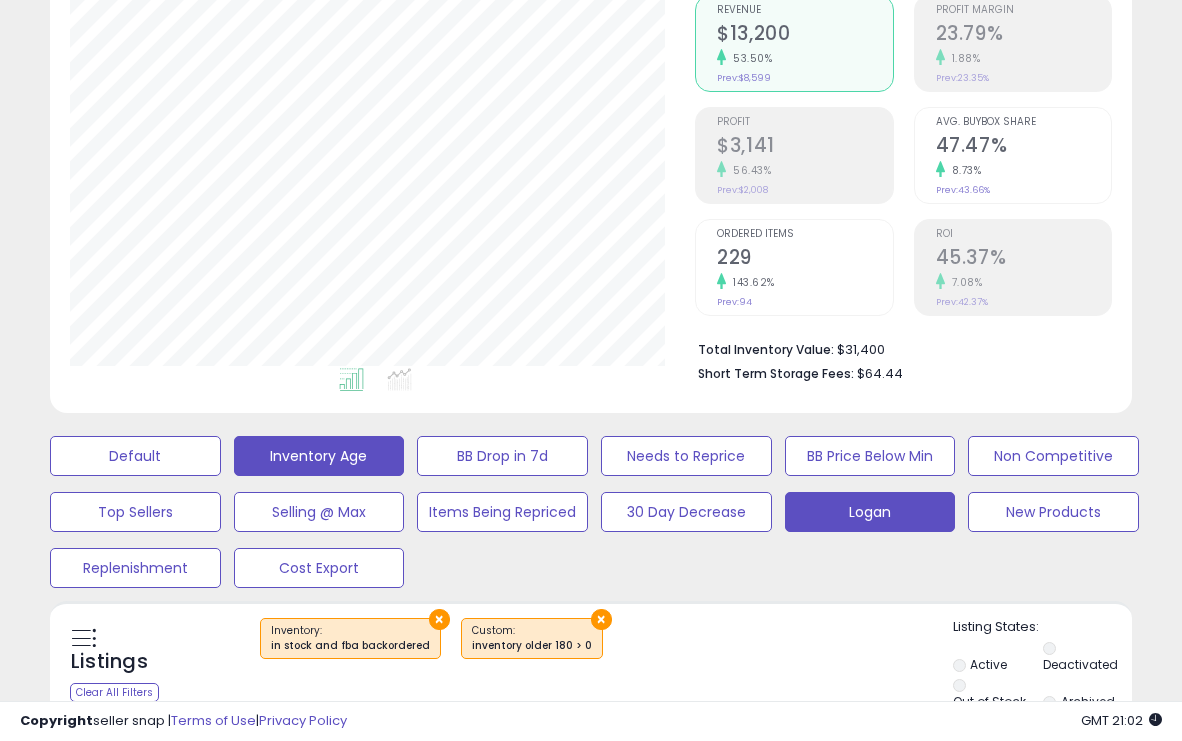 click on "Logan" at bounding box center [135, 456] 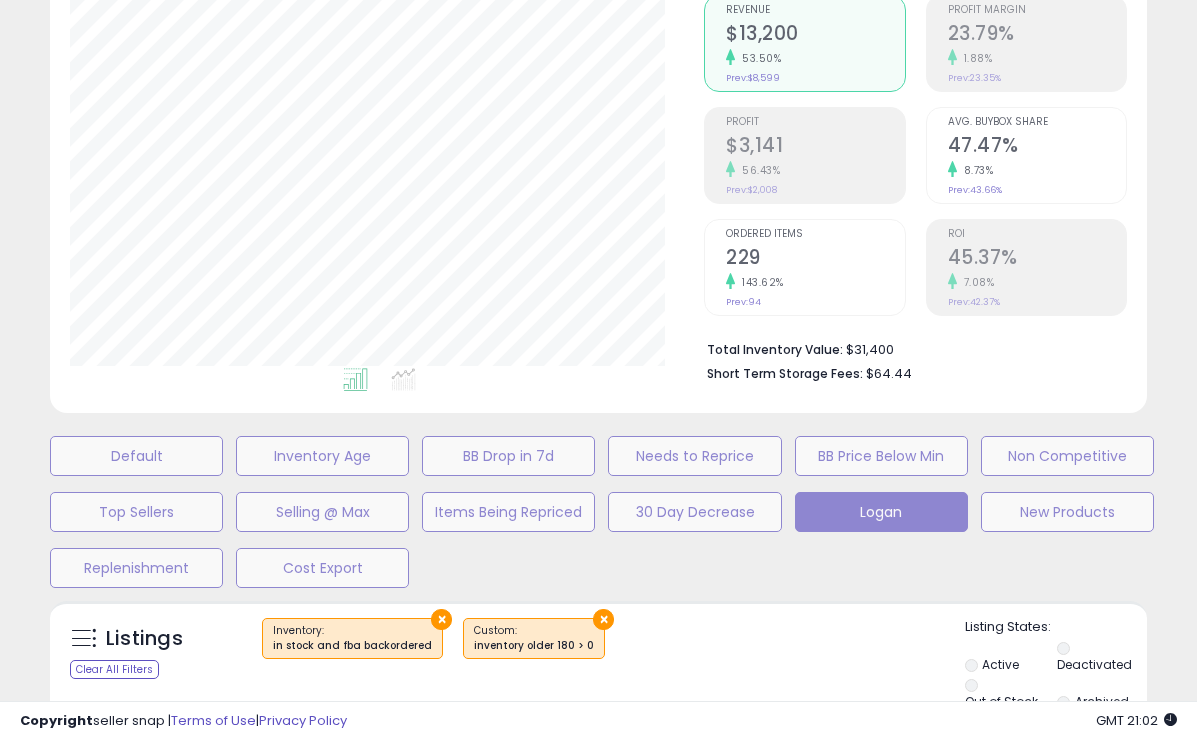 scroll, scrollTop: 999590, scrollLeft: 999366, axis: both 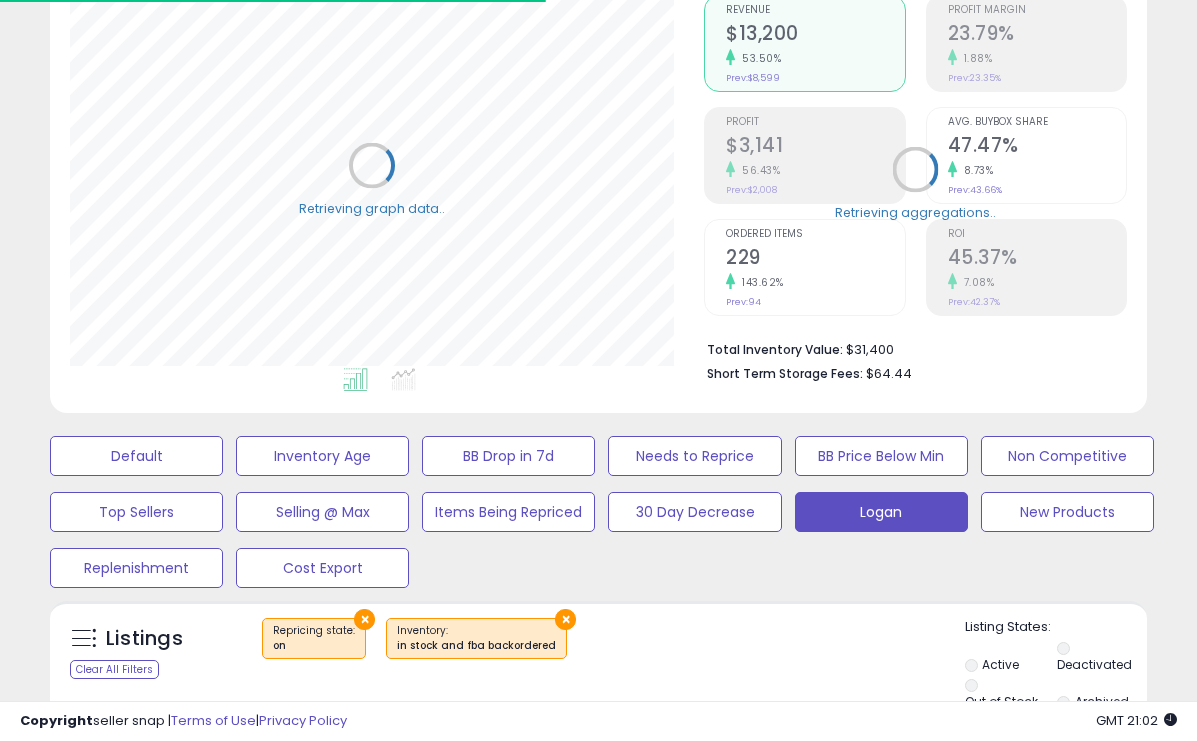 select on "**" 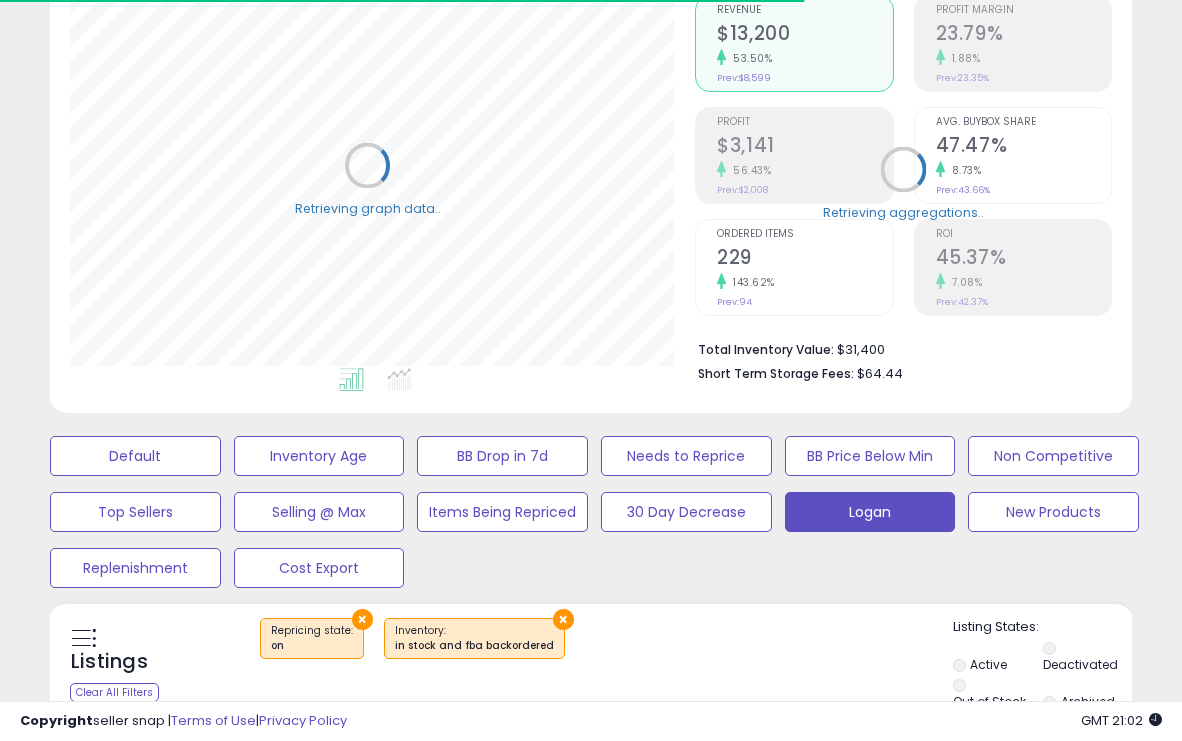 scroll, scrollTop: 410, scrollLeft: 625, axis: both 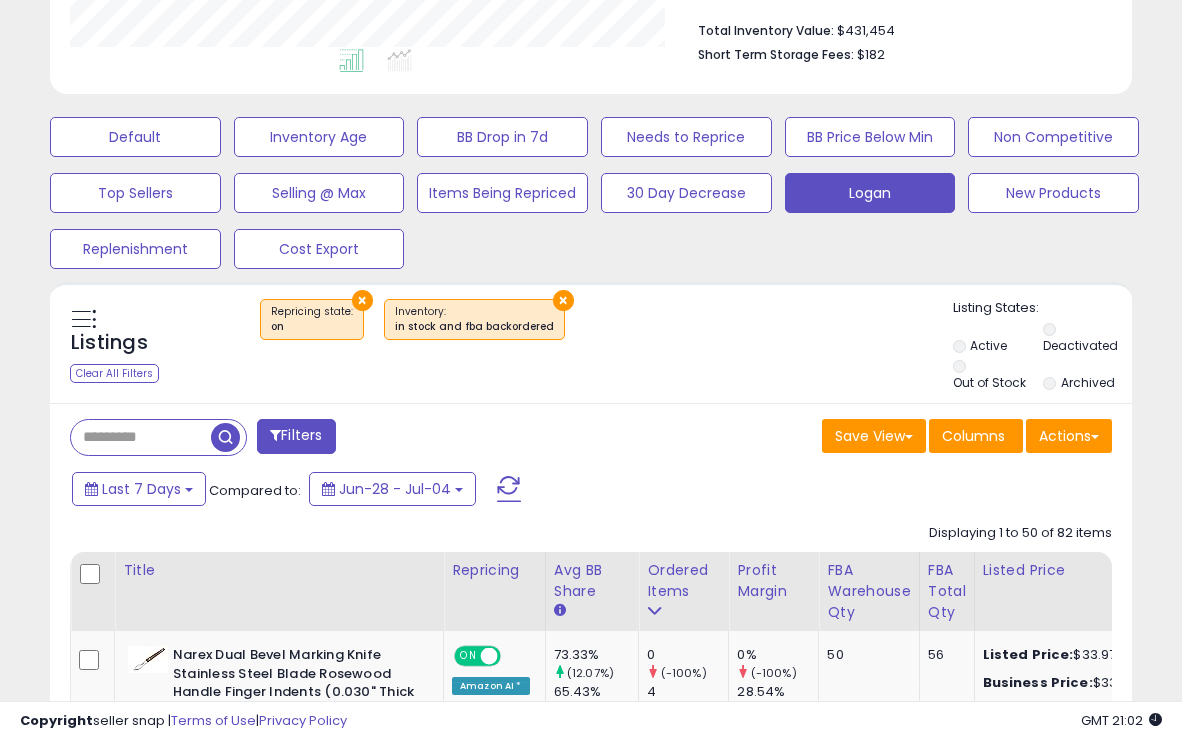 click at bounding box center (141, 437) 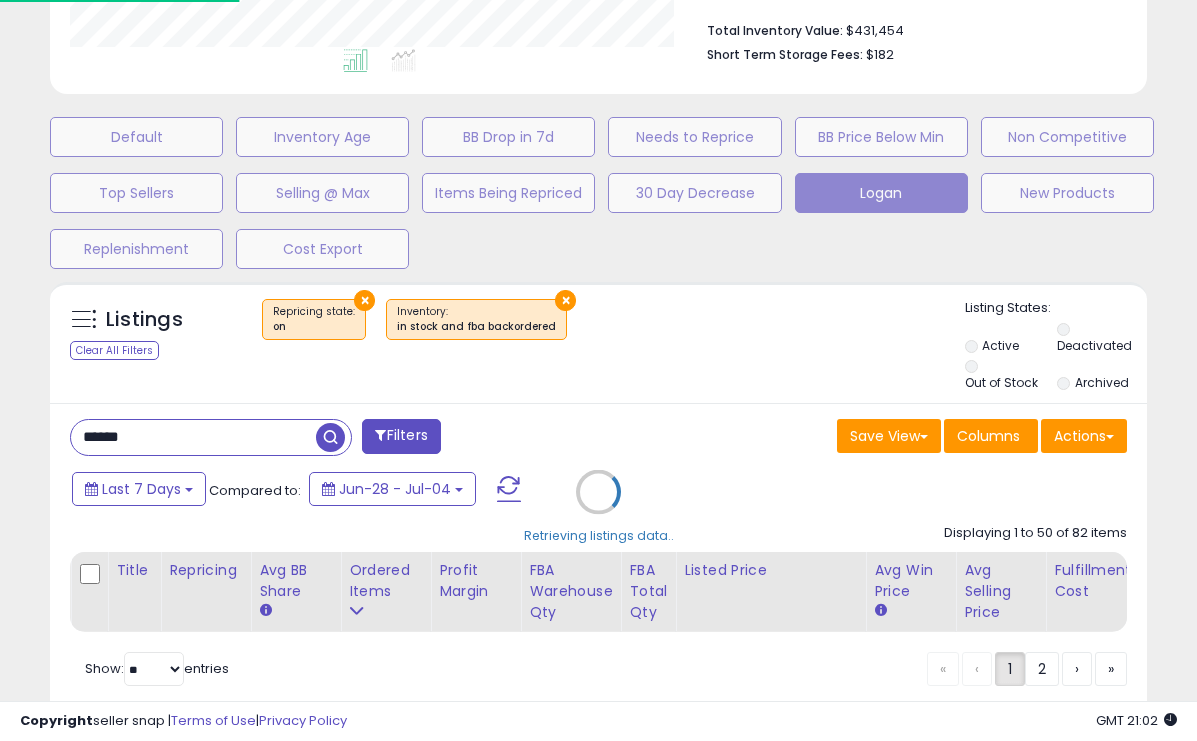 scroll, scrollTop: 999590, scrollLeft: 999366, axis: both 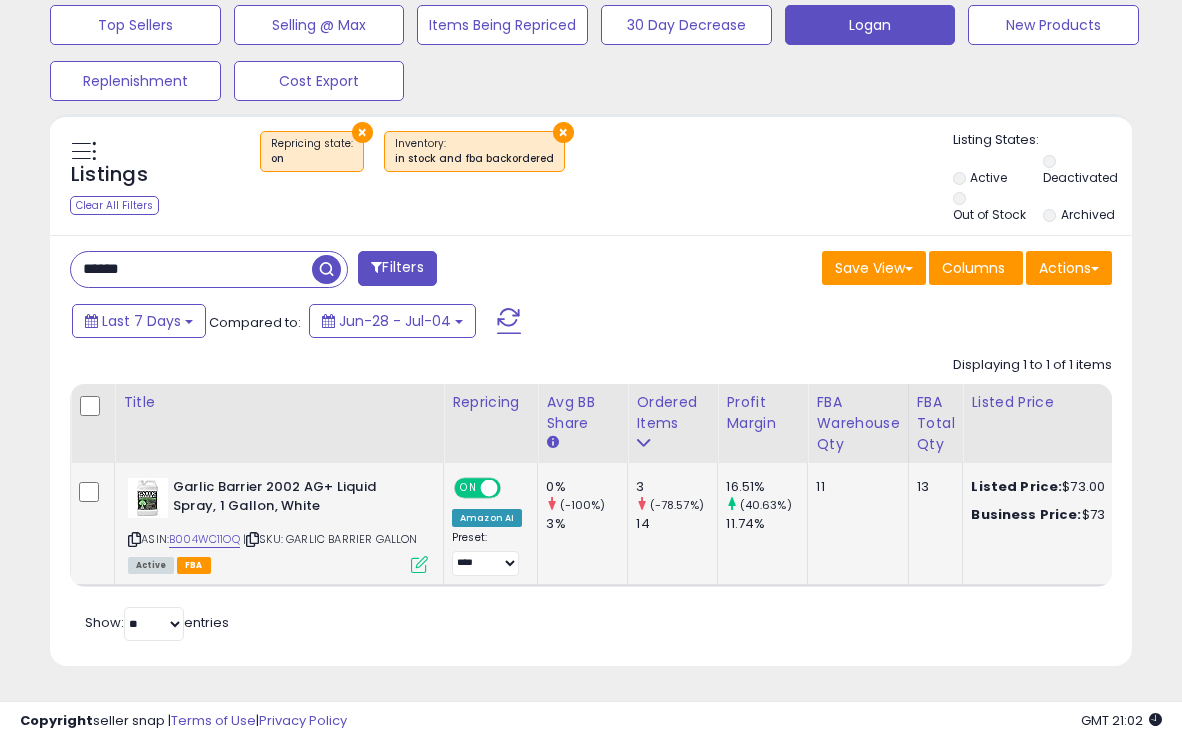 click at bounding box center [419, 564] 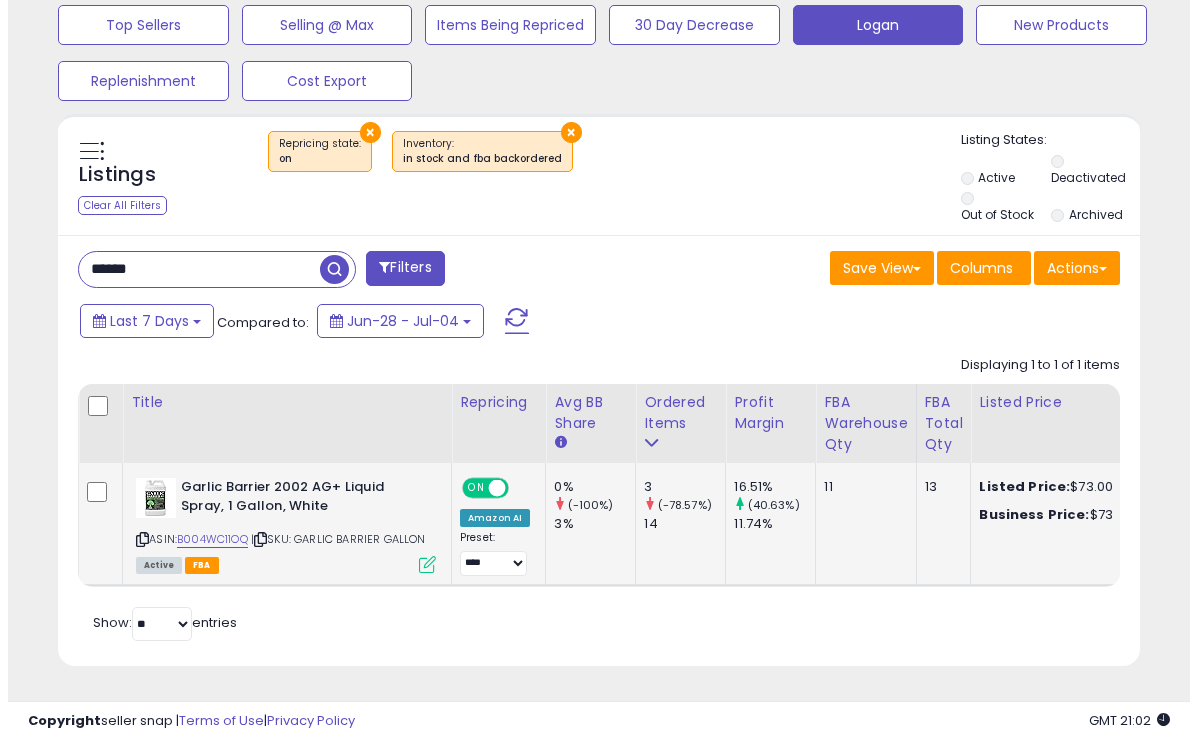 scroll, scrollTop: 999590, scrollLeft: 999366, axis: both 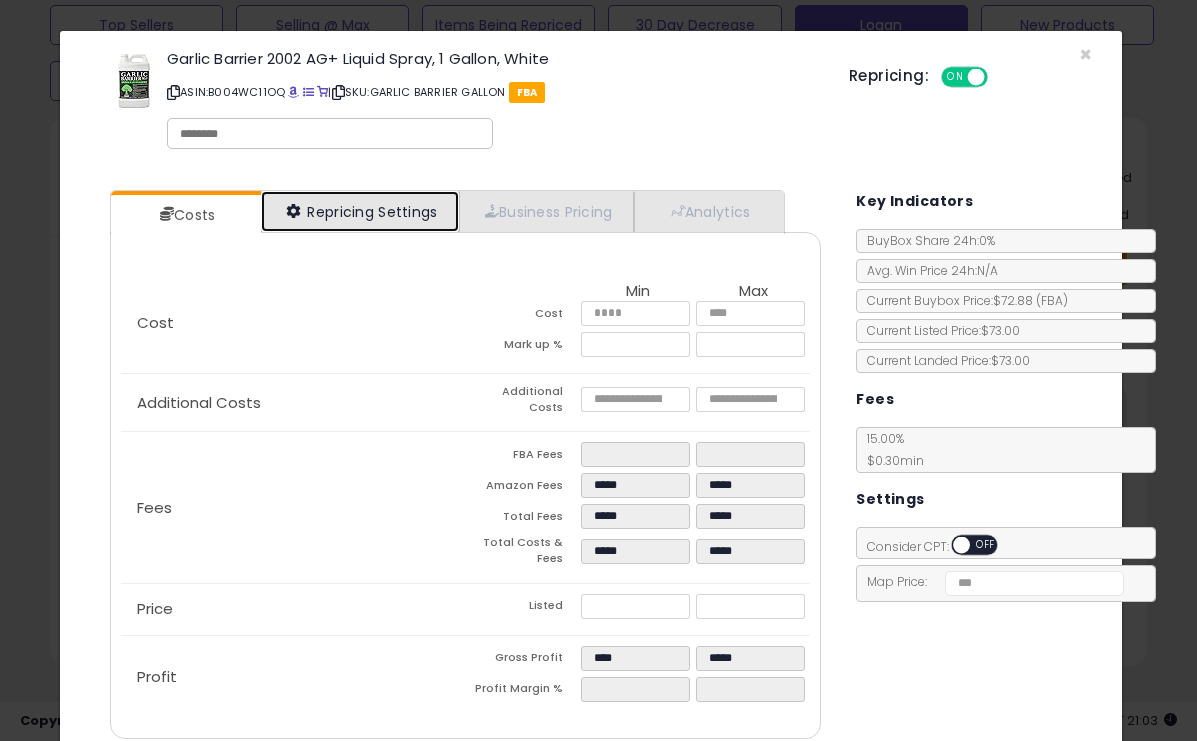 click on "Repricing Settings" at bounding box center (360, 211) 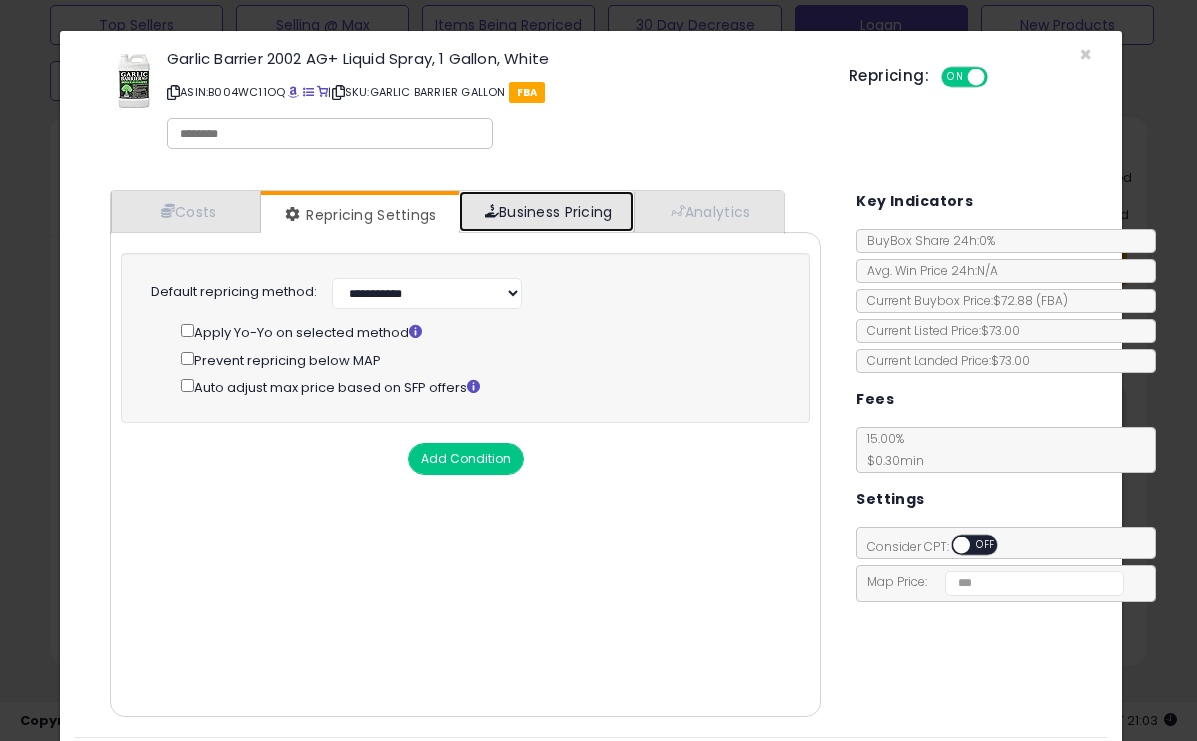 click on "Business Pricing" at bounding box center [546, 211] 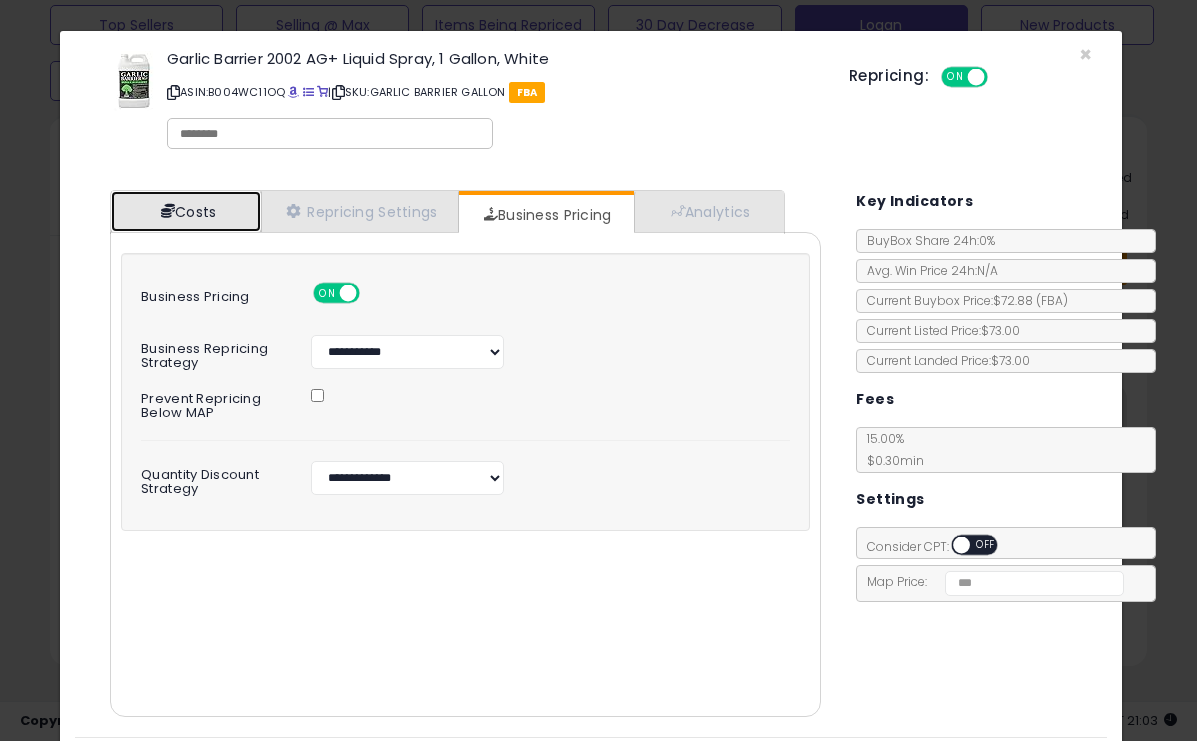 click on "Costs" at bounding box center [186, 211] 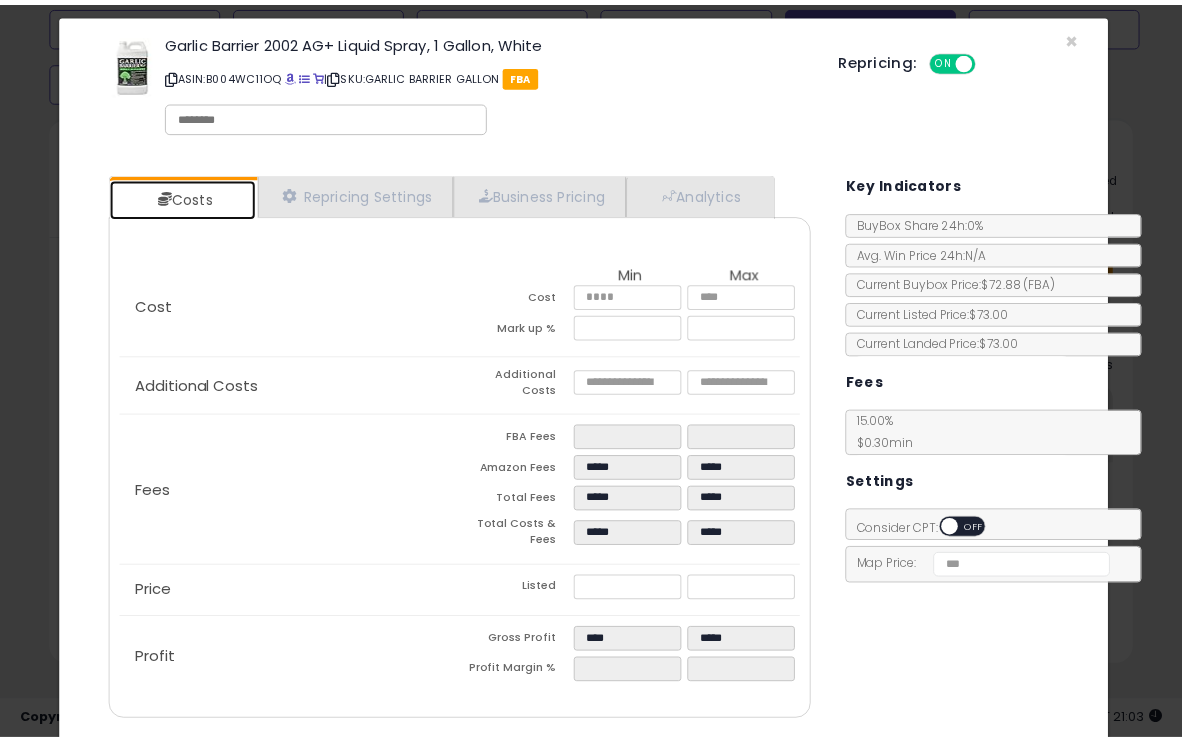 scroll, scrollTop: 19, scrollLeft: 0, axis: vertical 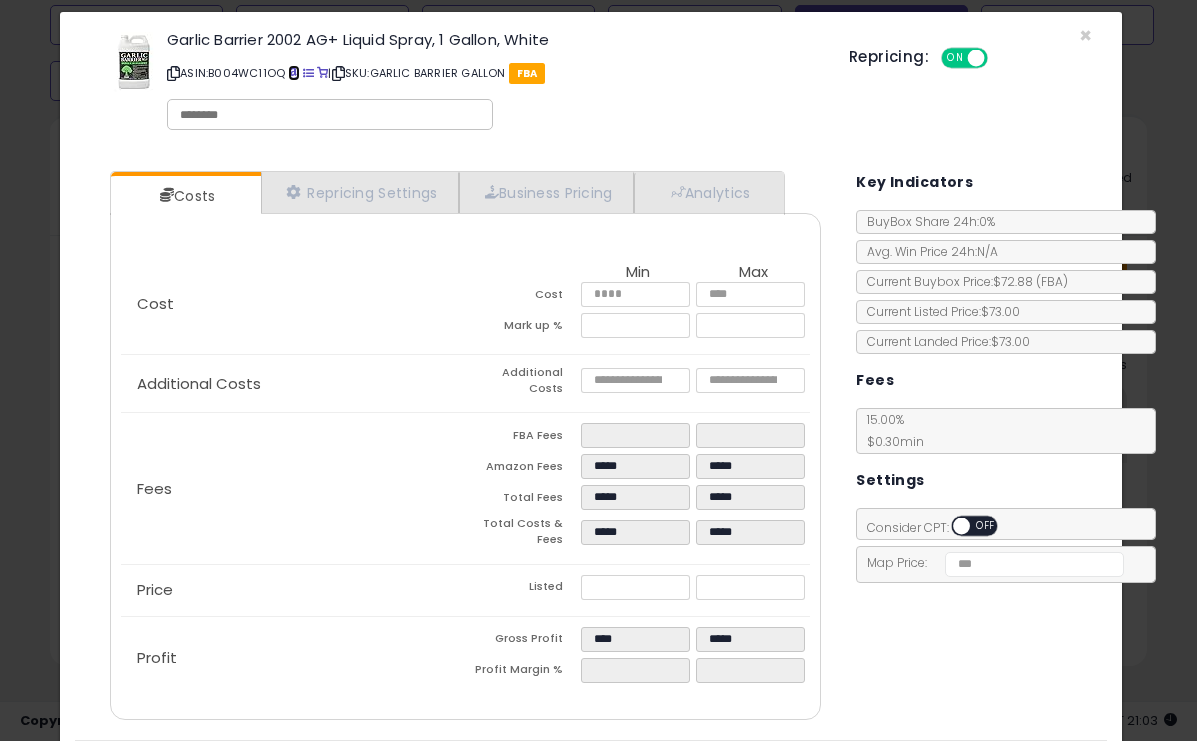 click at bounding box center [293, 73] 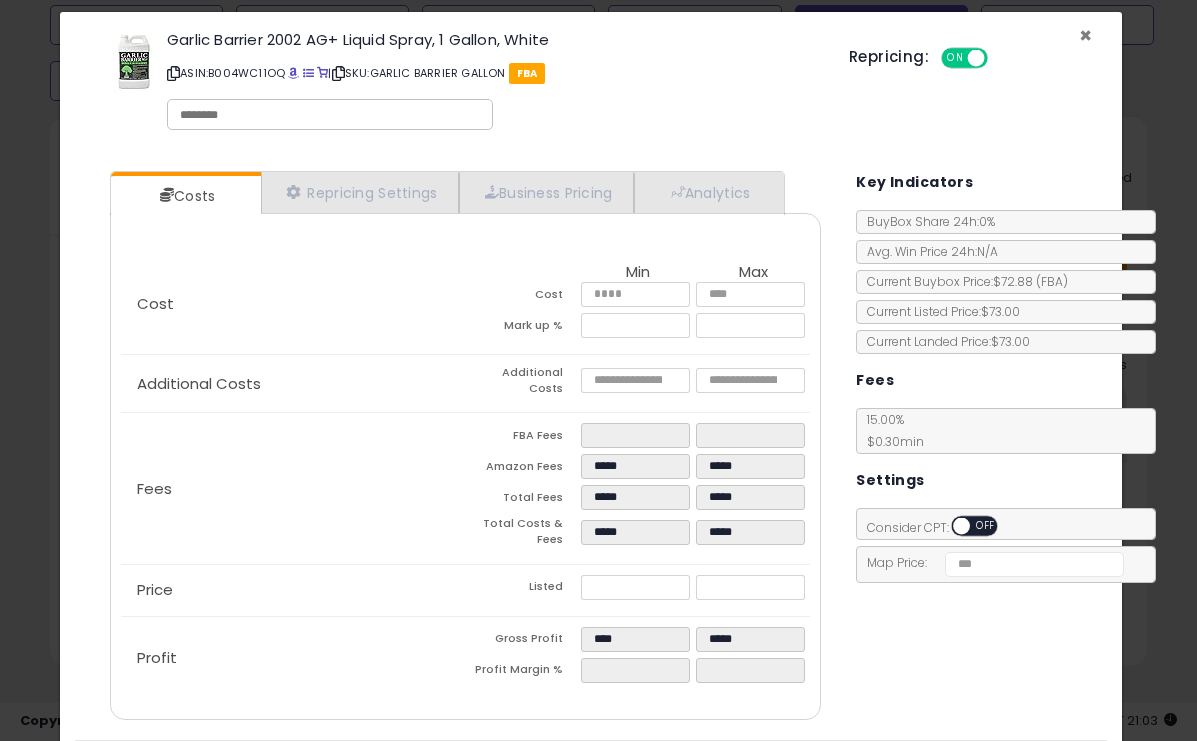 click on "×" at bounding box center (1085, 35) 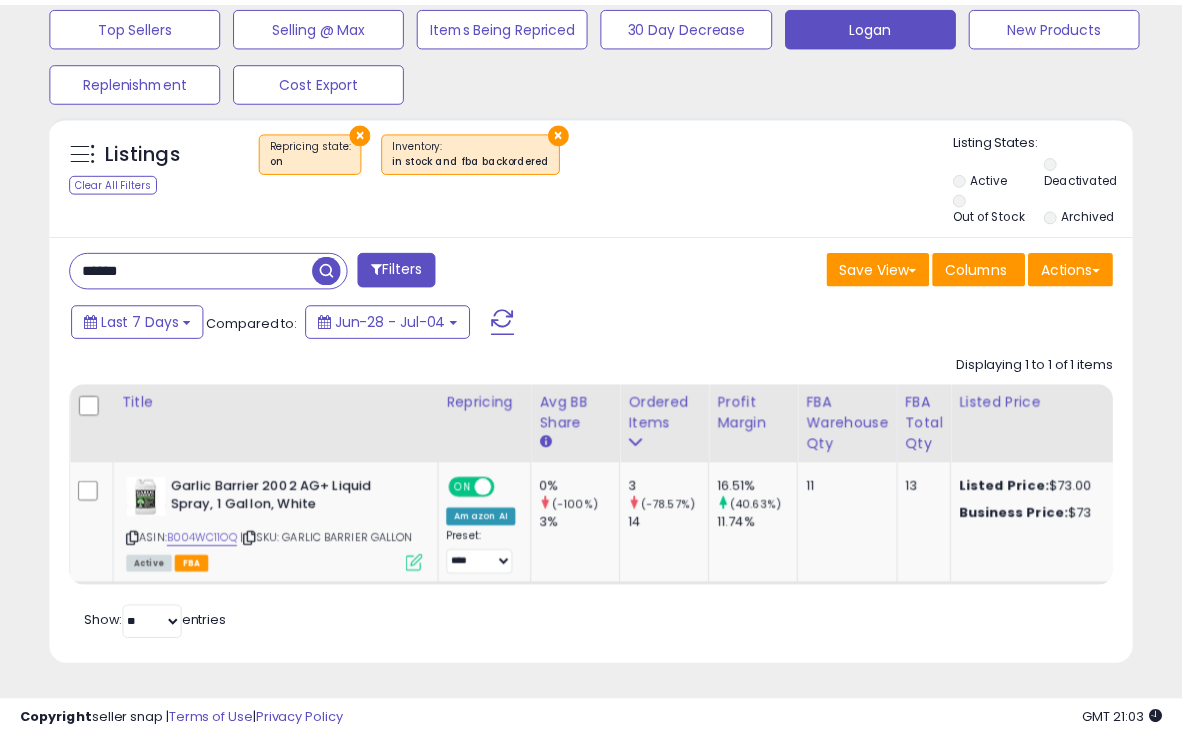 scroll, scrollTop: 410, scrollLeft: 625, axis: both 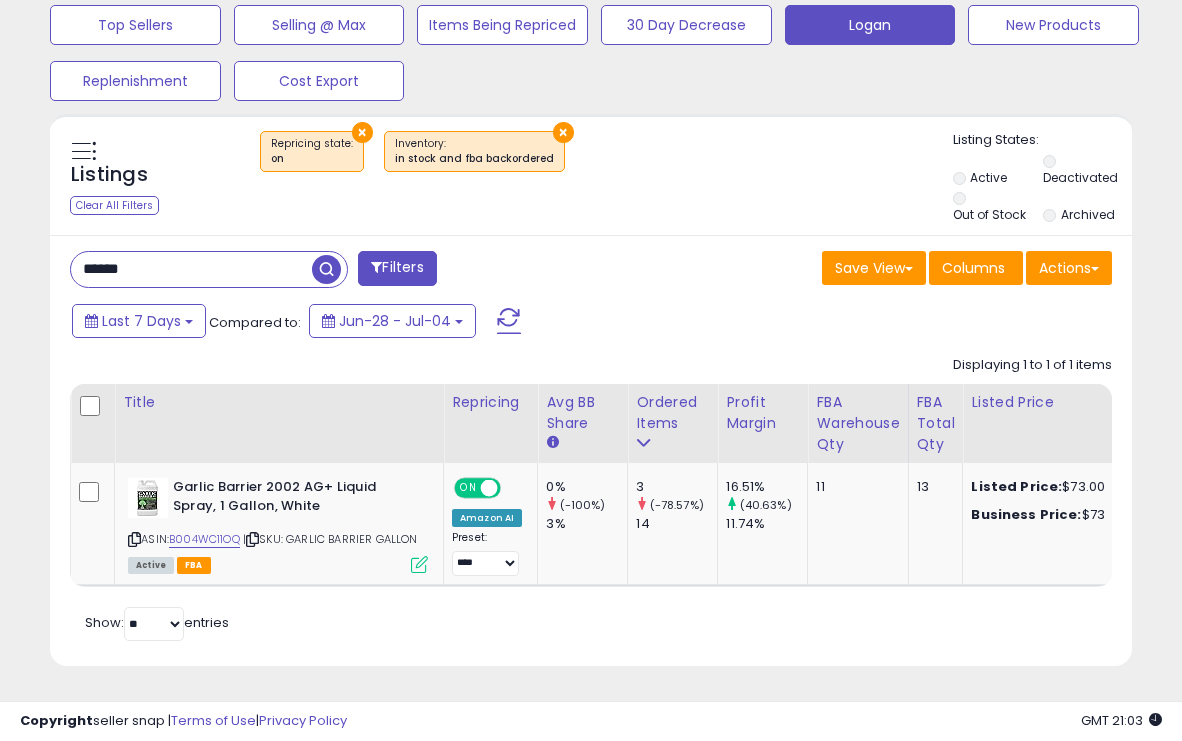 click on "******" at bounding box center (191, 269) 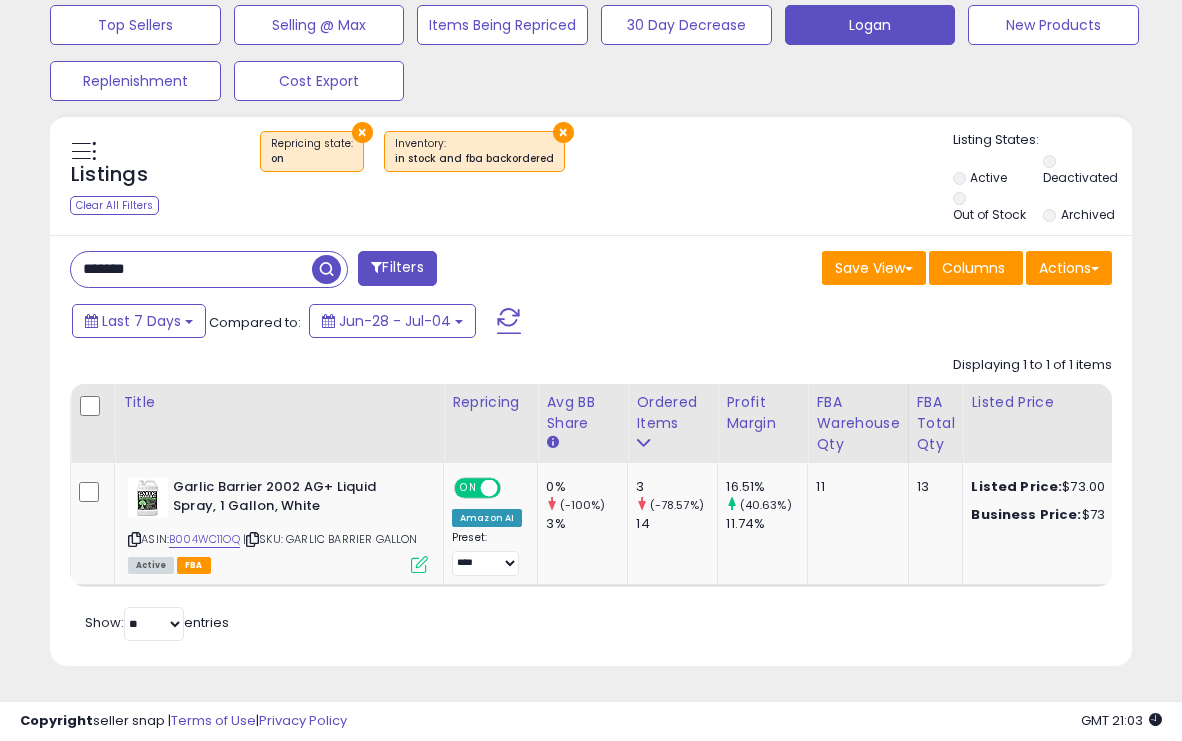 type on "*******" 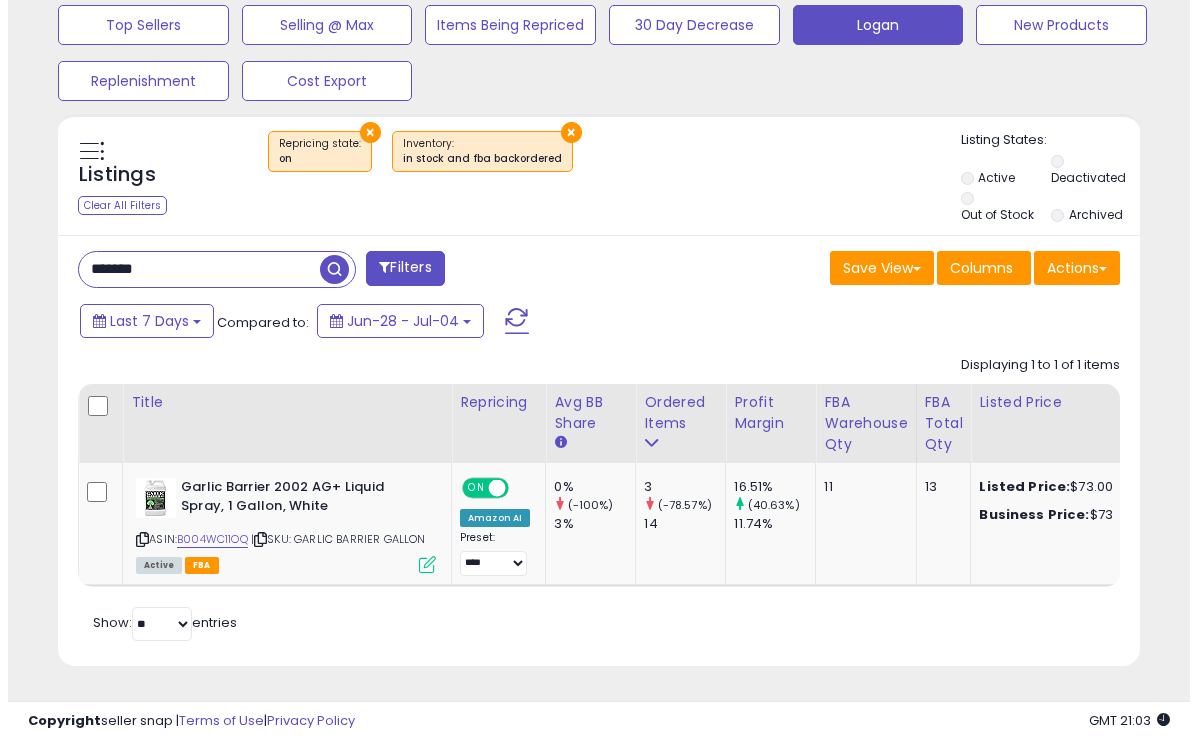 scroll, scrollTop: 603, scrollLeft: 0, axis: vertical 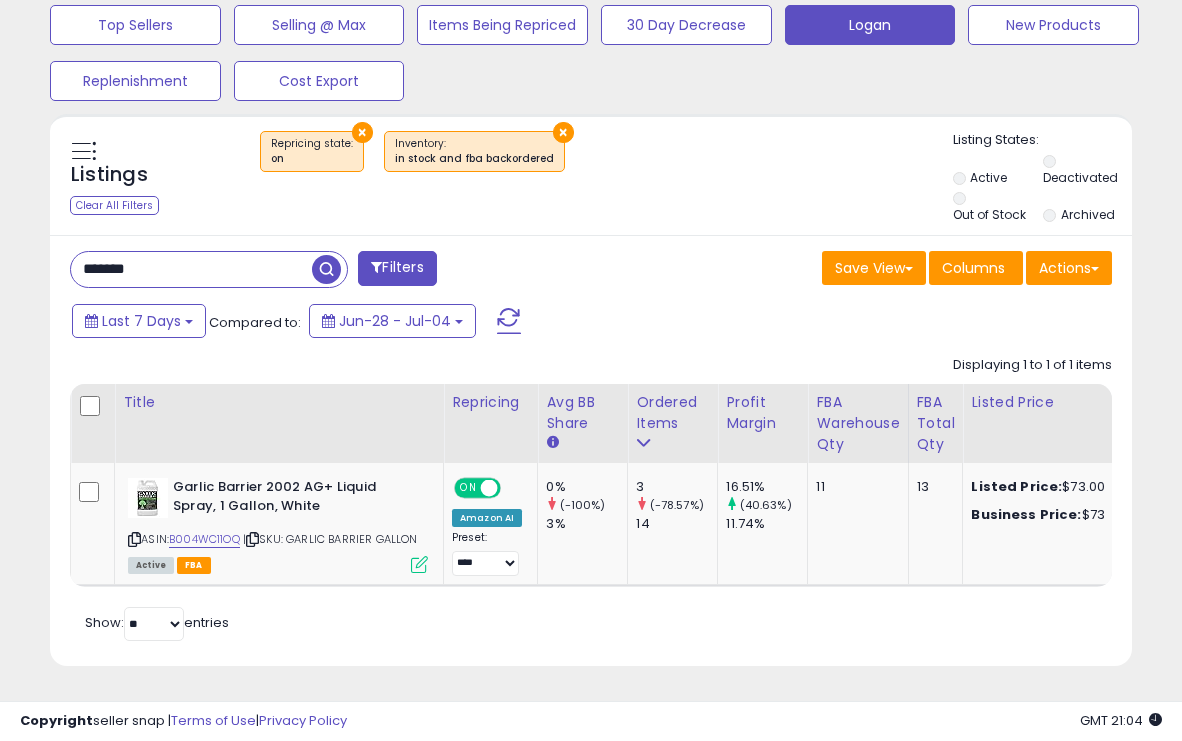 click on "×" at bounding box center (563, 132) 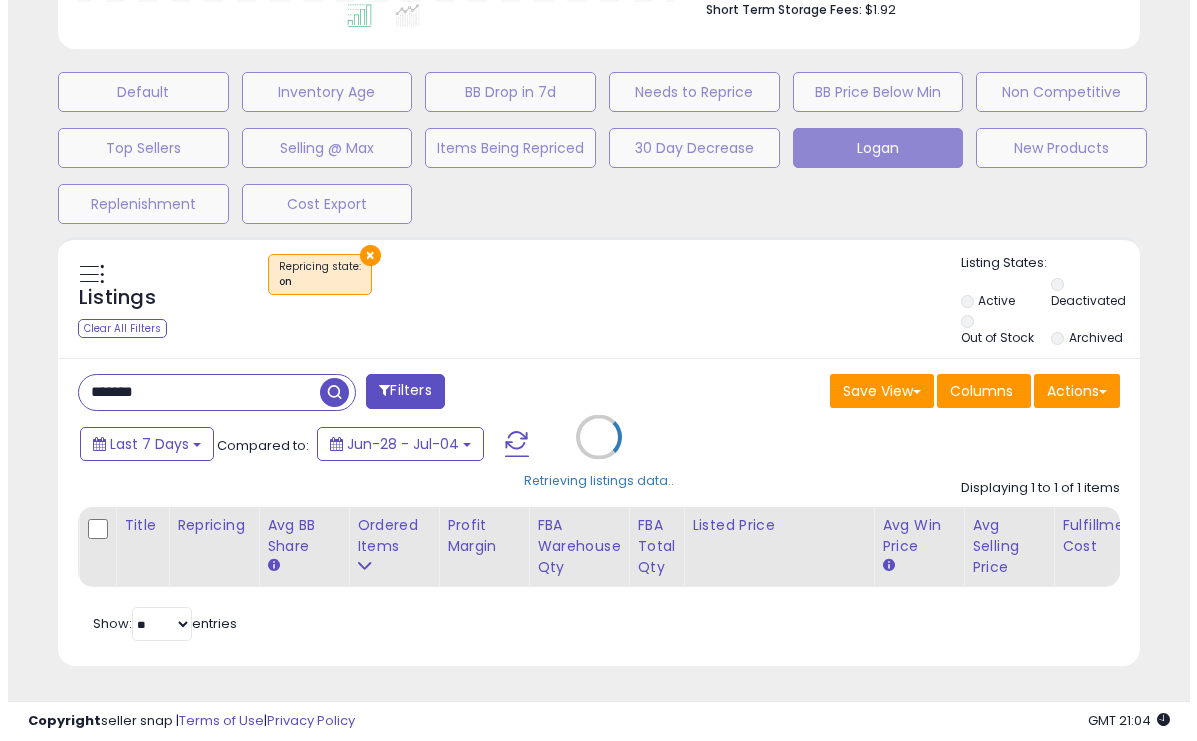 scroll, scrollTop: 603, scrollLeft: 0, axis: vertical 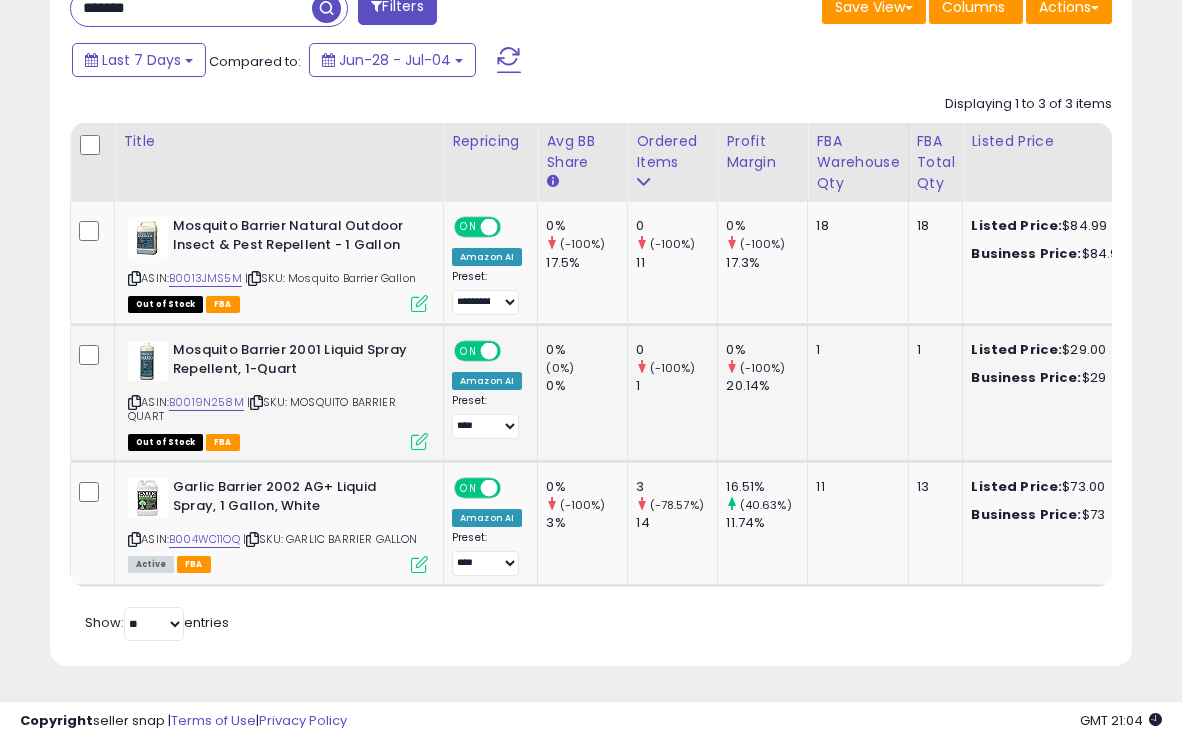 click at bounding box center [419, 441] 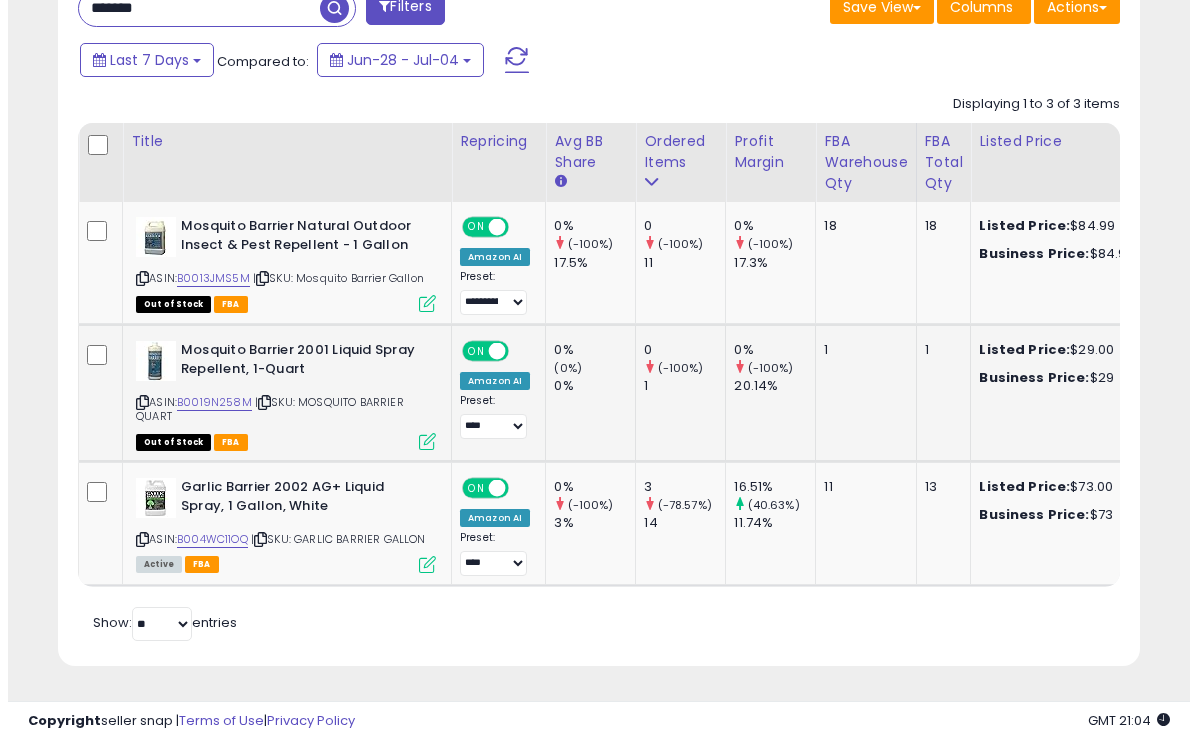 scroll, scrollTop: 999590, scrollLeft: 999366, axis: both 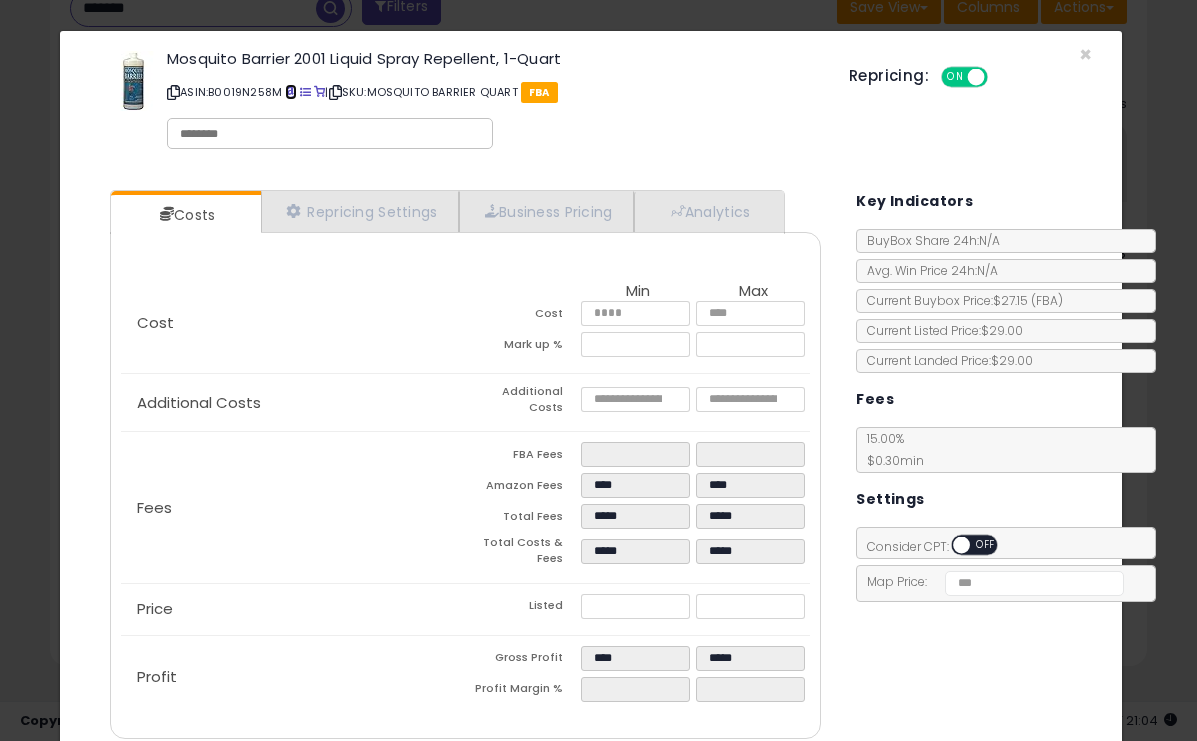 click at bounding box center [290, 92] 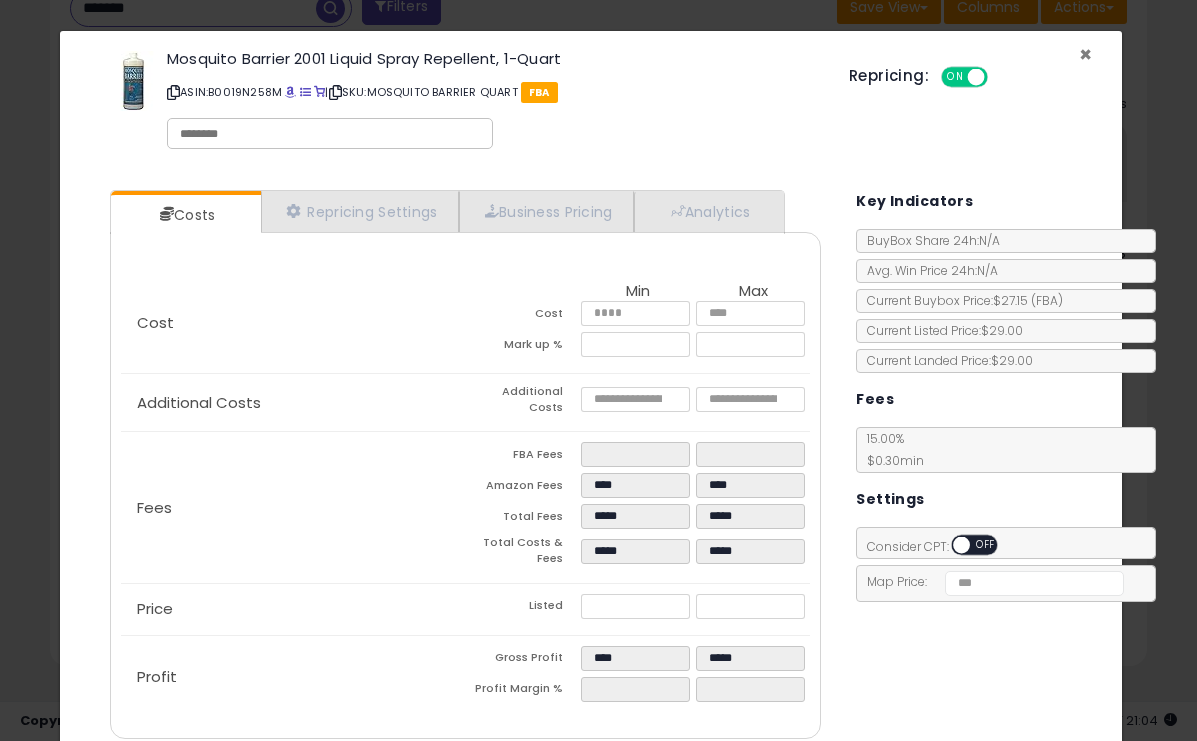 click on "×" at bounding box center [1085, 54] 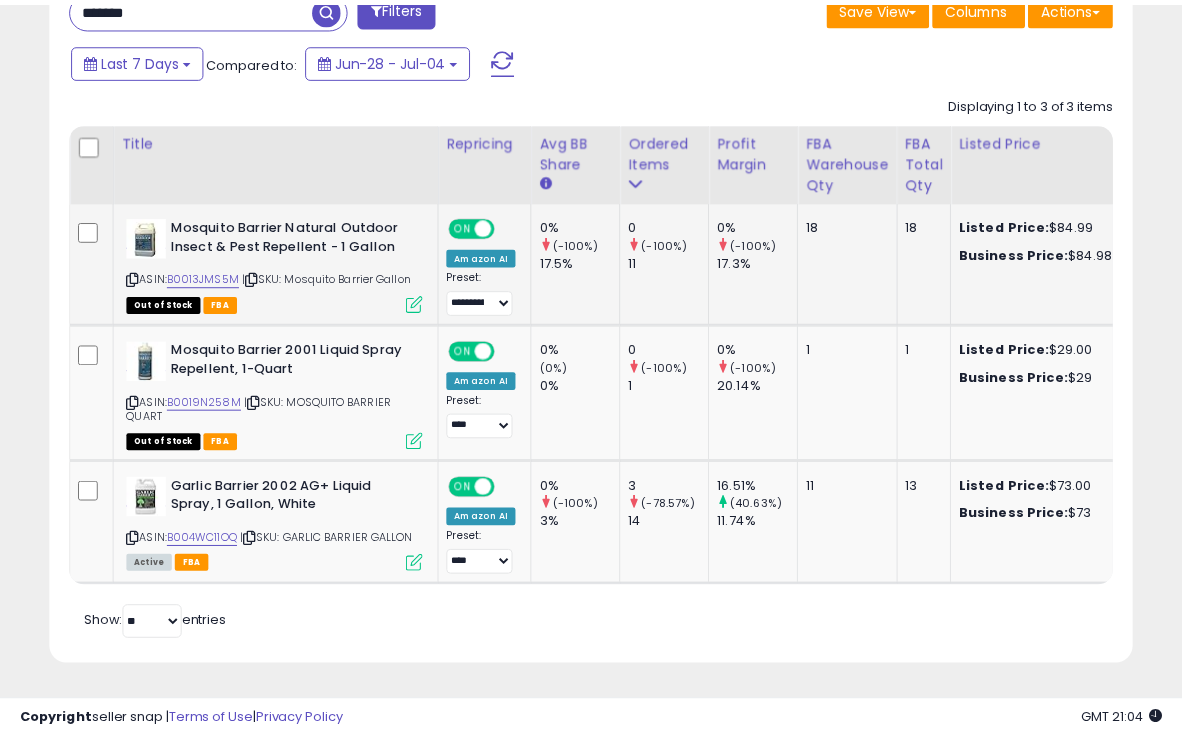 scroll, scrollTop: 410, scrollLeft: 625, axis: both 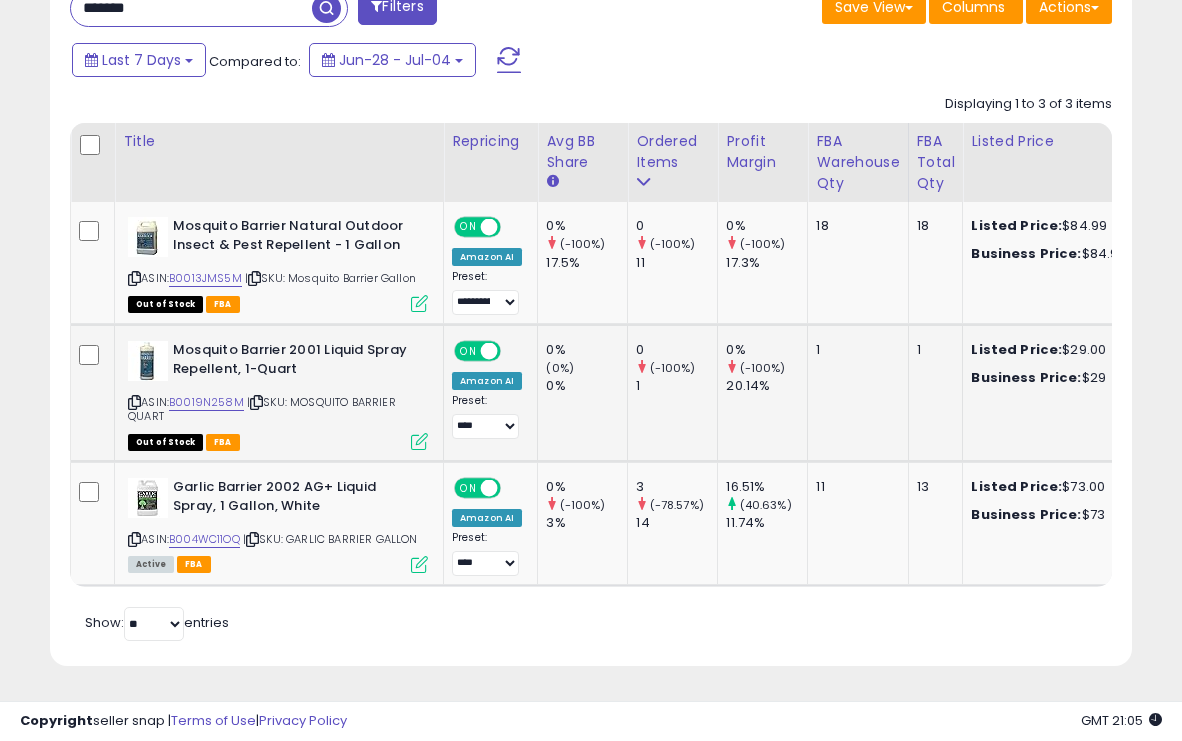 click at bounding box center (419, 441) 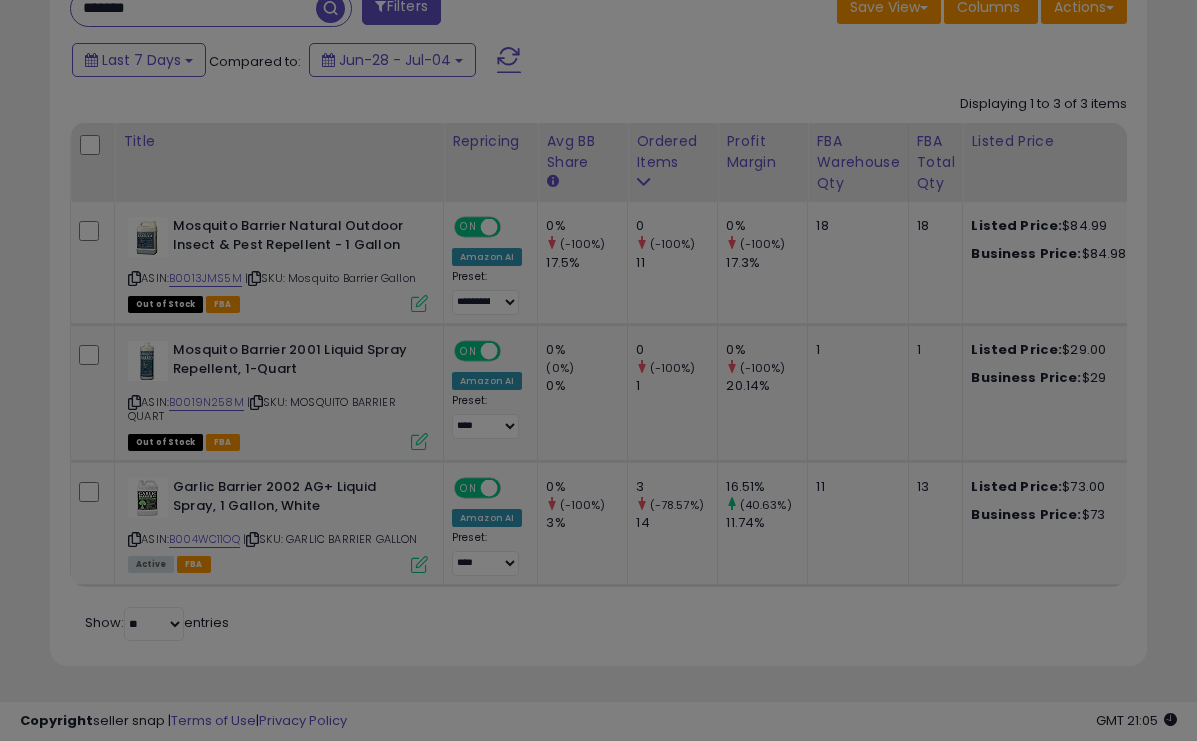 scroll, scrollTop: 999590, scrollLeft: 999366, axis: both 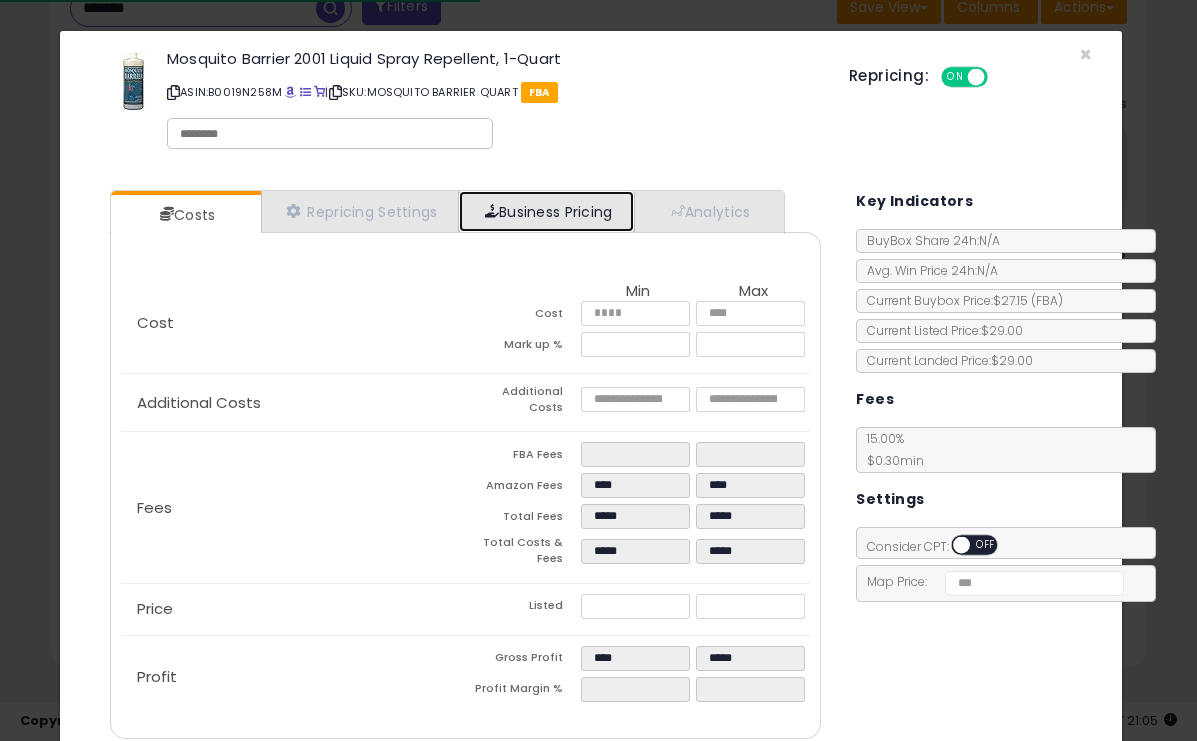 click on "Business Pricing" at bounding box center (546, 211) 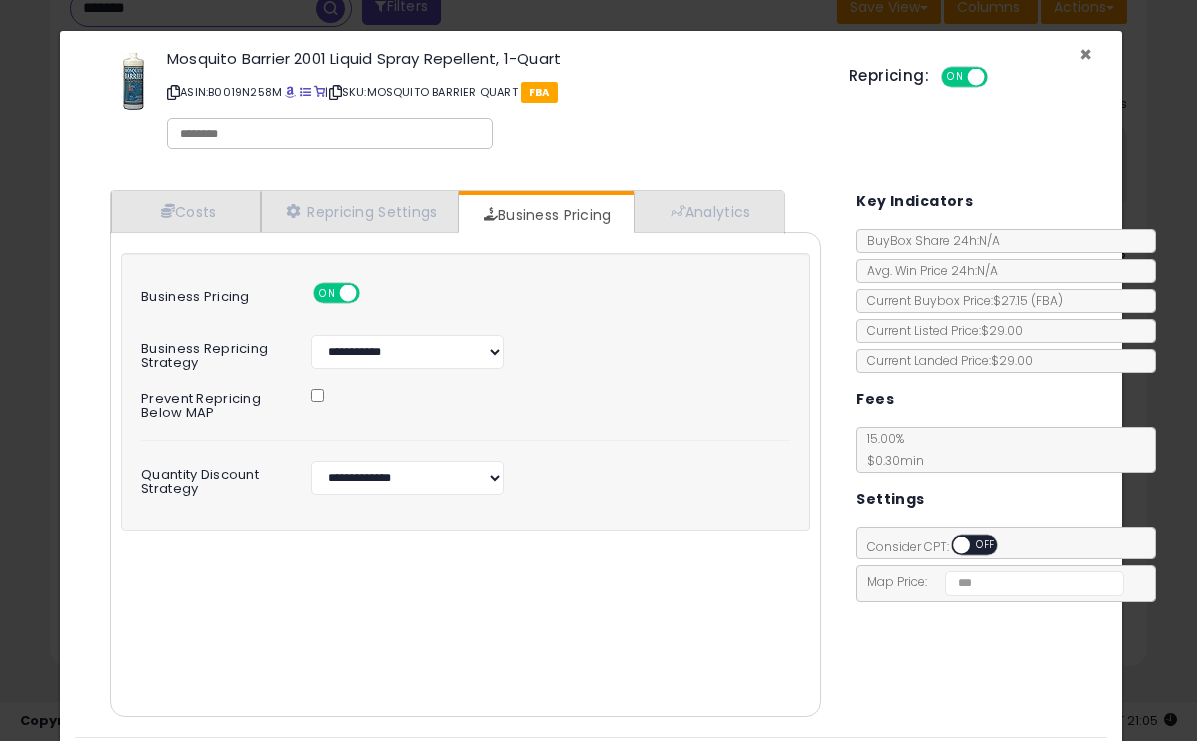 click on "×" at bounding box center (1085, 54) 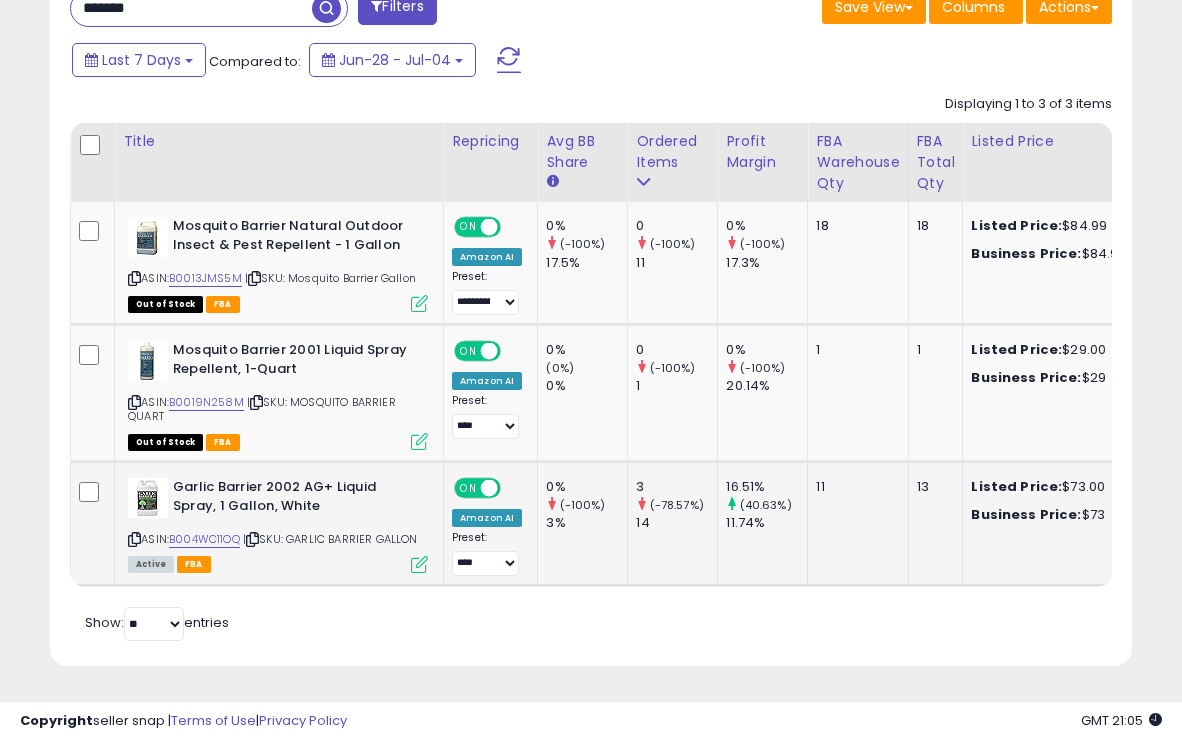 scroll, scrollTop: 410, scrollLeft: 625, axis: both 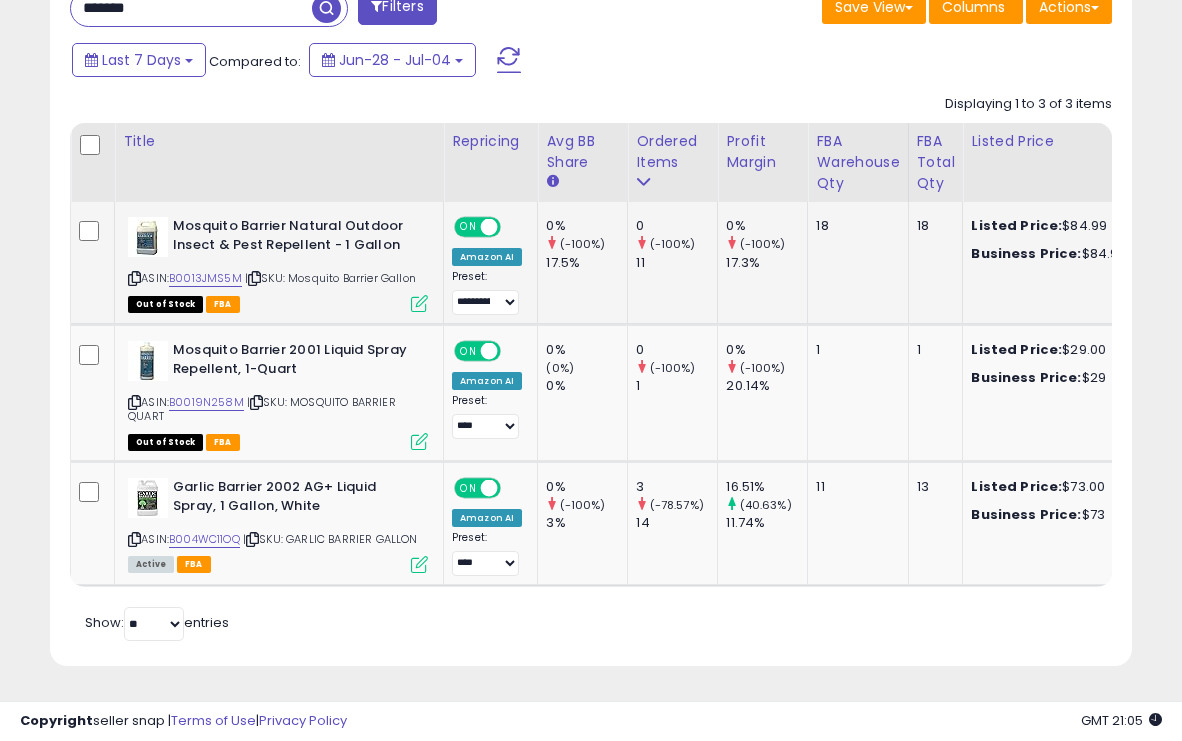 click at bounding box center [419, 303] 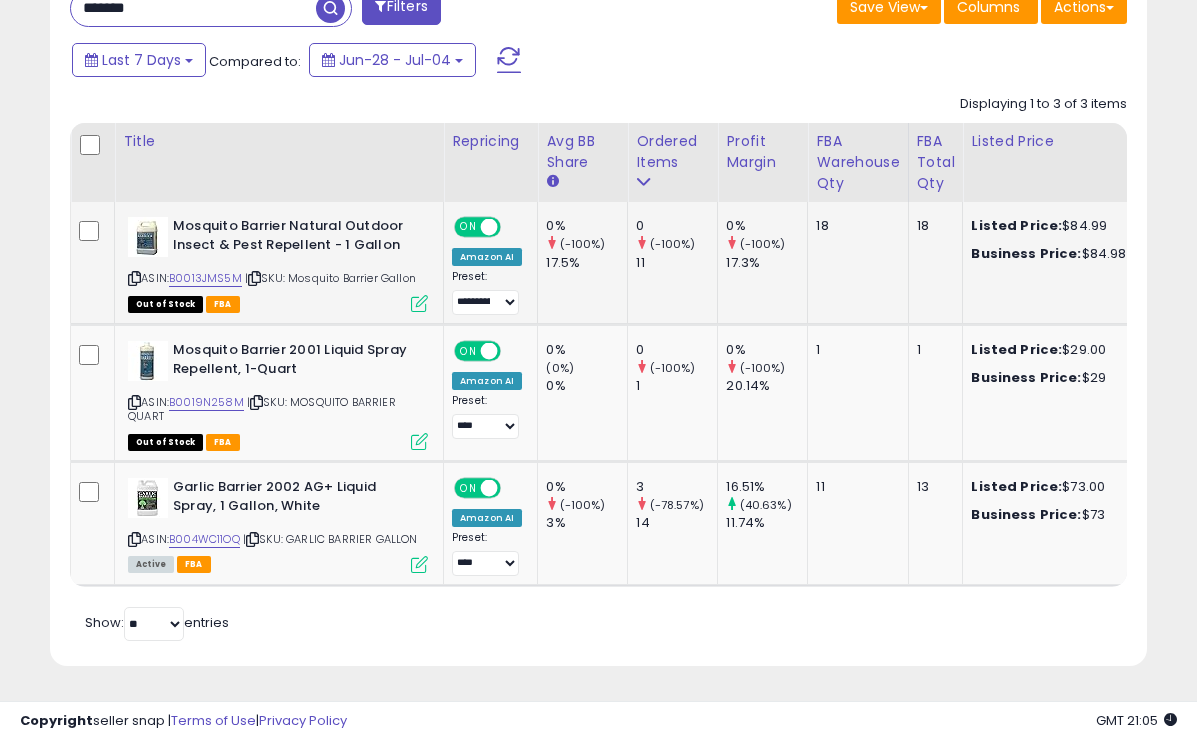 scroll, scrollTop: 999590, scrollLeft: 999366, axis: both 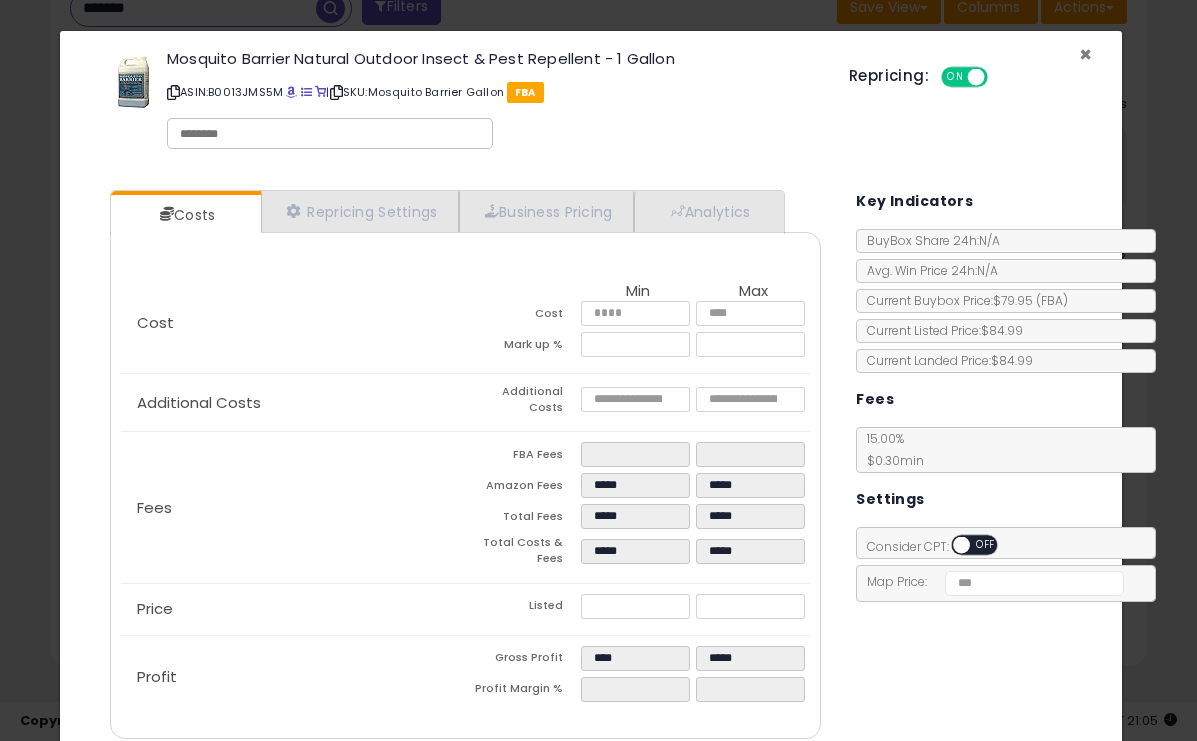 click on "×" at bounding box center [1085, 54] 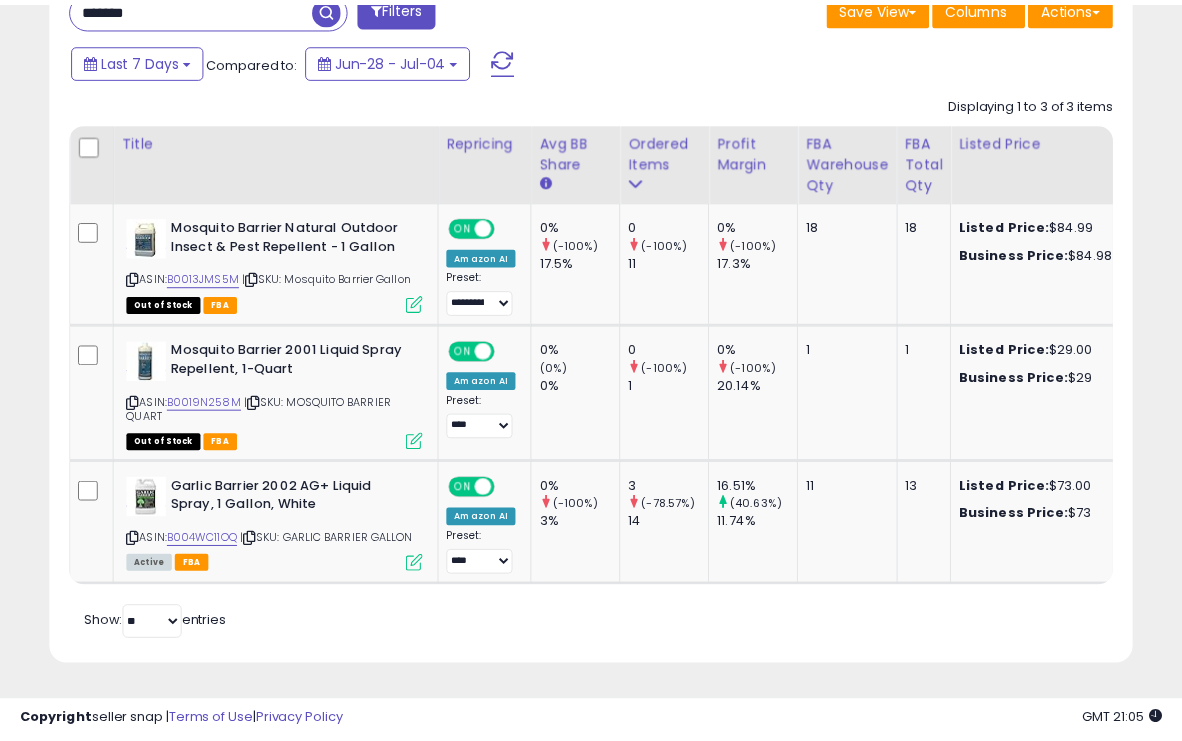 scroll, scrollTop: 410, scrollLeft: 625, axis: both 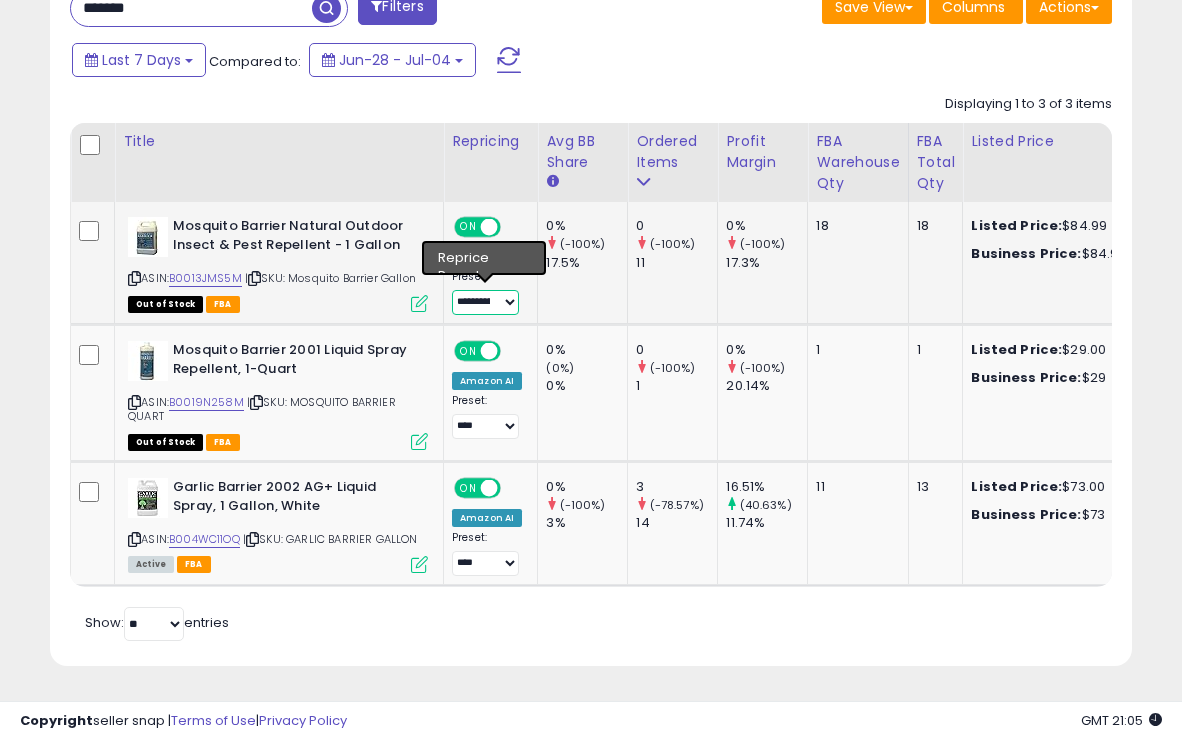 click on "**********" at bounding box center [485, 302] 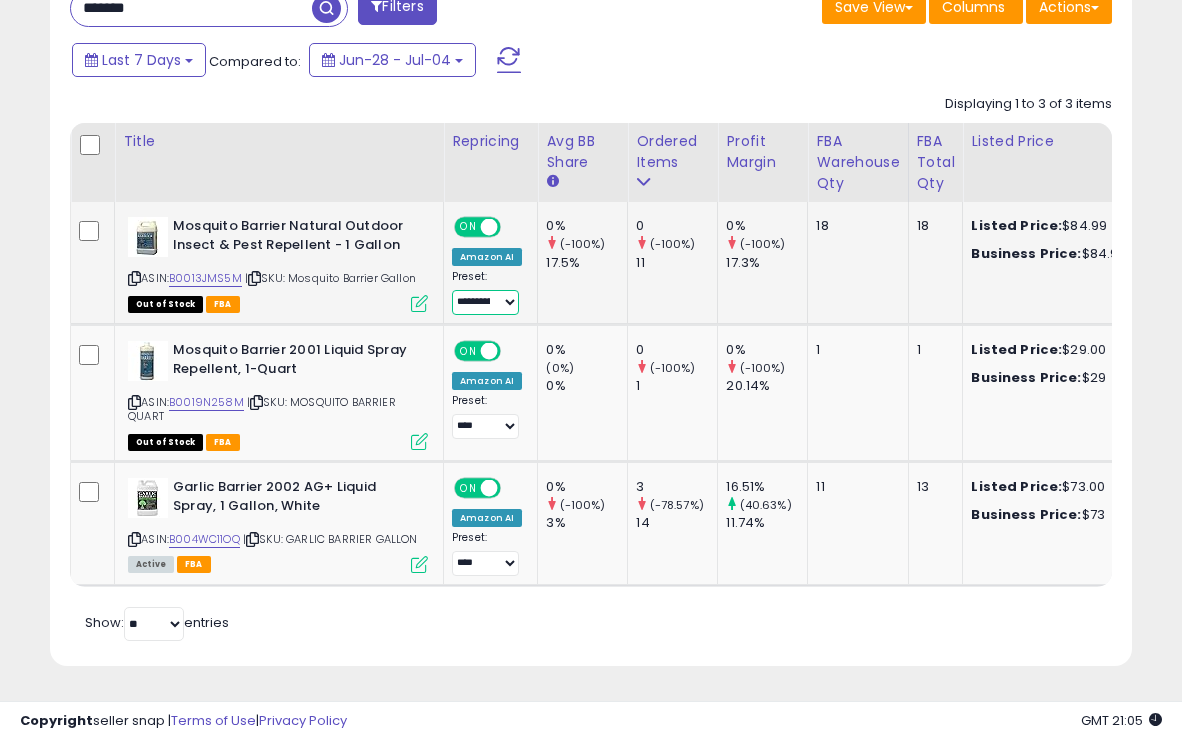 select on "****" 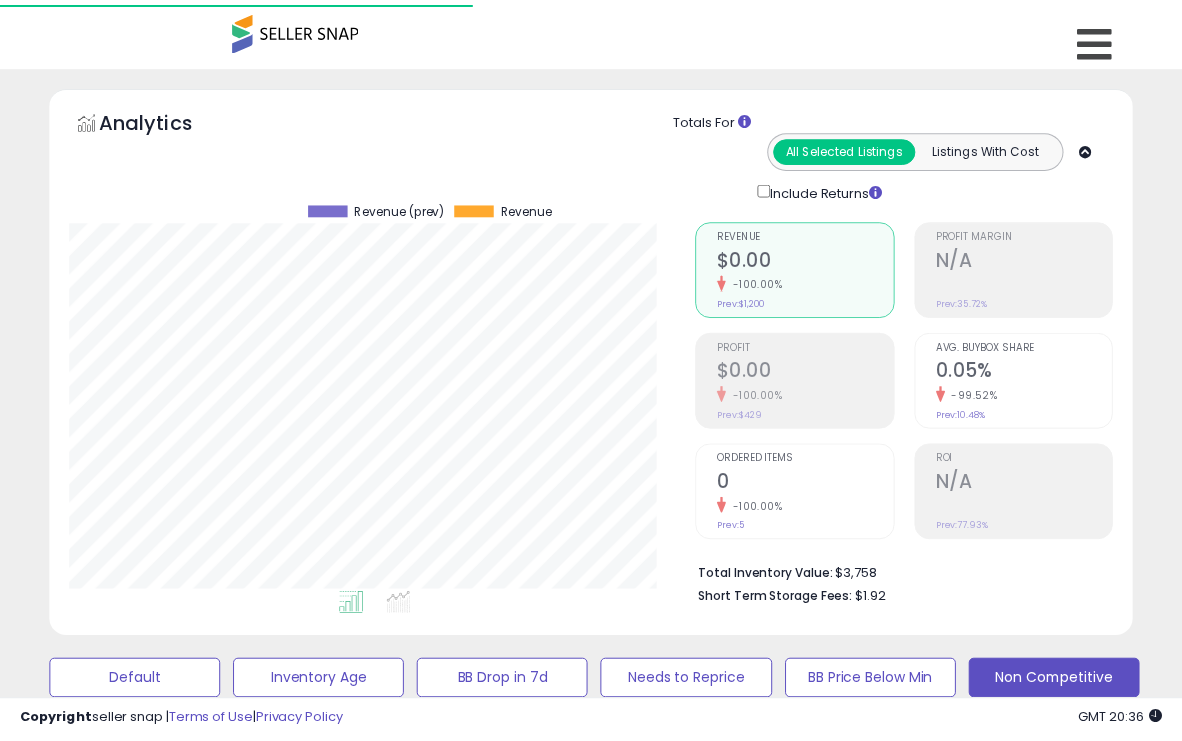 scroll, scrollTop: 0, scrollLeft: 0, axis: both 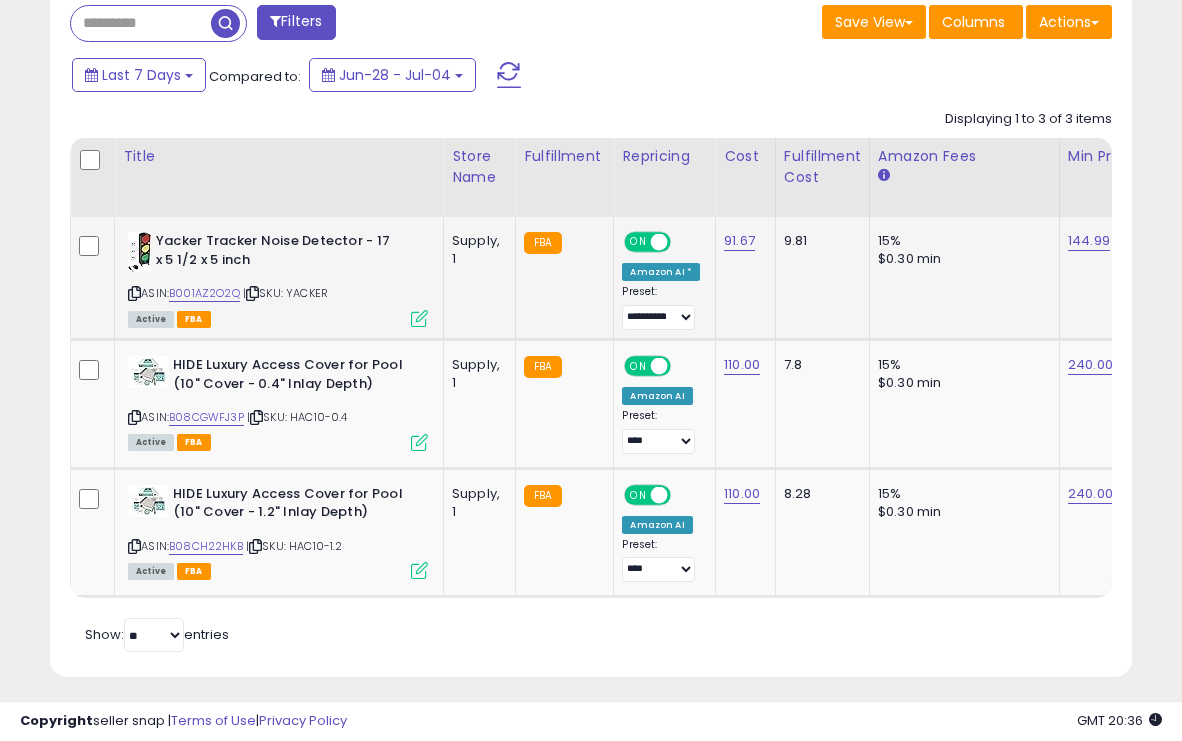 click at bounding box center [419, 318] 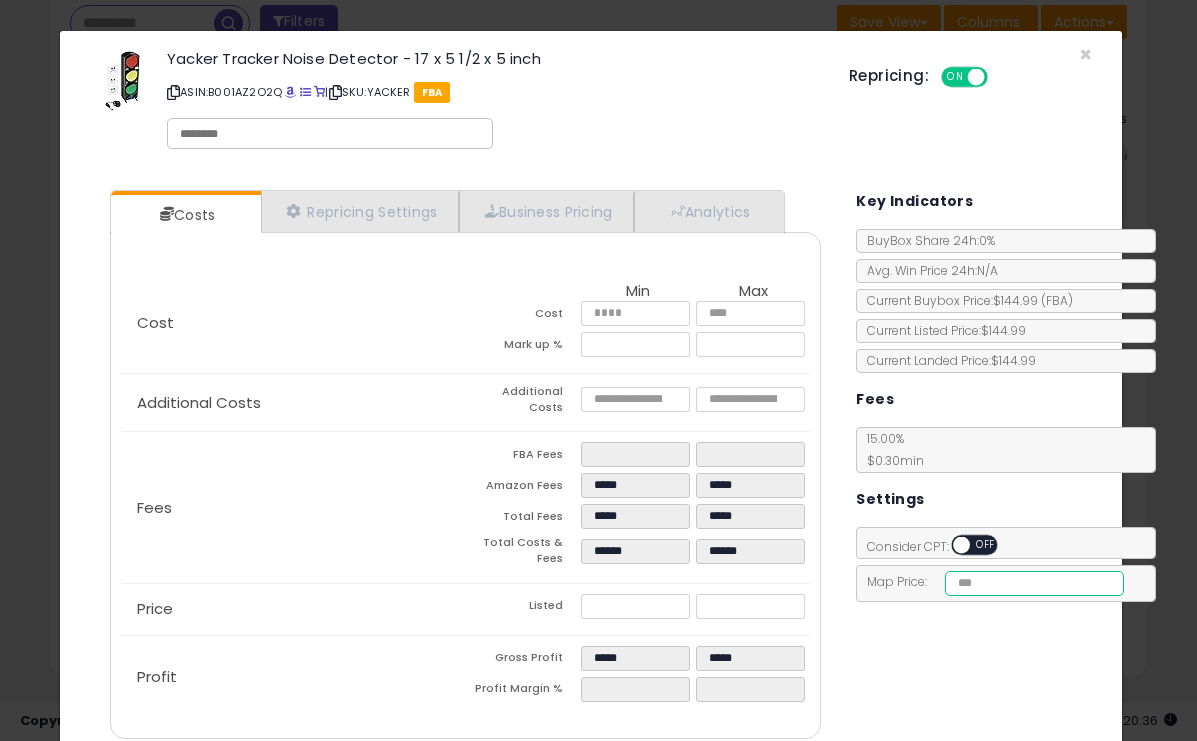 click at bounding box center (1034, 583) 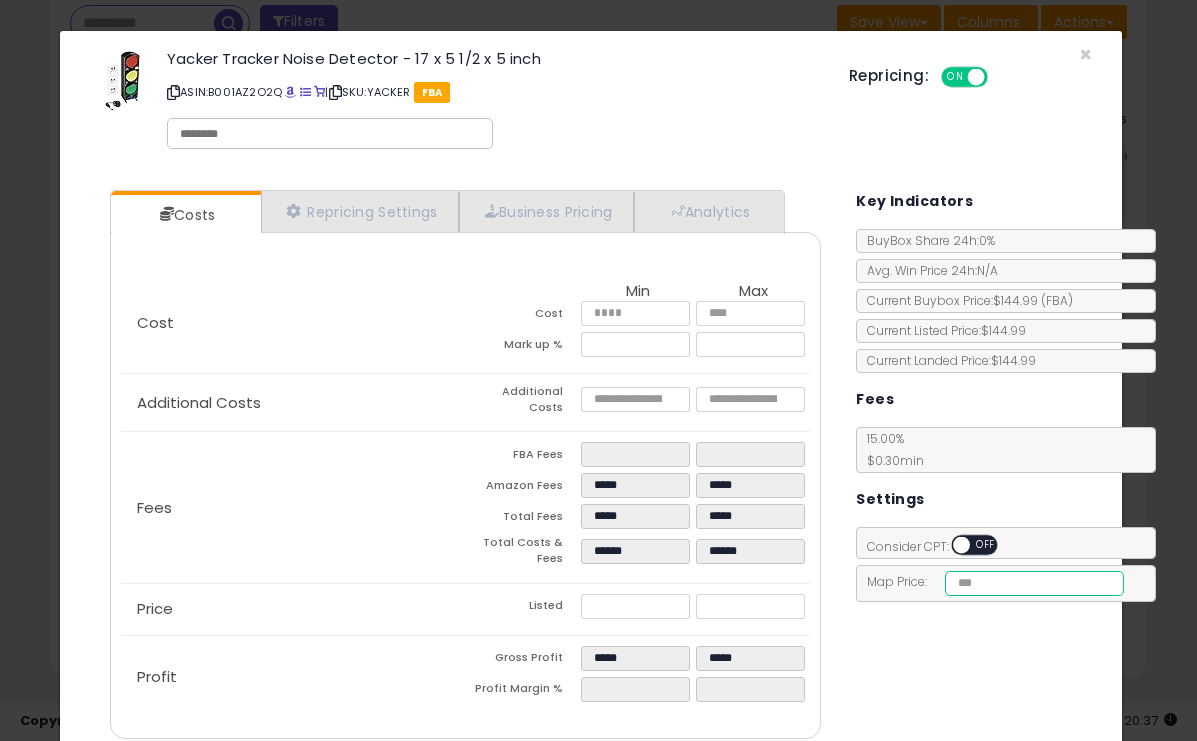type on "******" 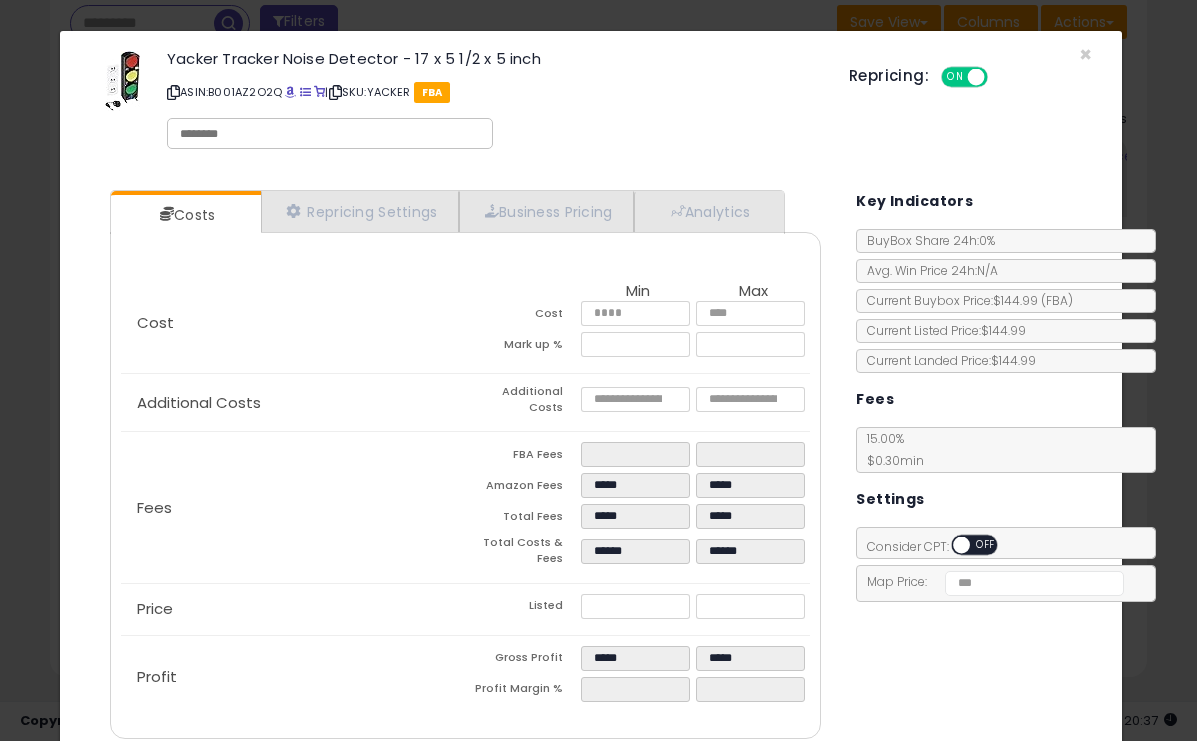click on "Costs
Repricing Settings
Business Pricing
Analytics
Cost" at bounding box center [591, 467] 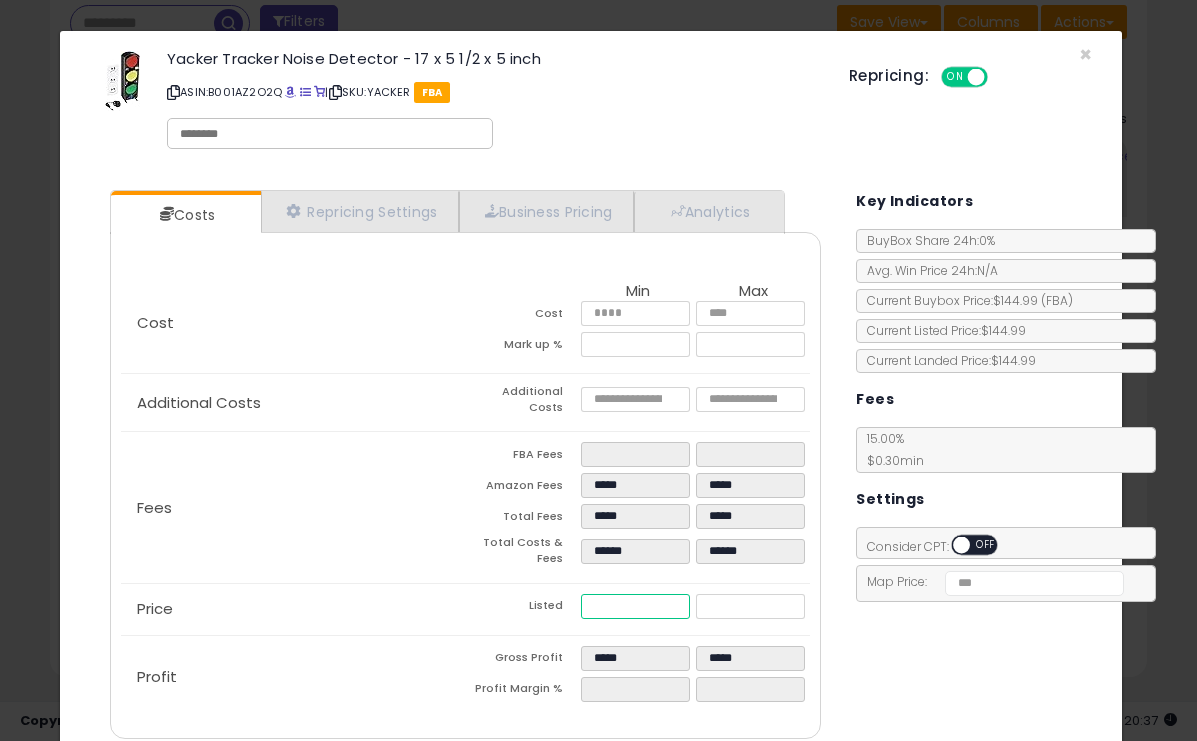 click on "******" at bounding box center [635, 606] 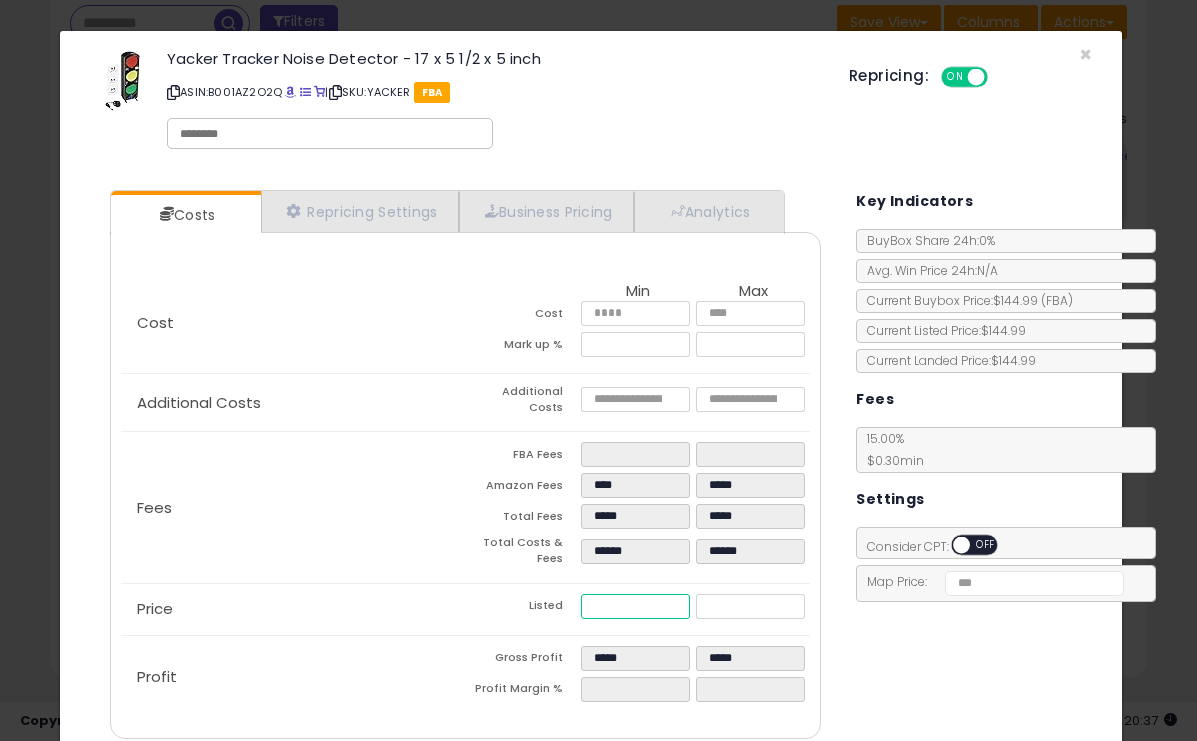 type on "****" 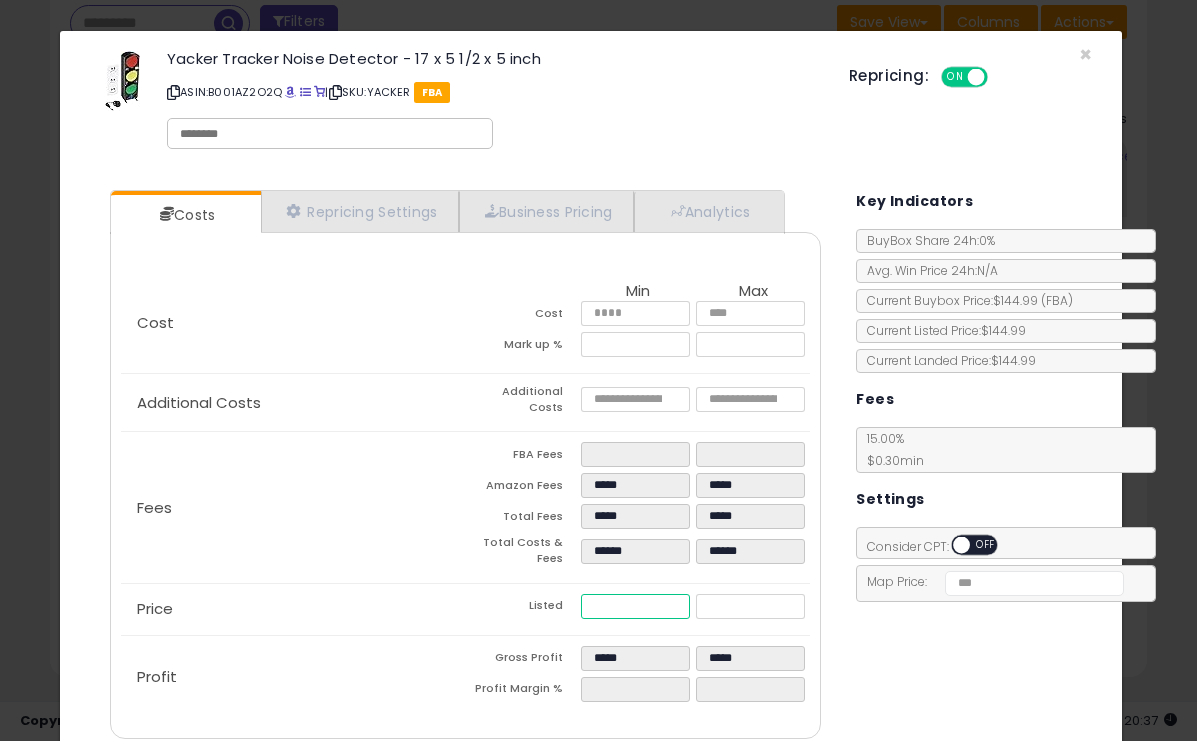 type on "***" 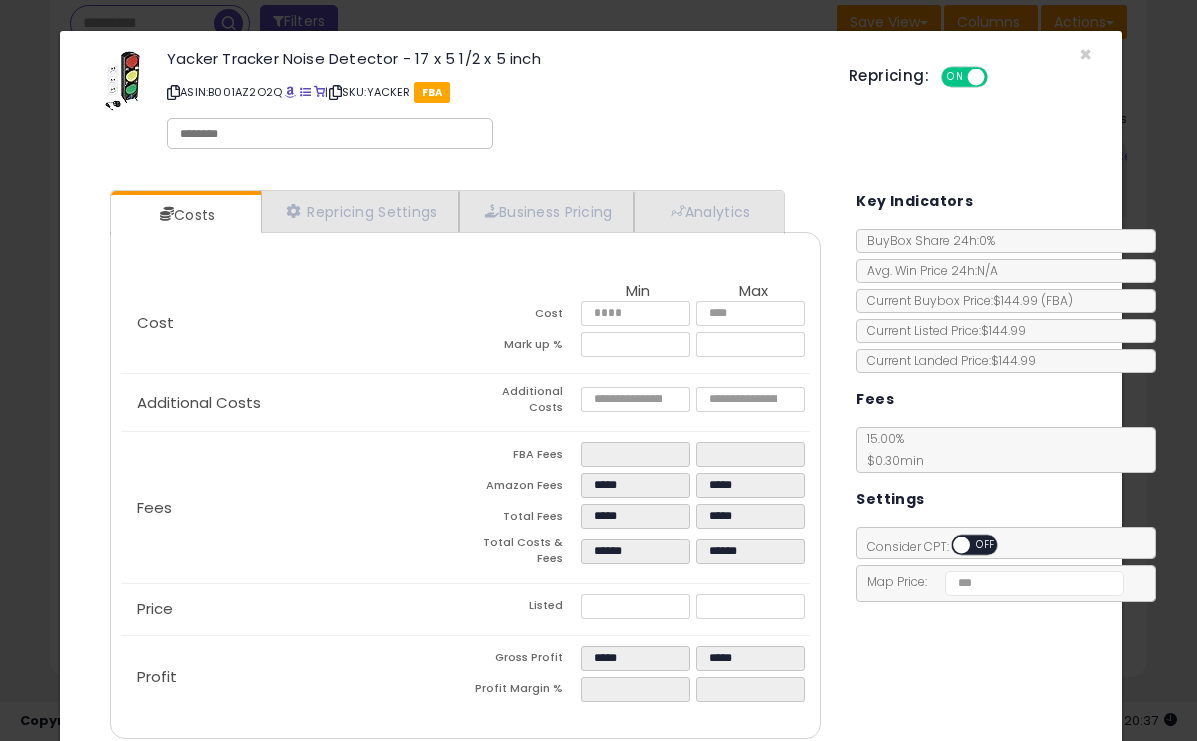 type on "*****" 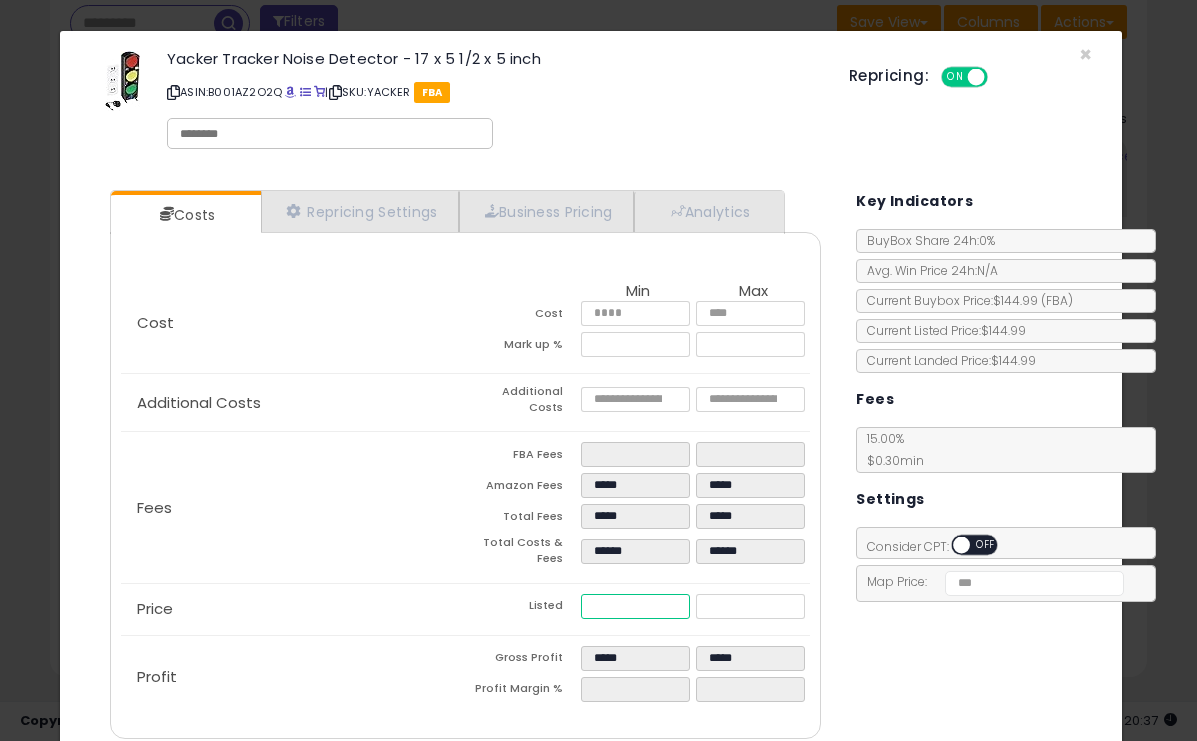 click on "******" at bounding box center (635, 606) 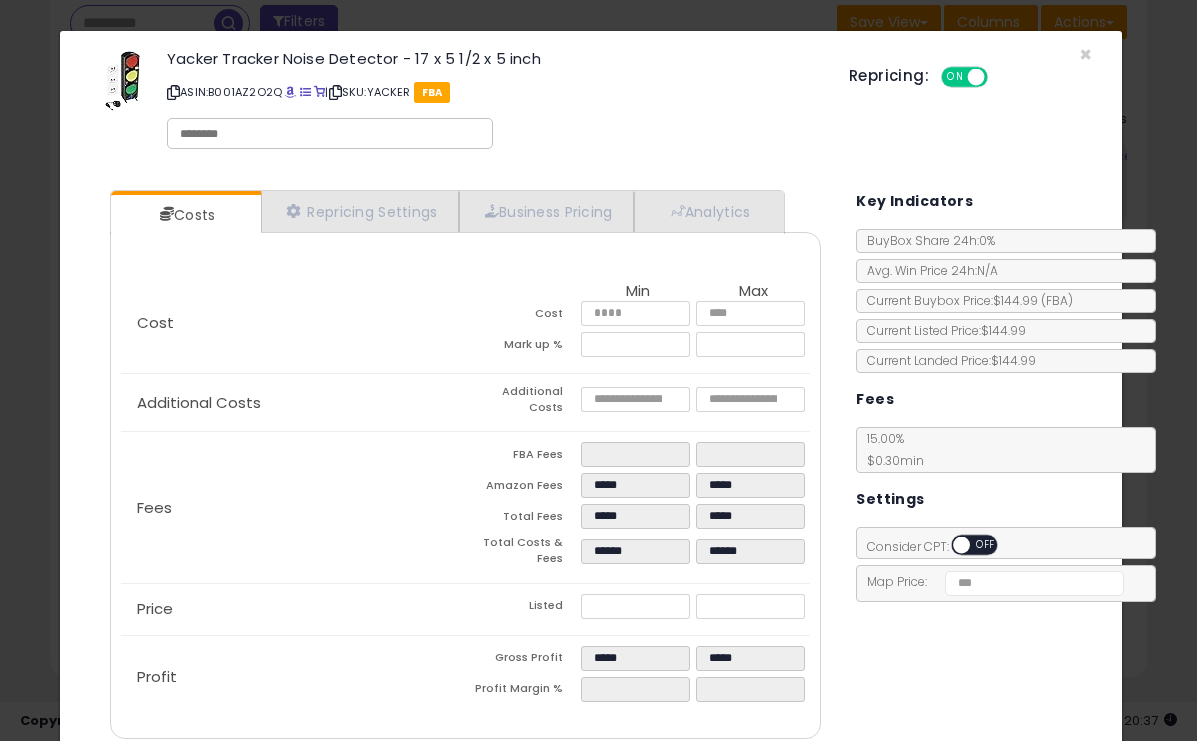 type on "*****" 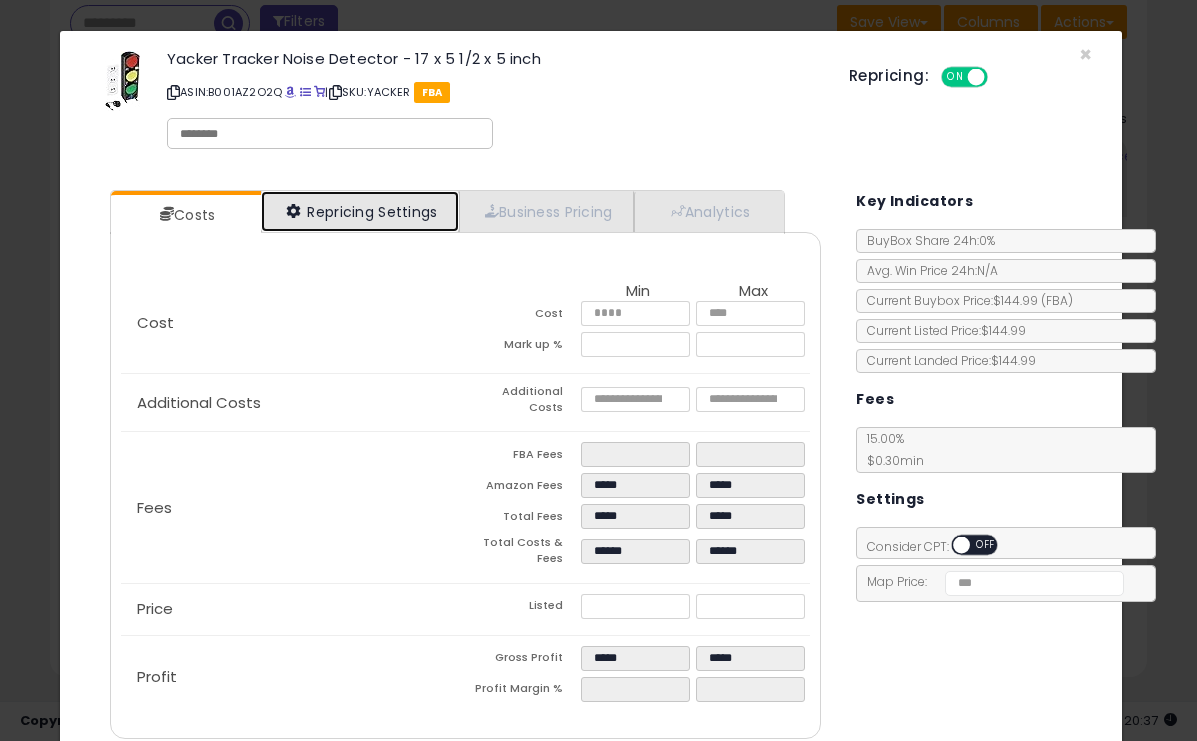 click on "Repricing Settings" at bounding box center [360, 211] 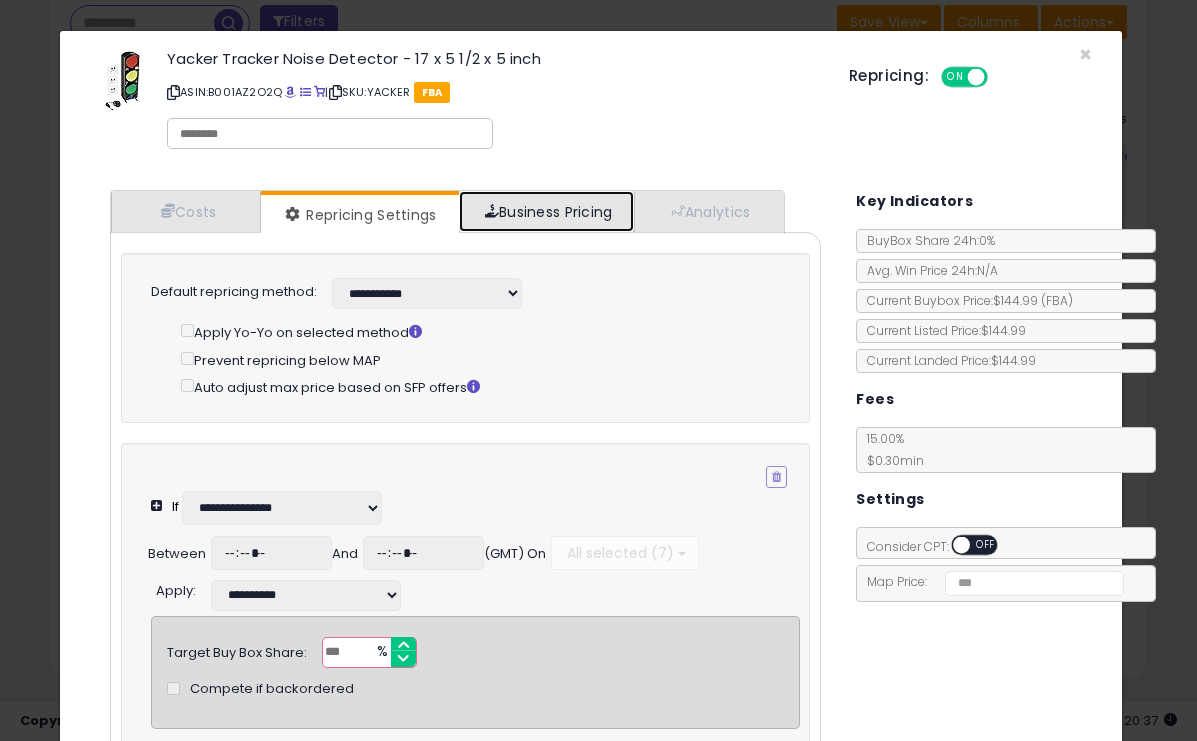 click on "Business Pricing" at bounding box center [546, 211] 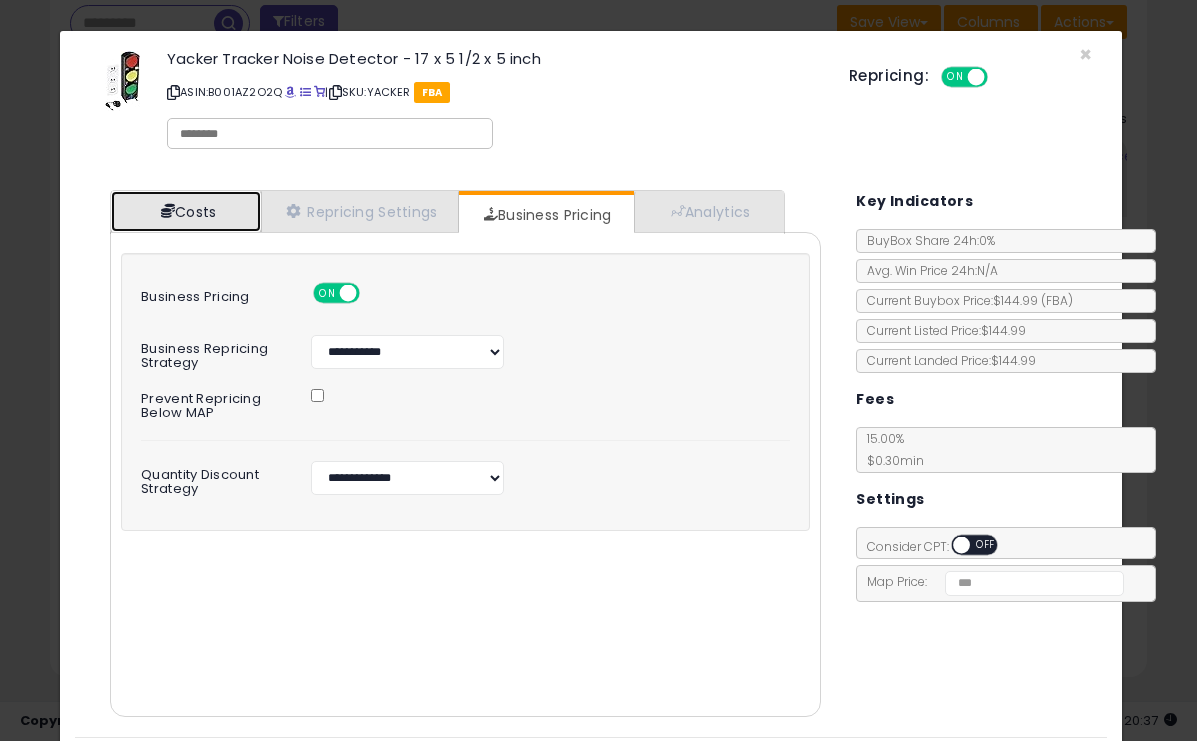 click on "Costs" at bounding box center [186, 211] 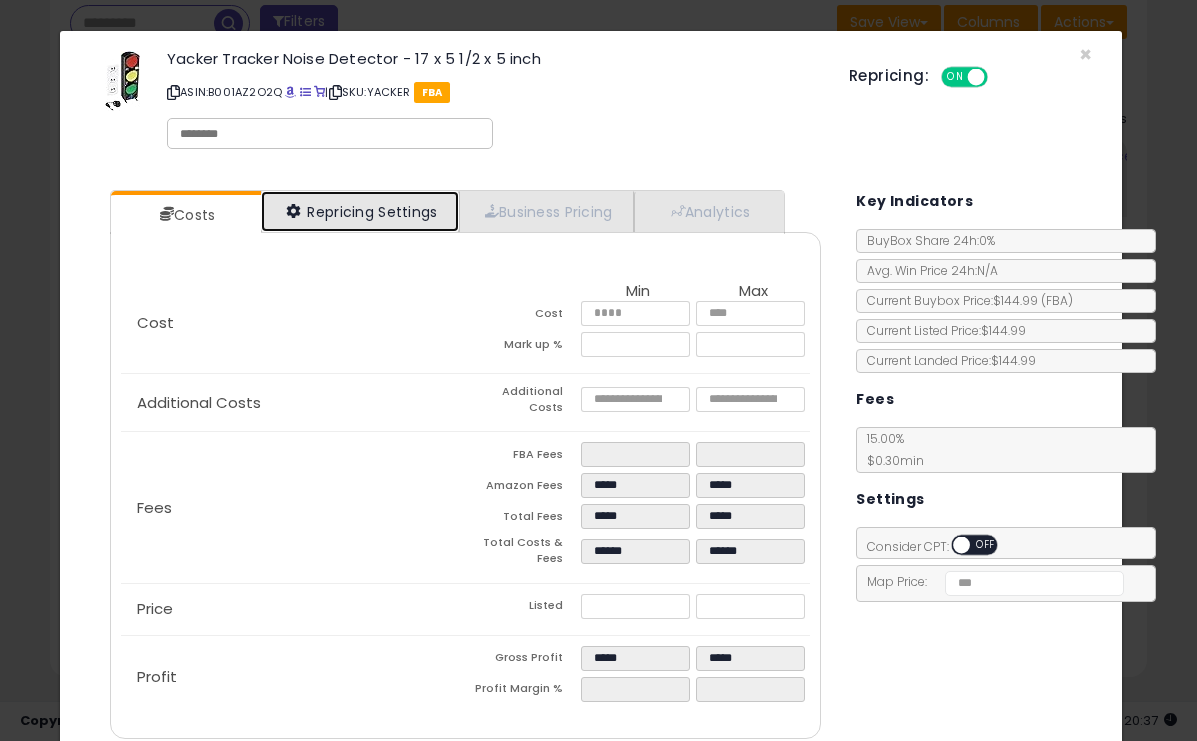 click on "Repricing Settings" at bounding box center [360, 211] 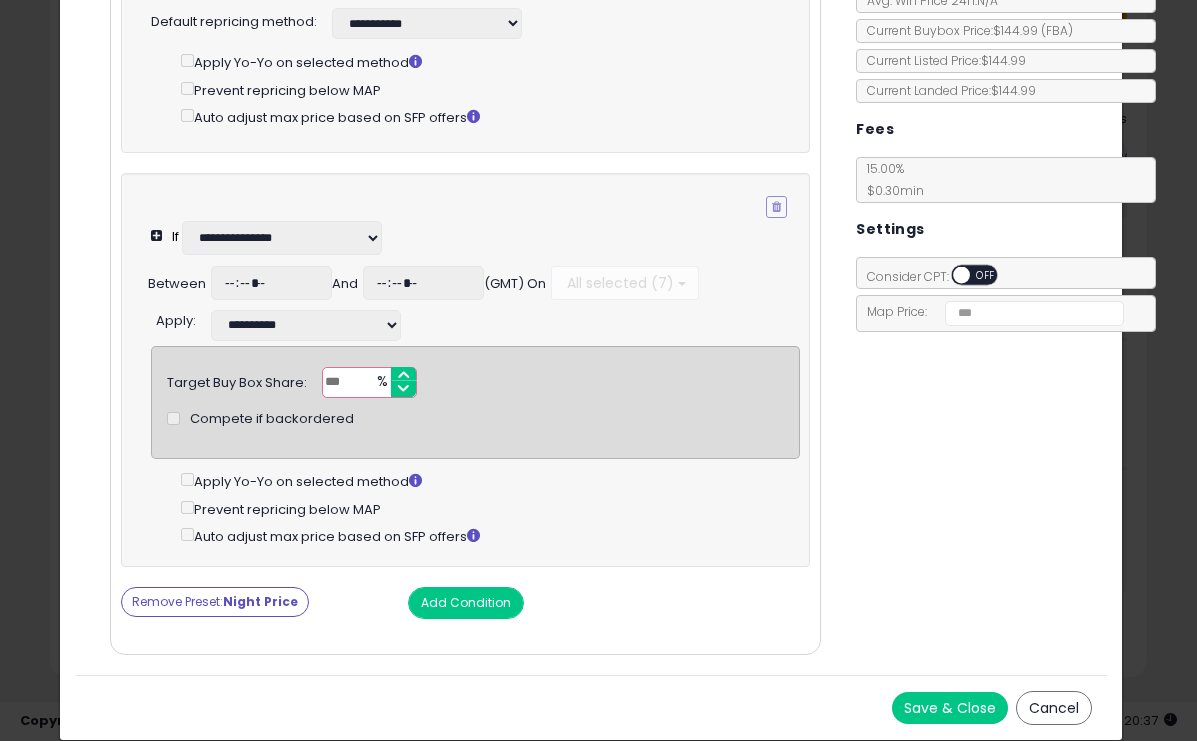 click on "Save & Close" at bounding box center (950, 708) 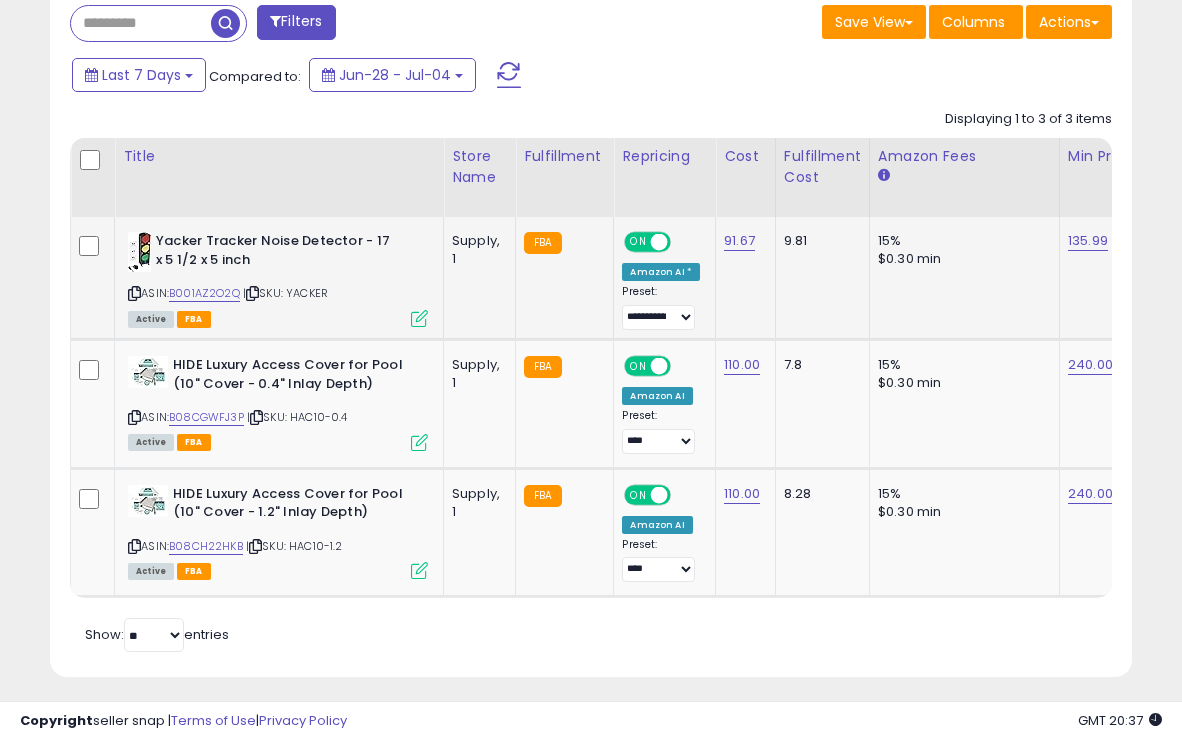 click at bounding box center [419, 318] 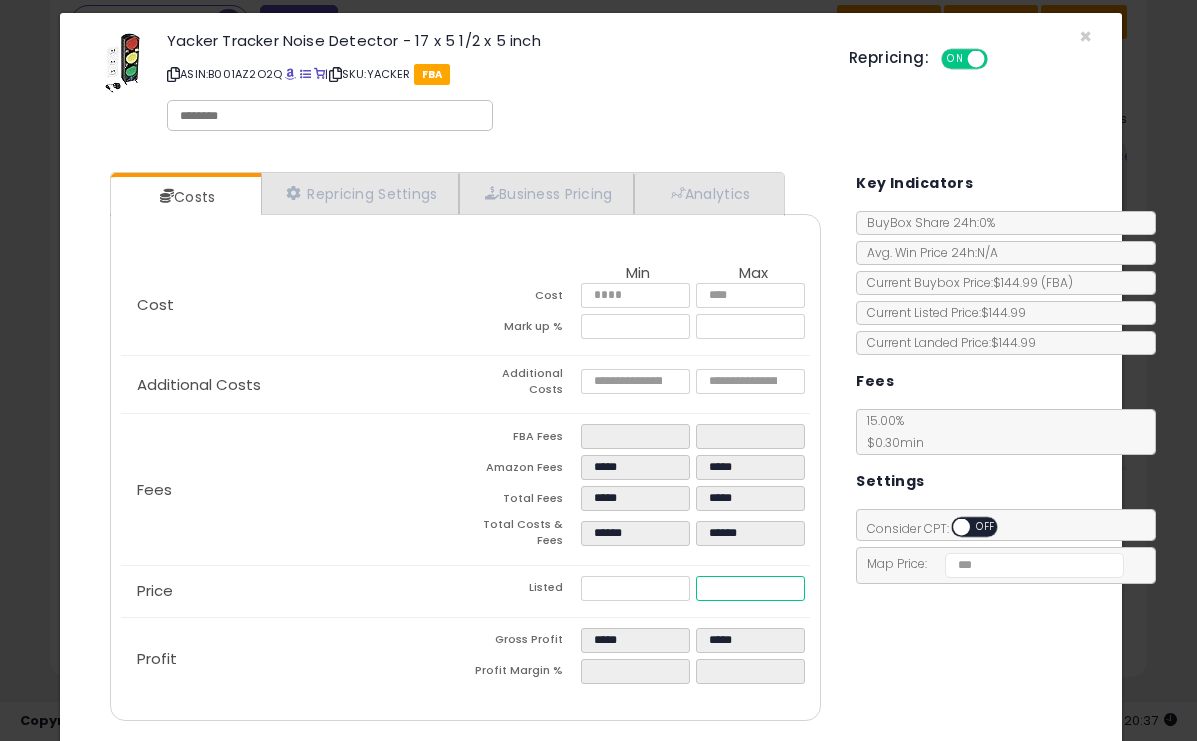 click on "******" at bounding box center [750, 588] 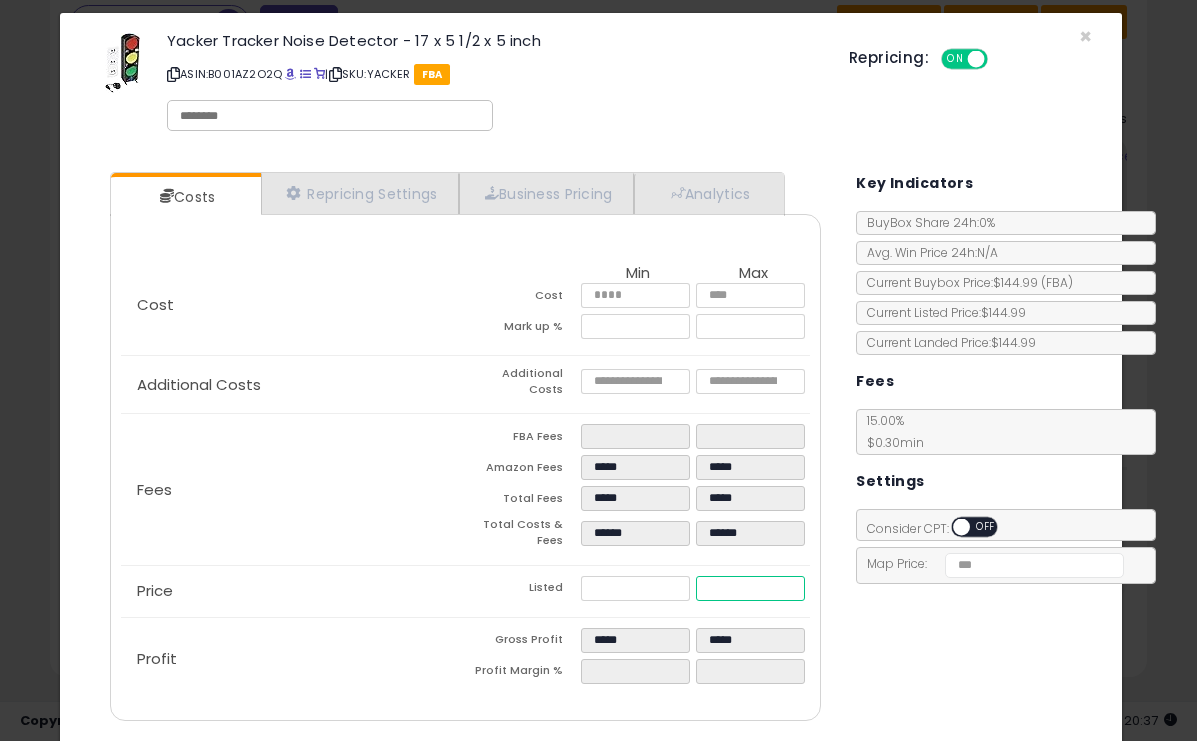 type on "*****" 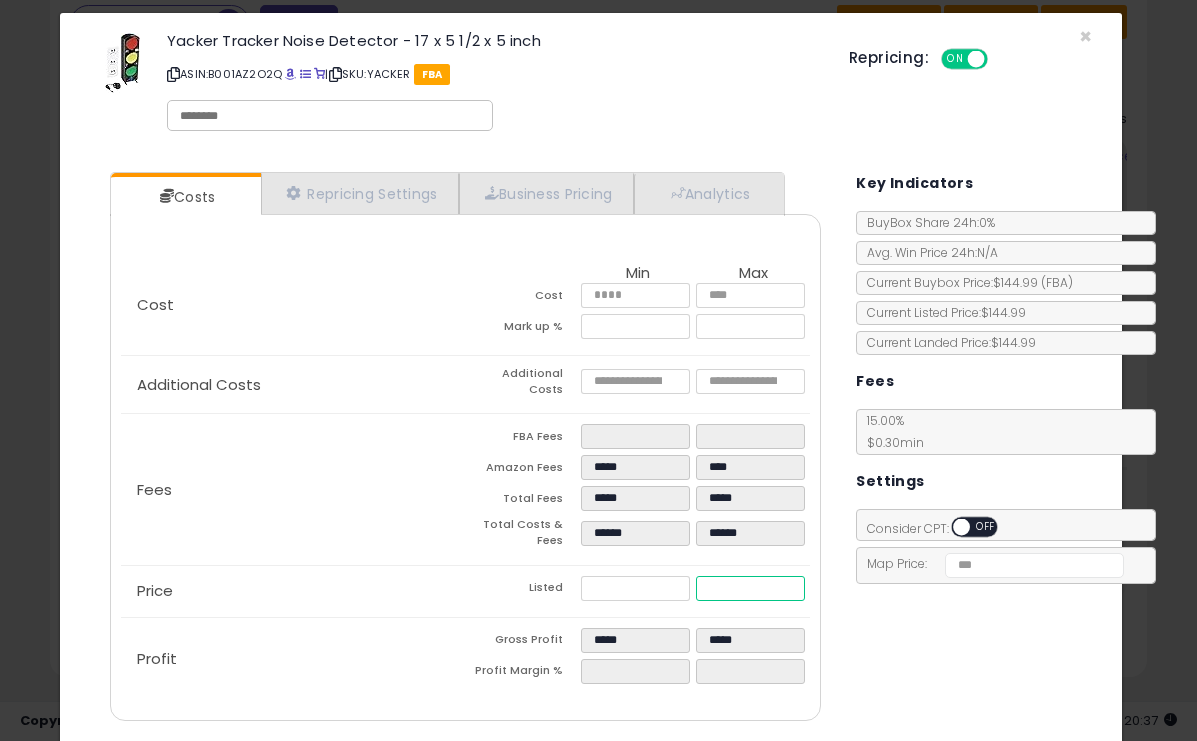 type on "*****" 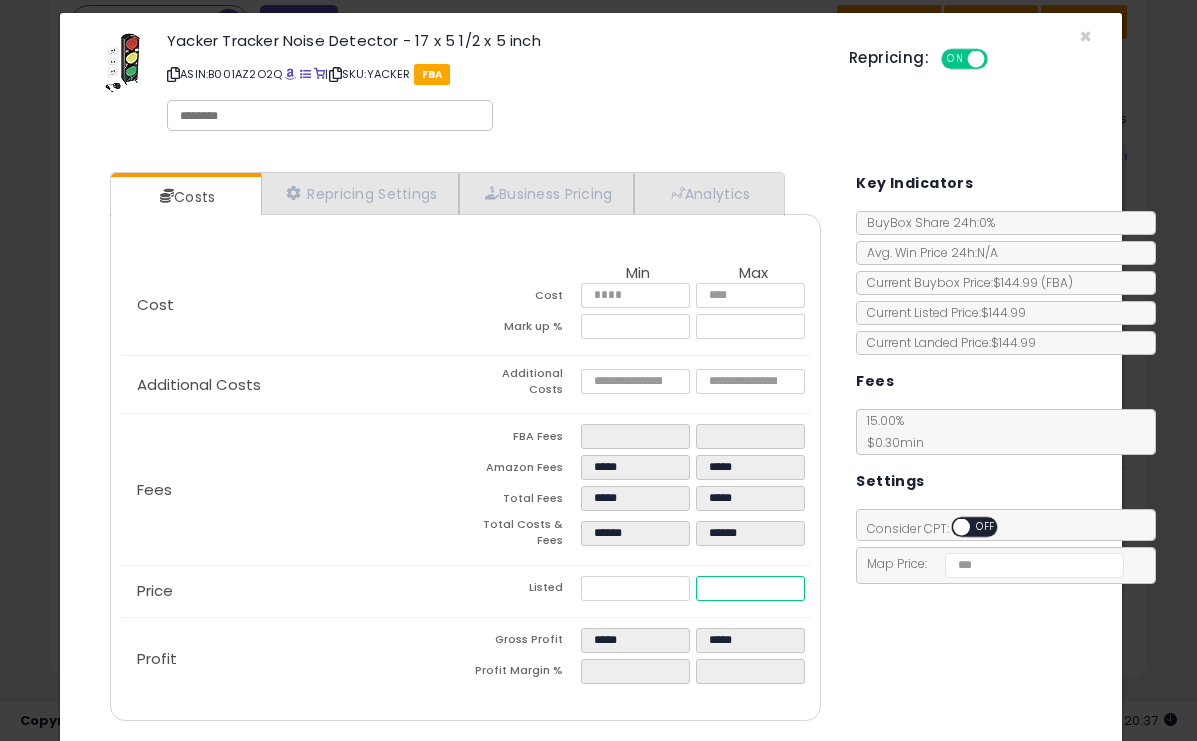type on "***" 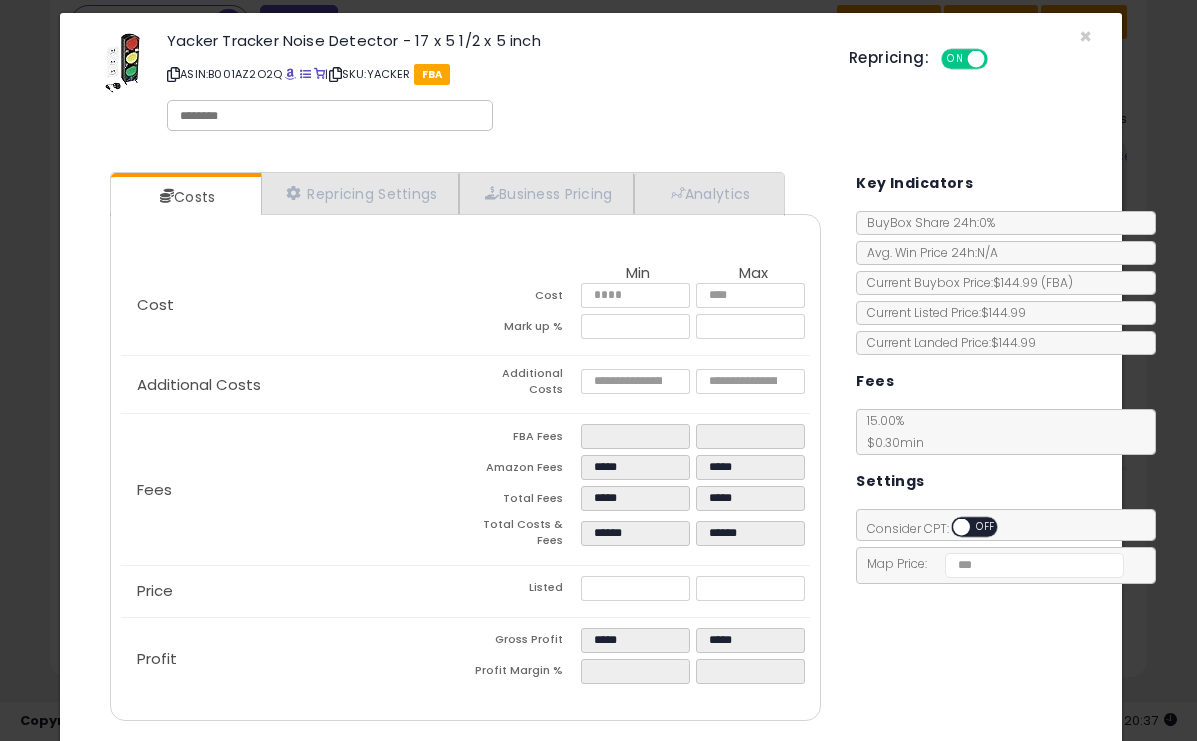 type on "*****" 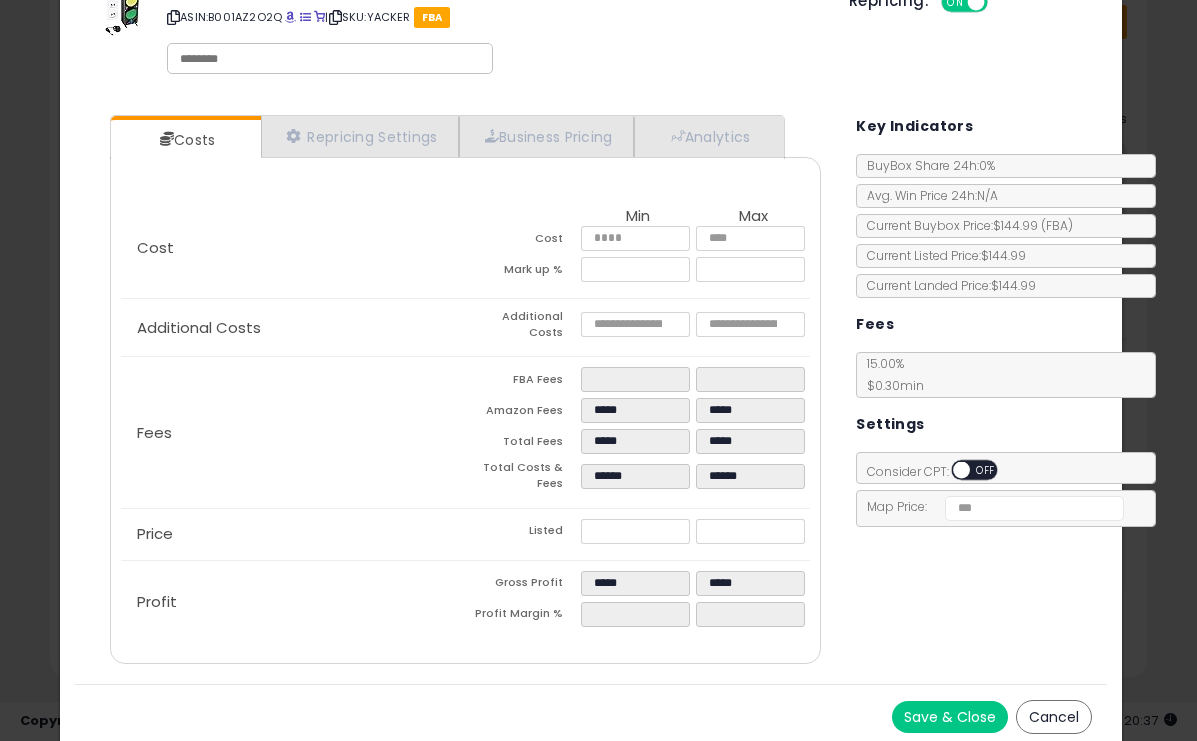 click on "Save & Close" at bounding box center (950, 717) 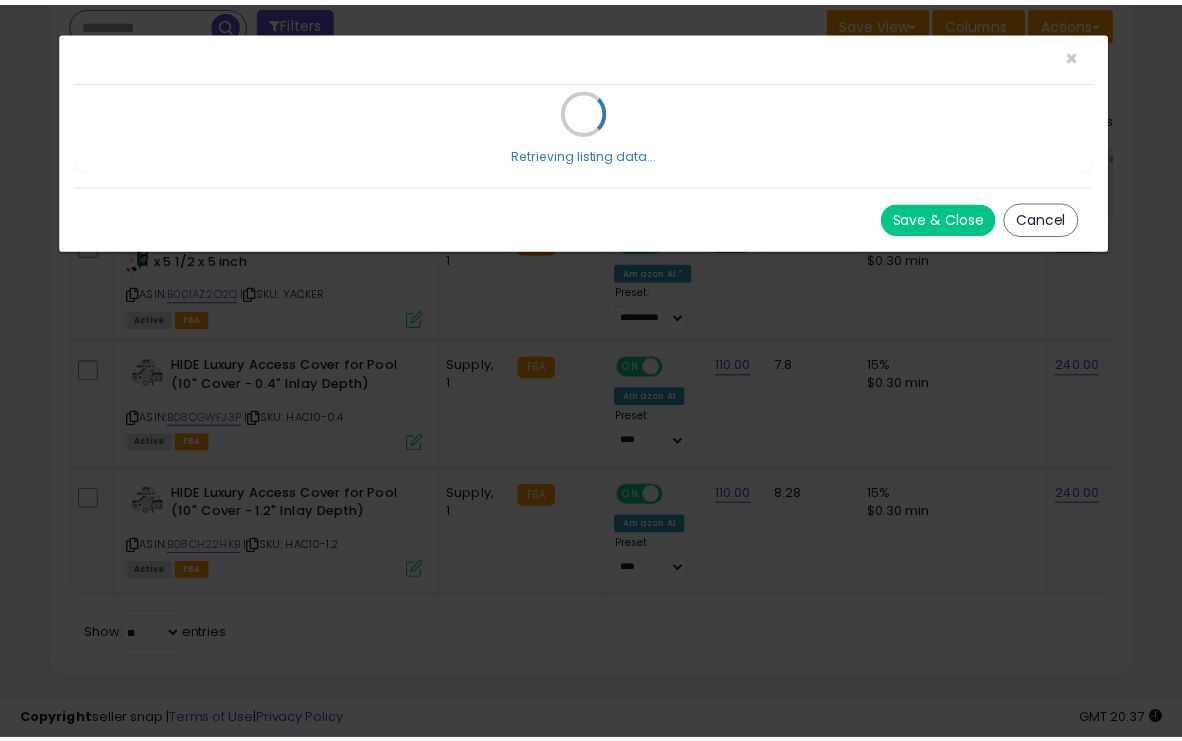 scroll, scrollTop: 0, scrollLeft: 0, axis: both 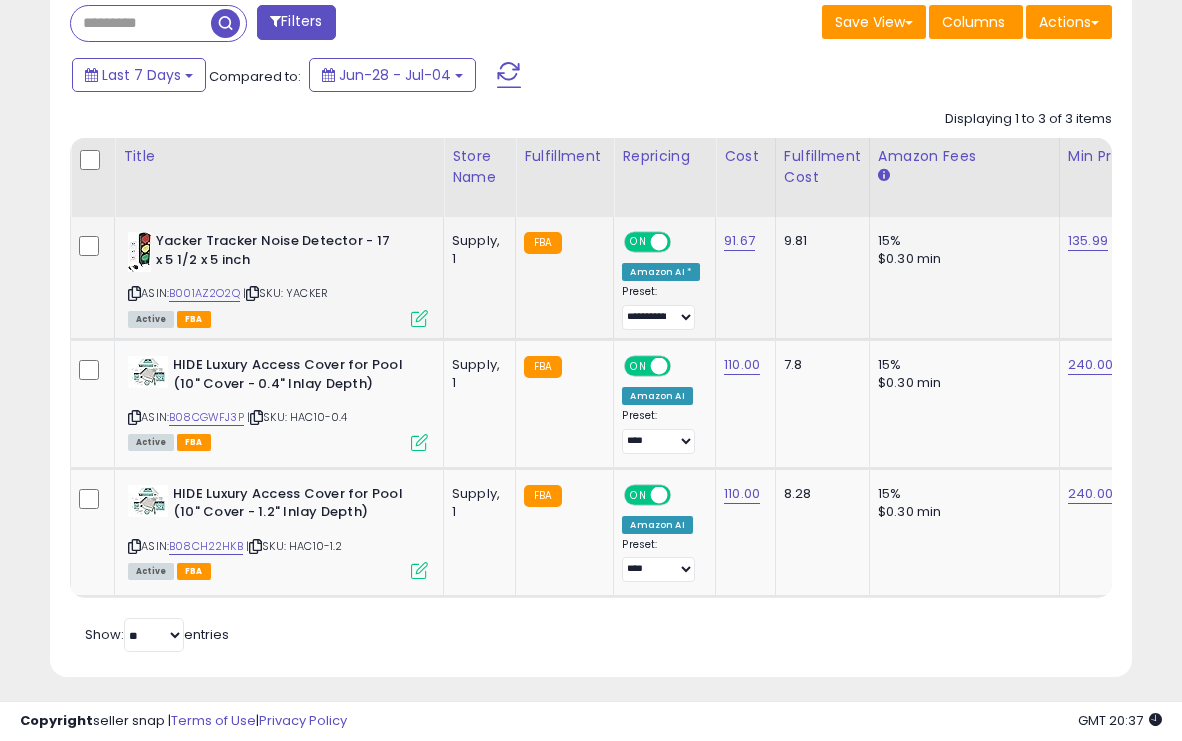 click at bounding box center [419, 318] 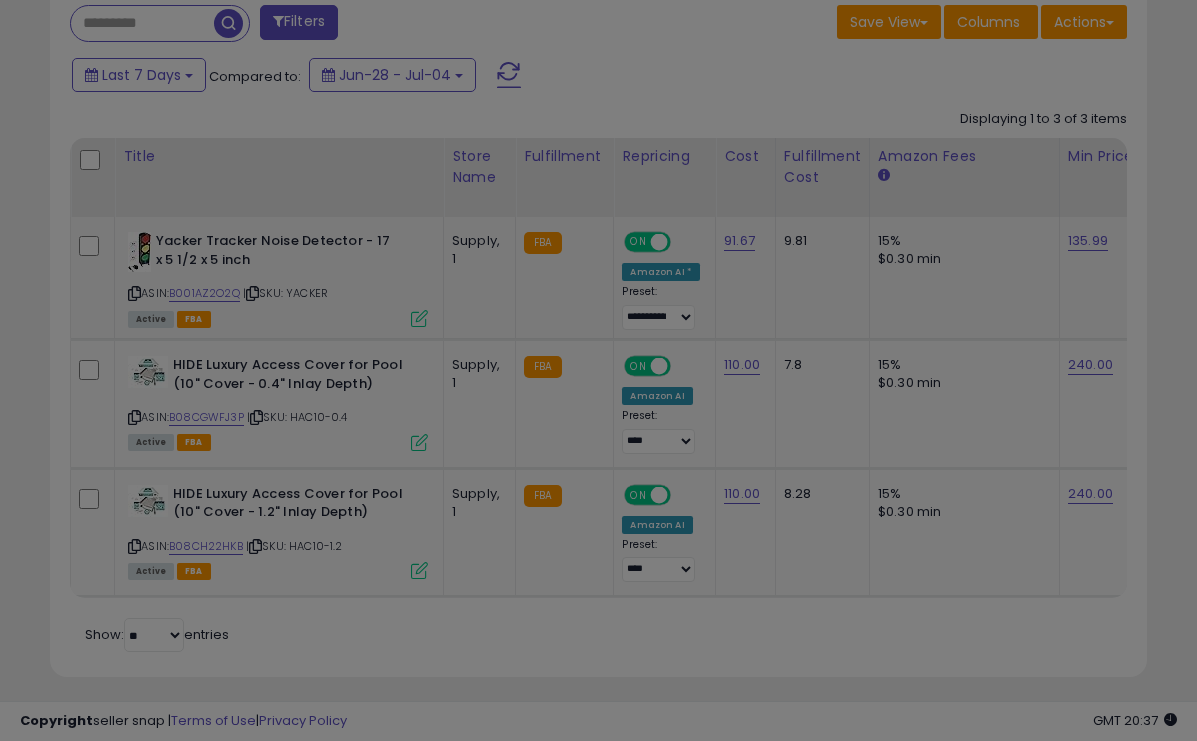 scroll, scrollTop: 999590, scrollLeft: 999366, axis: both 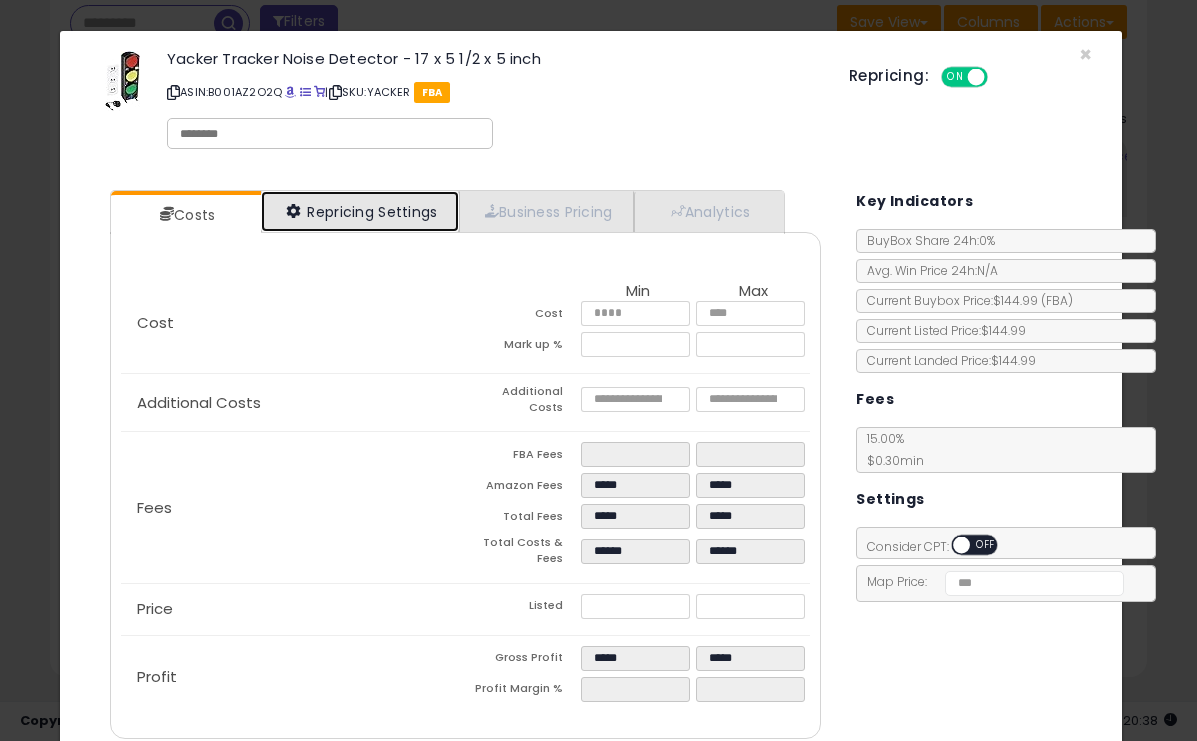 click on "Repricing Settings" at bounding box center [360, 211] 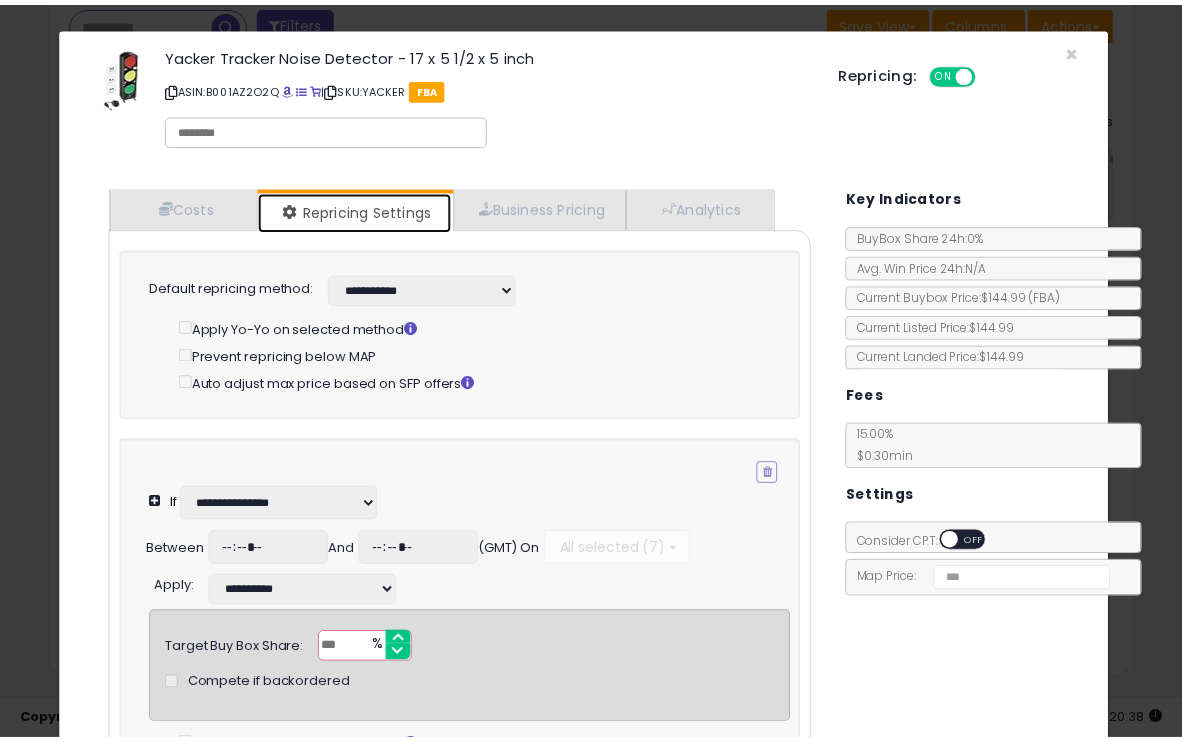 scroll, scrollTop: 0, scrollLeft: 0, axis: both 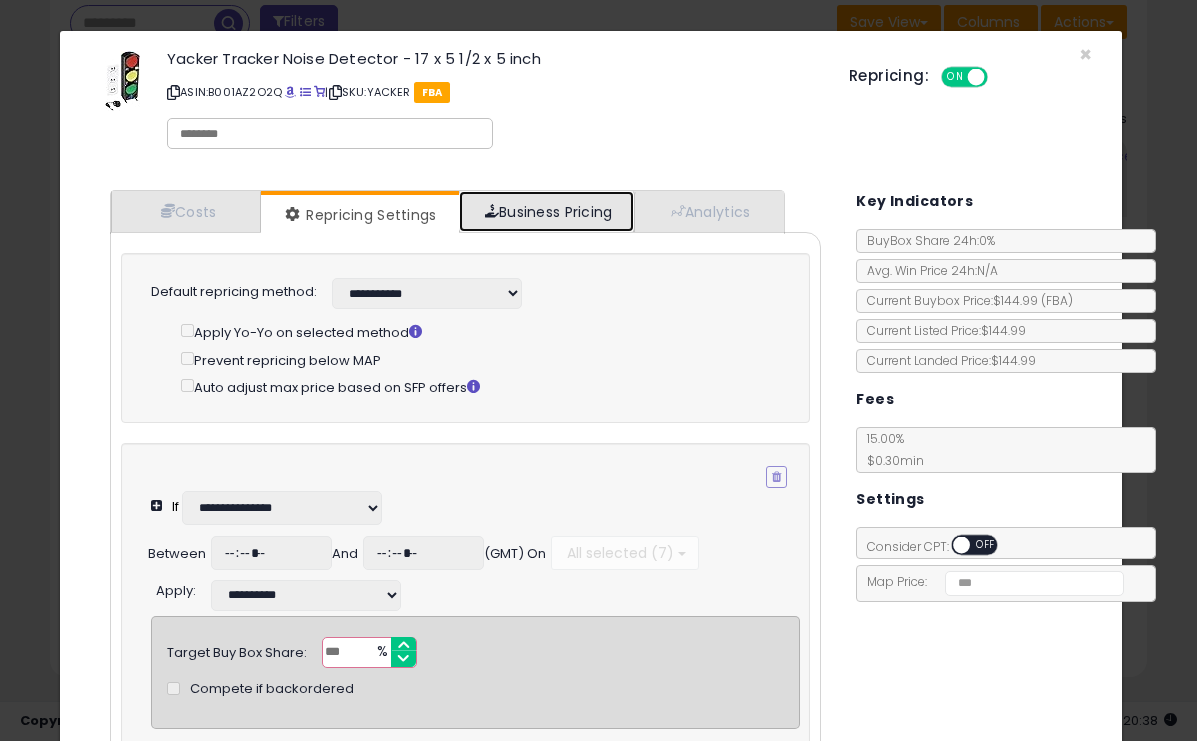 click on "Business Pricing" at bounding box center [546, 211] 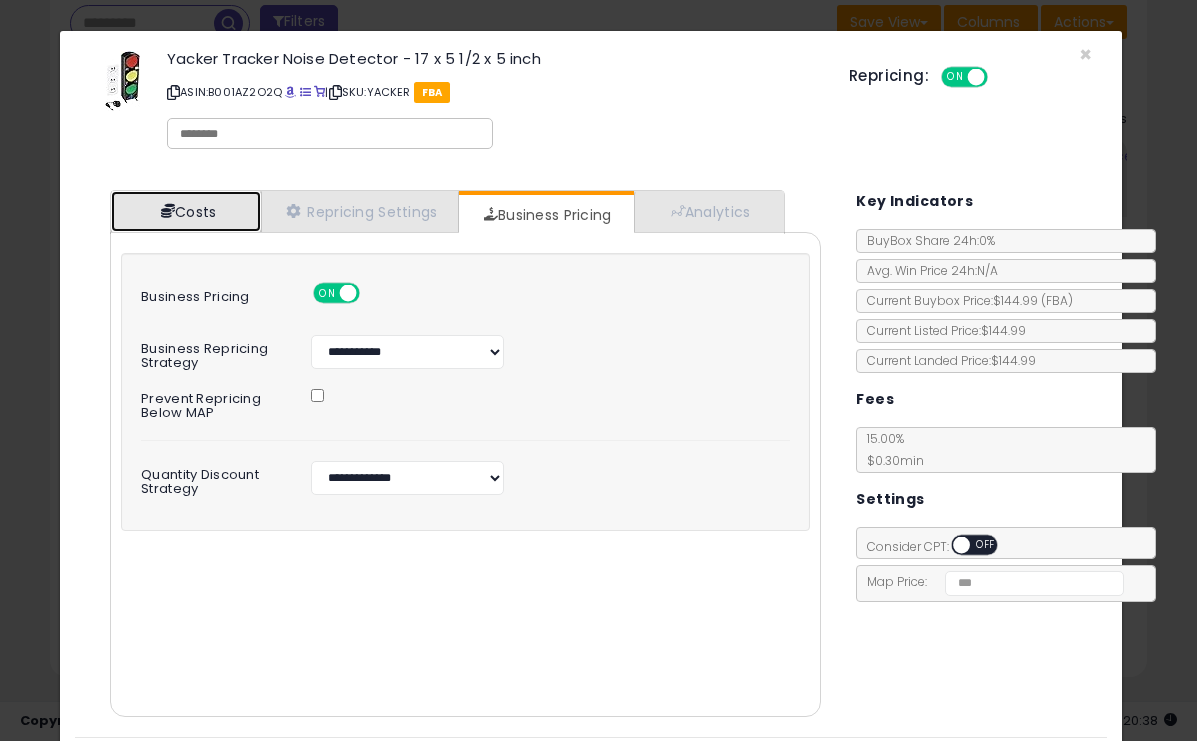 click on "Costs" at bounding box center (186, 211) 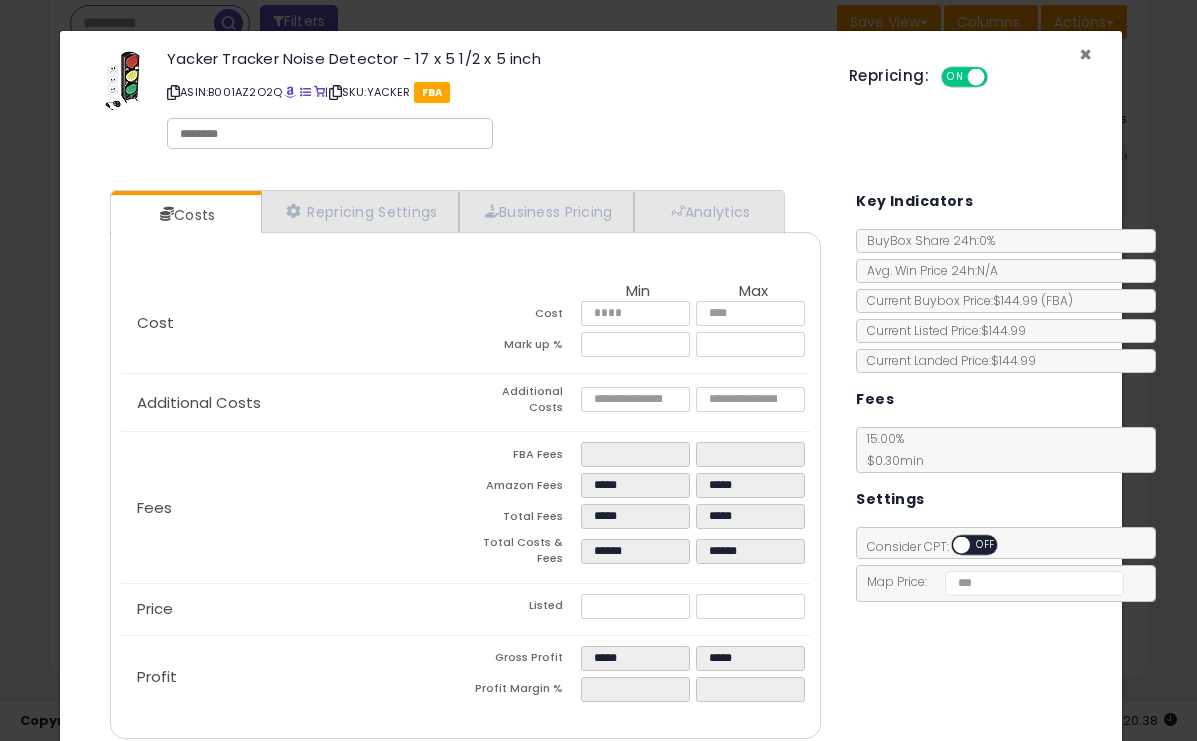 click on "×" at bounding box center [1085, 54] 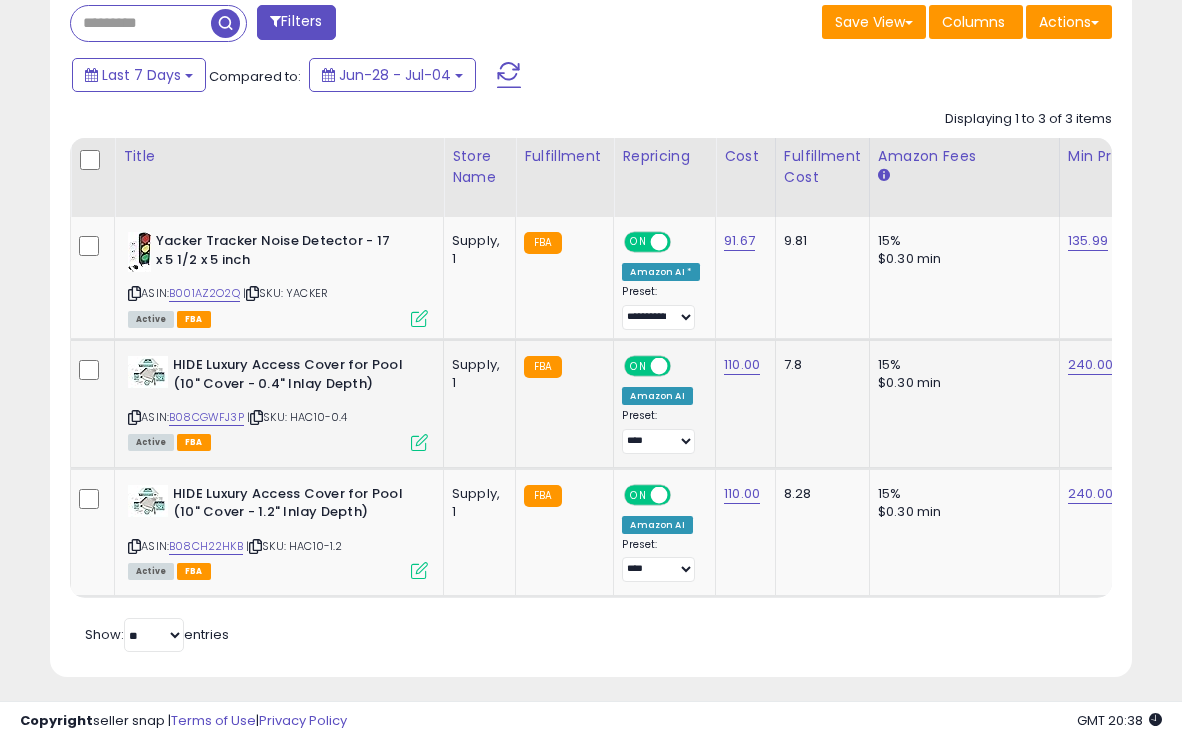 scroll, scrollTop: 410, scrollLeft: 625, axis: both 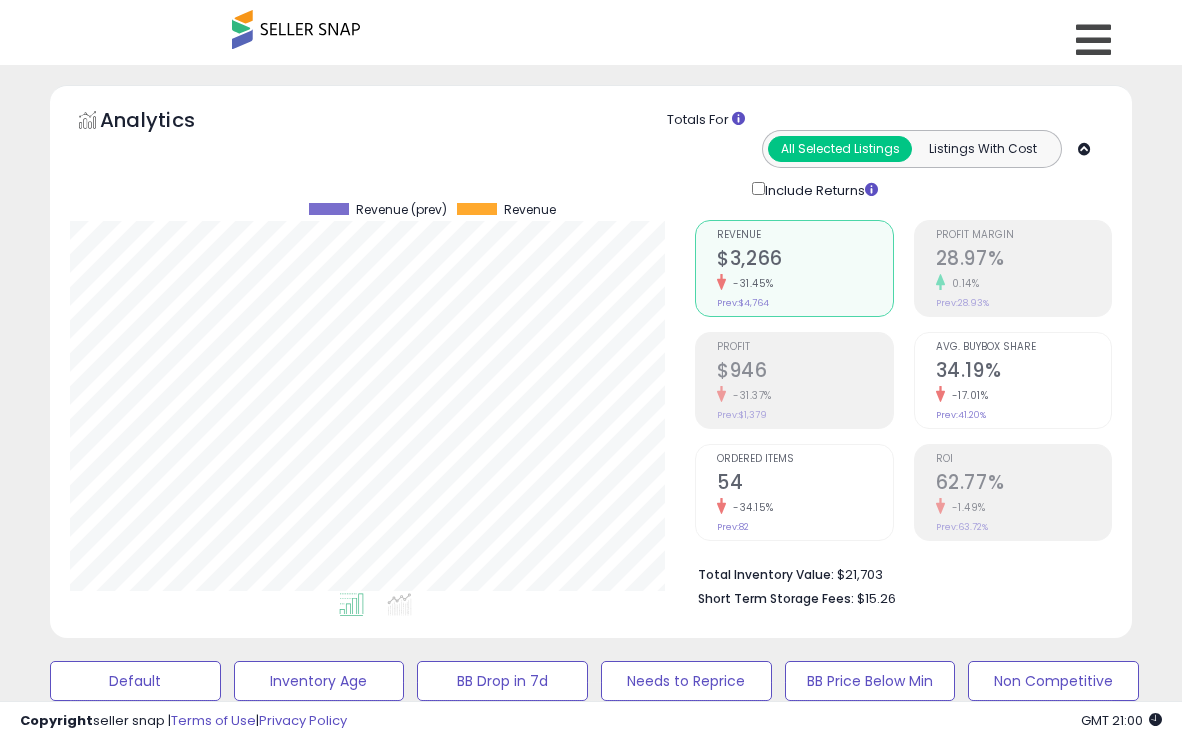 select on "**" 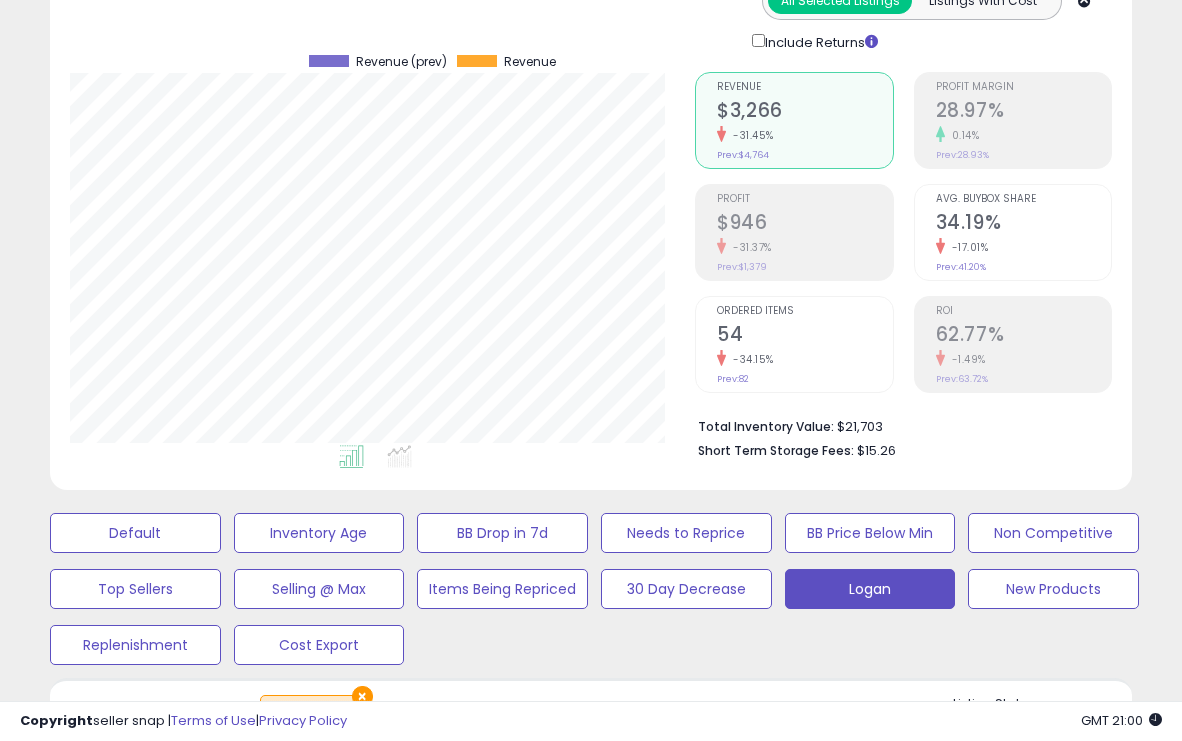 scroll, scrollTop: 999590, scrollLeft: 999374, axis: both 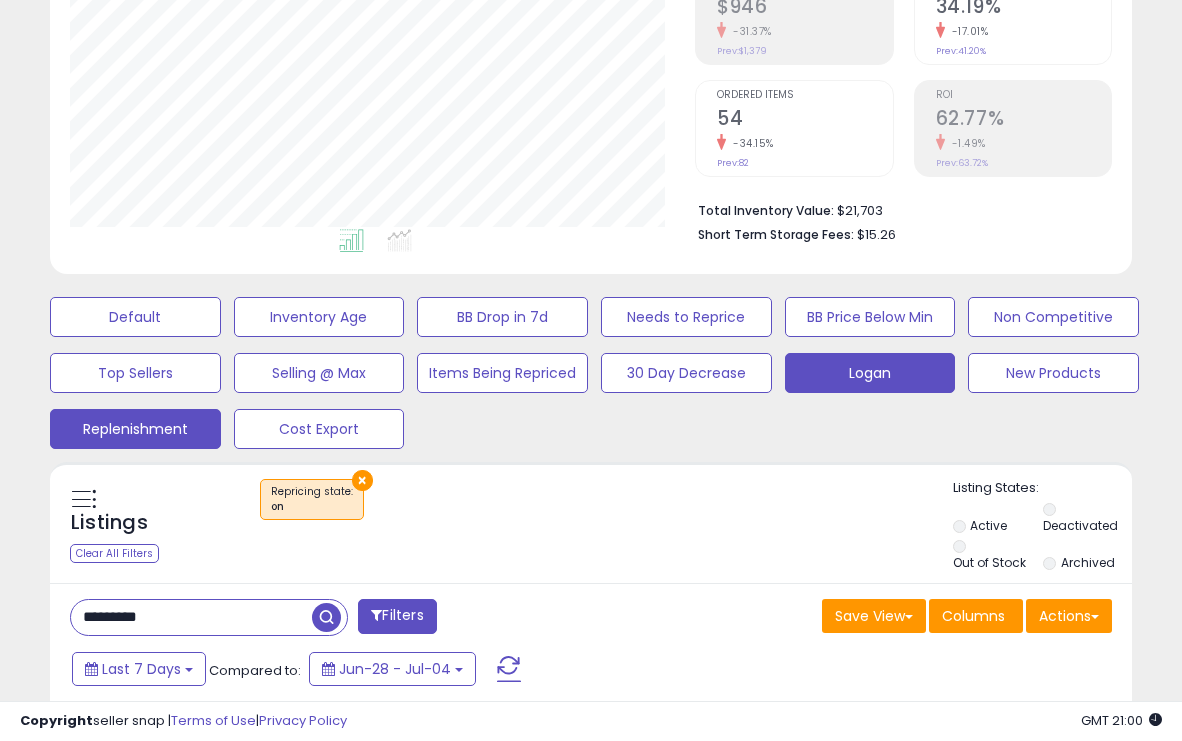 click on "Replenishment" at bounding box center (135, 317) 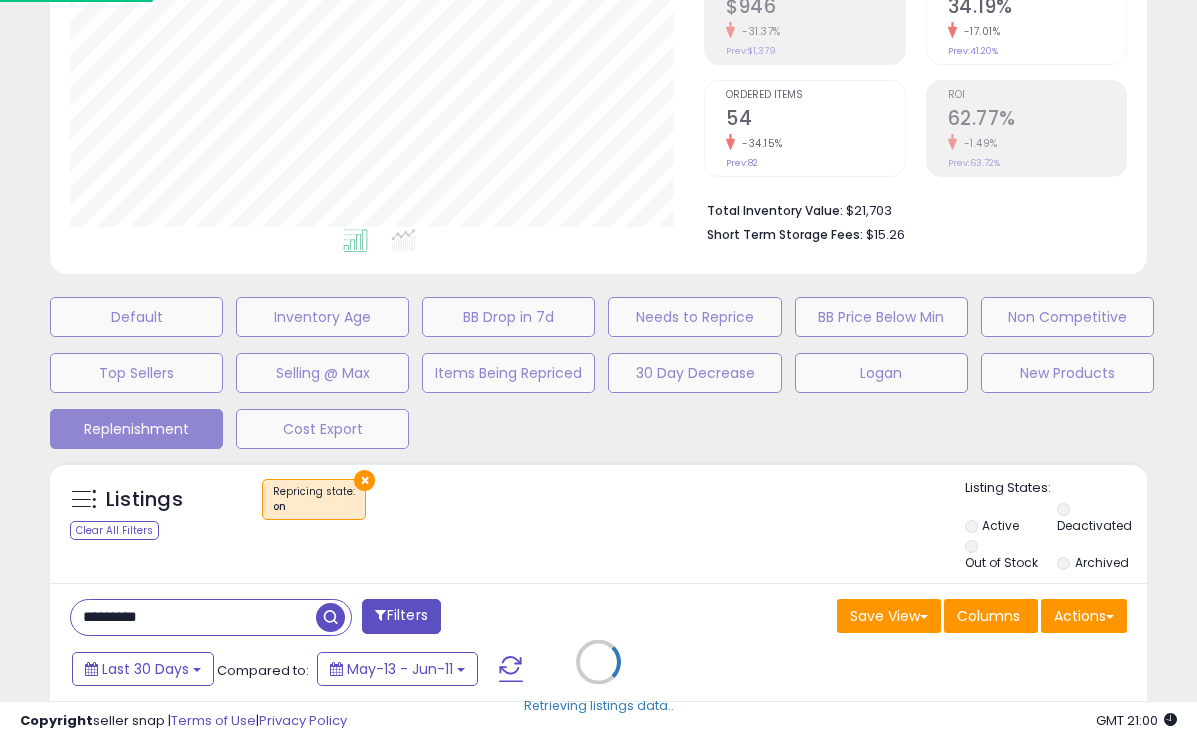 scroll, scrollTop: 999590, scrollLeft: 999366, axis: both 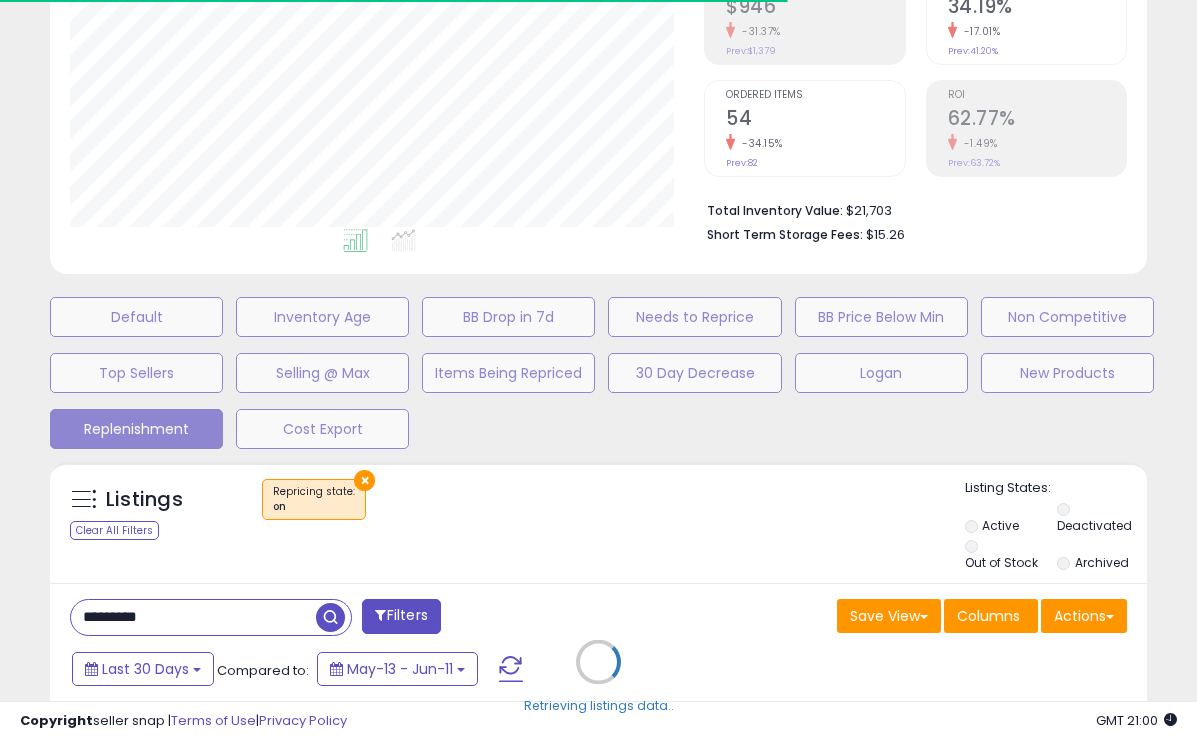 type 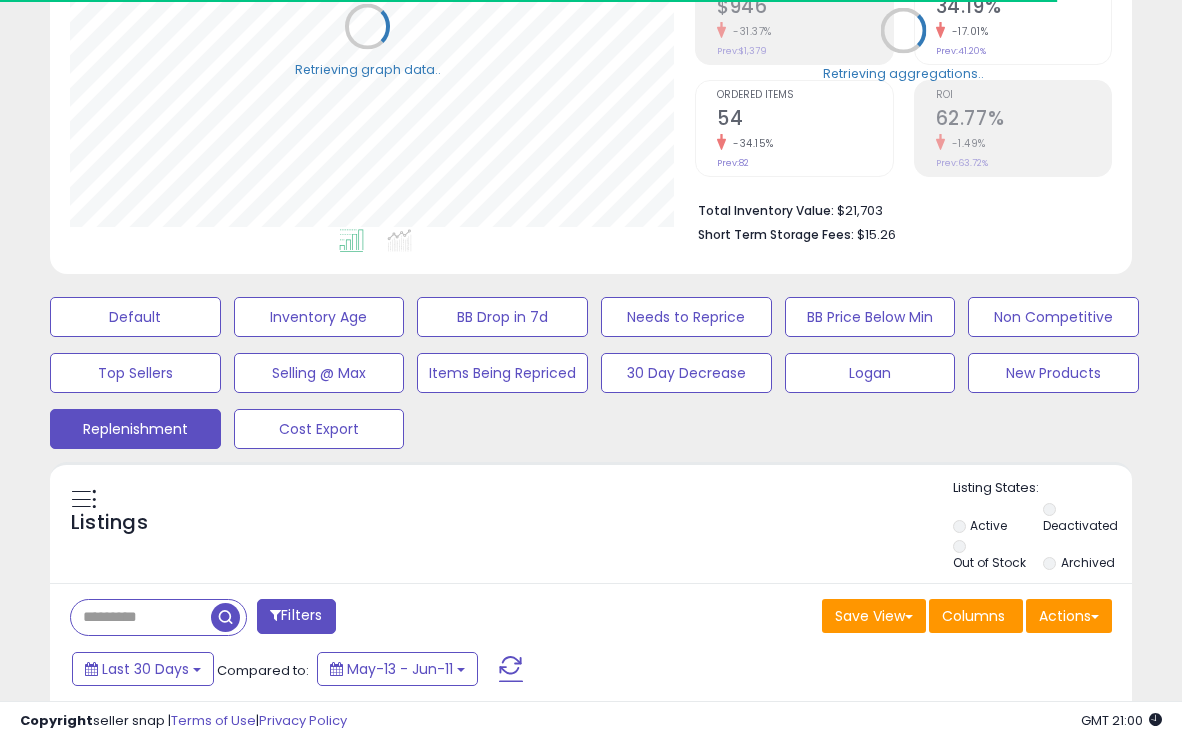 scroll, scrollTop: 410, scrollLeft: 625, axis: both 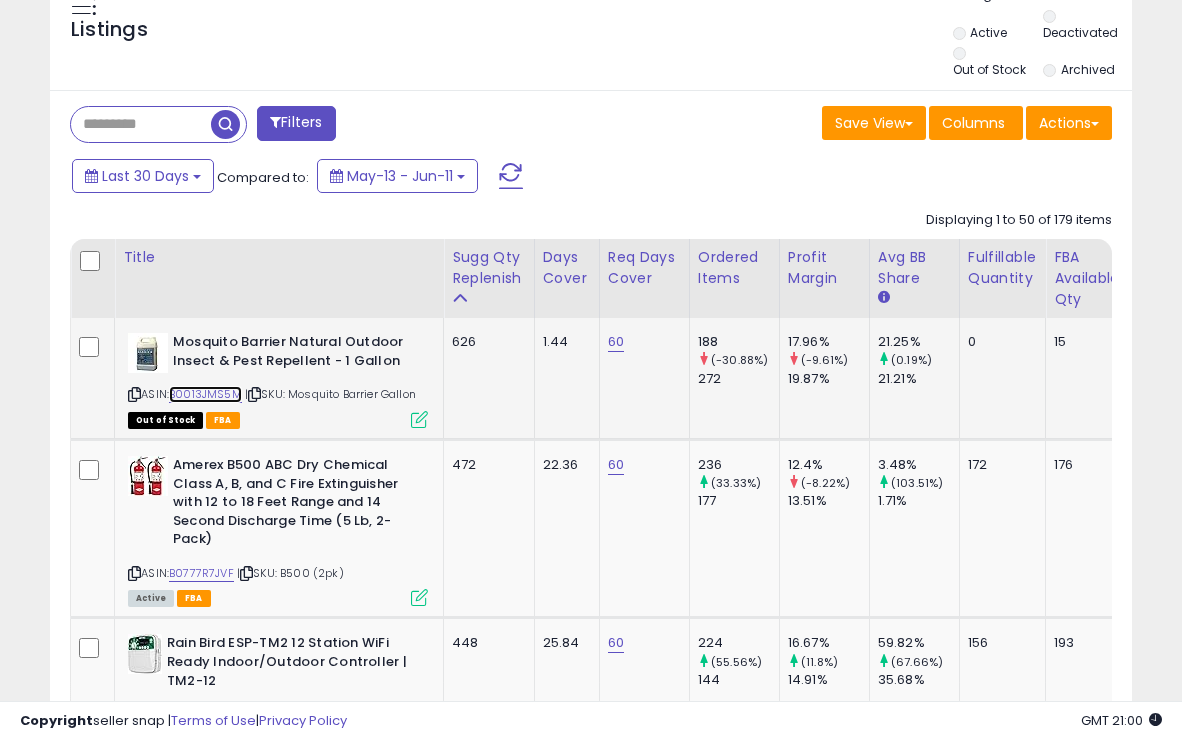 click on "B0013JMS5M" at bounding box center (205, 394) 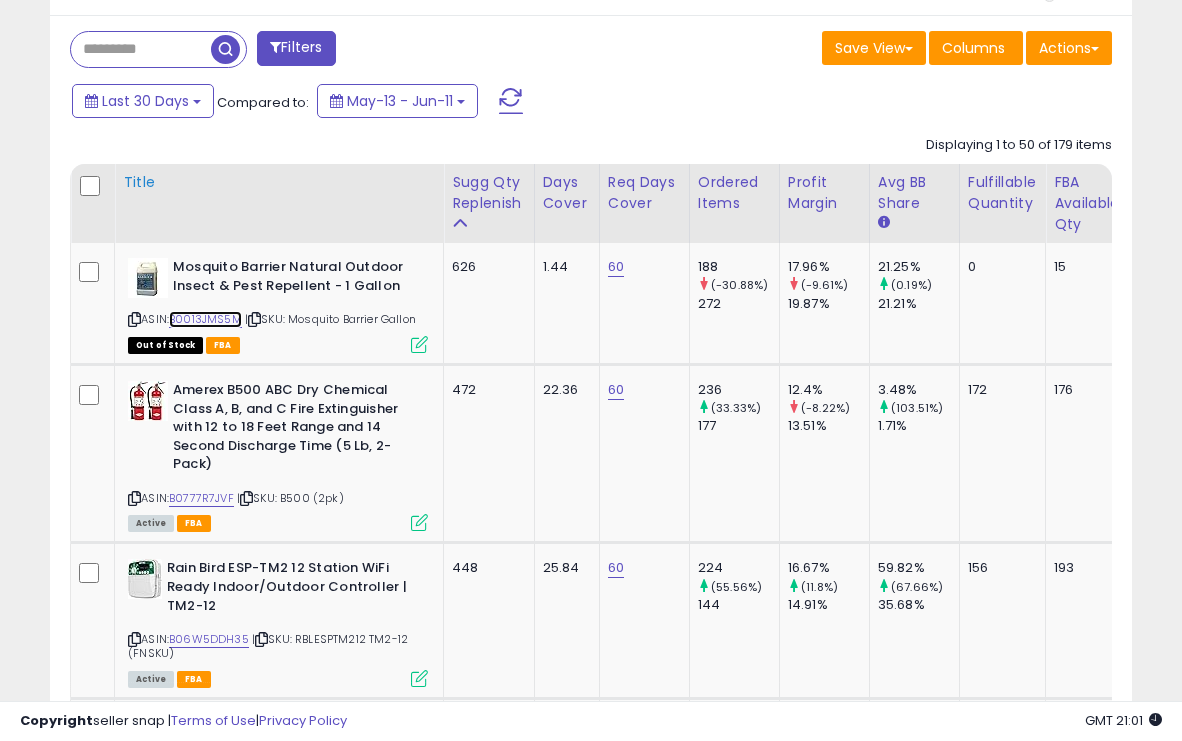 scroll, scrollTop: 951, scrollLeft: 0, axis: vertical 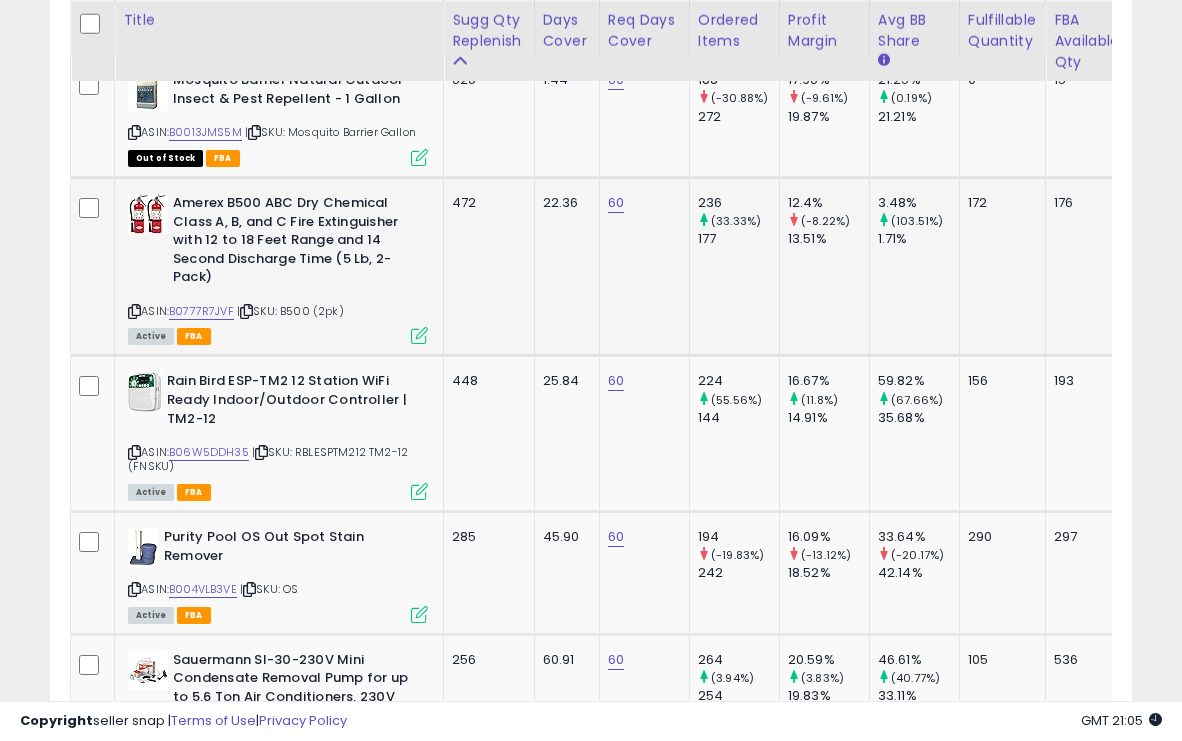 click at bounding box center [419, 335] 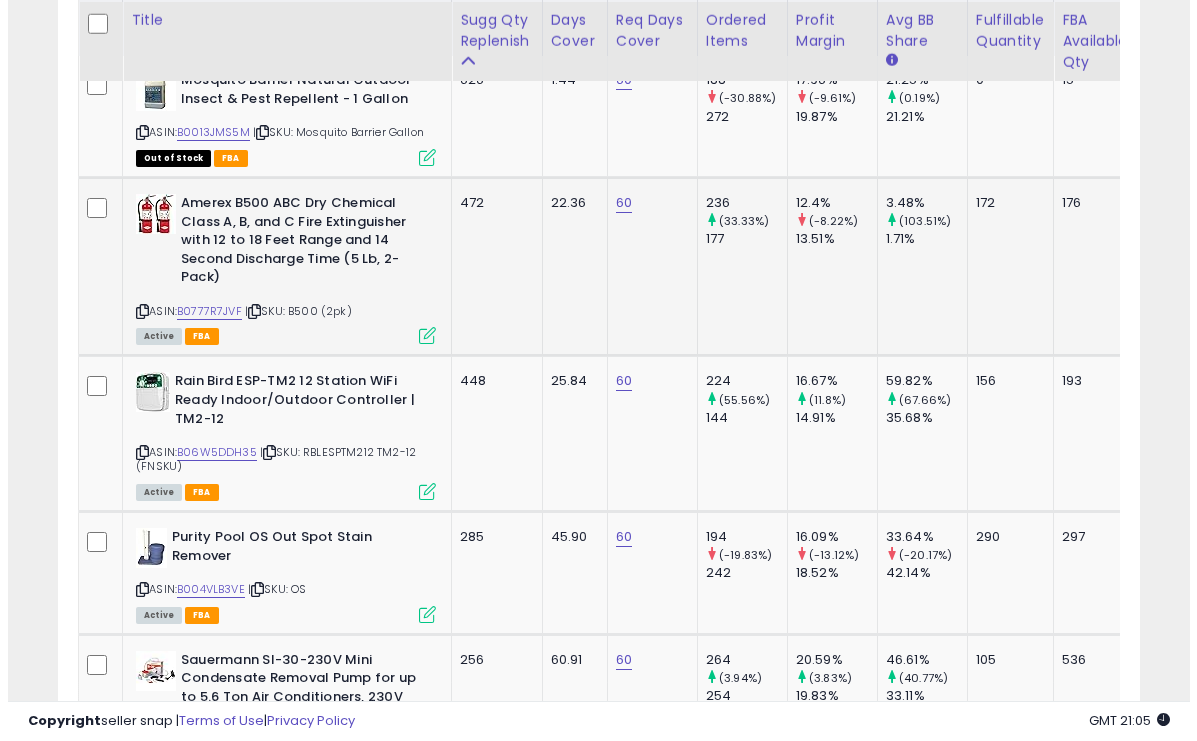 scroll, scrollTop: 999590, scrollLeft: 999366, axis: both 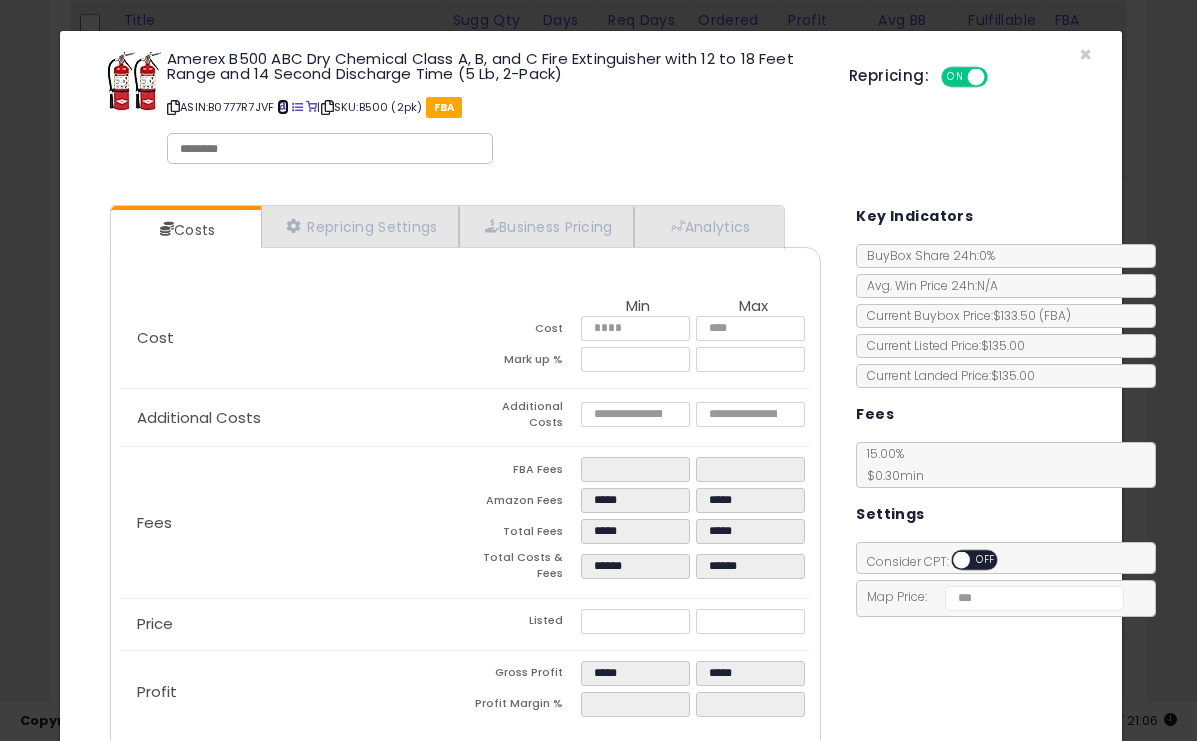 click at bounding box center (282, 107) 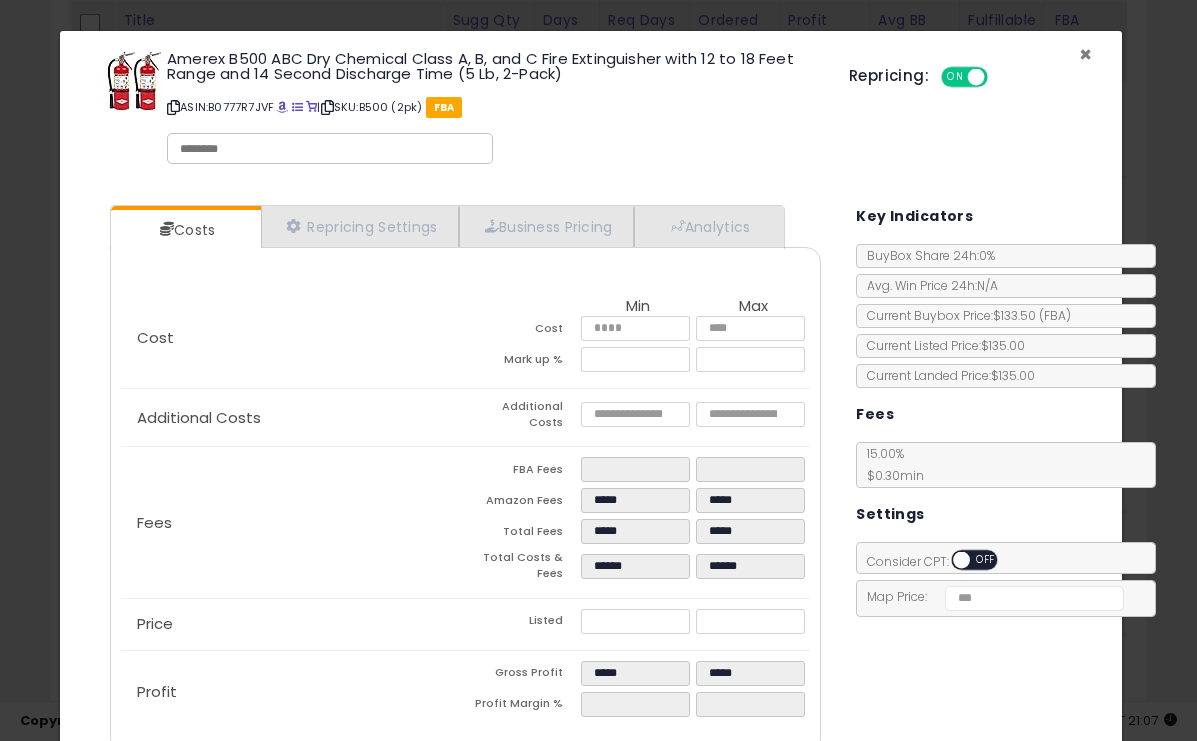 click on "×" at bounding box center [1085, 54] 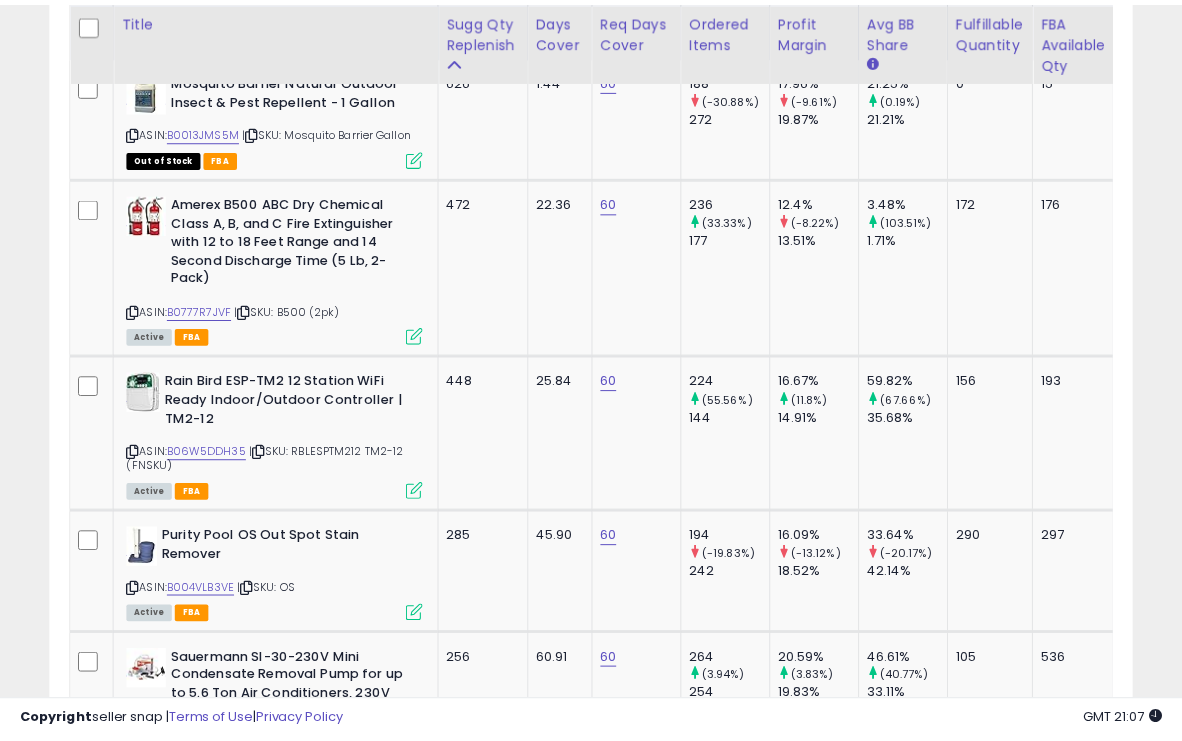 scroll, scrollTop: 410, scrollLeft: 625, axis: both 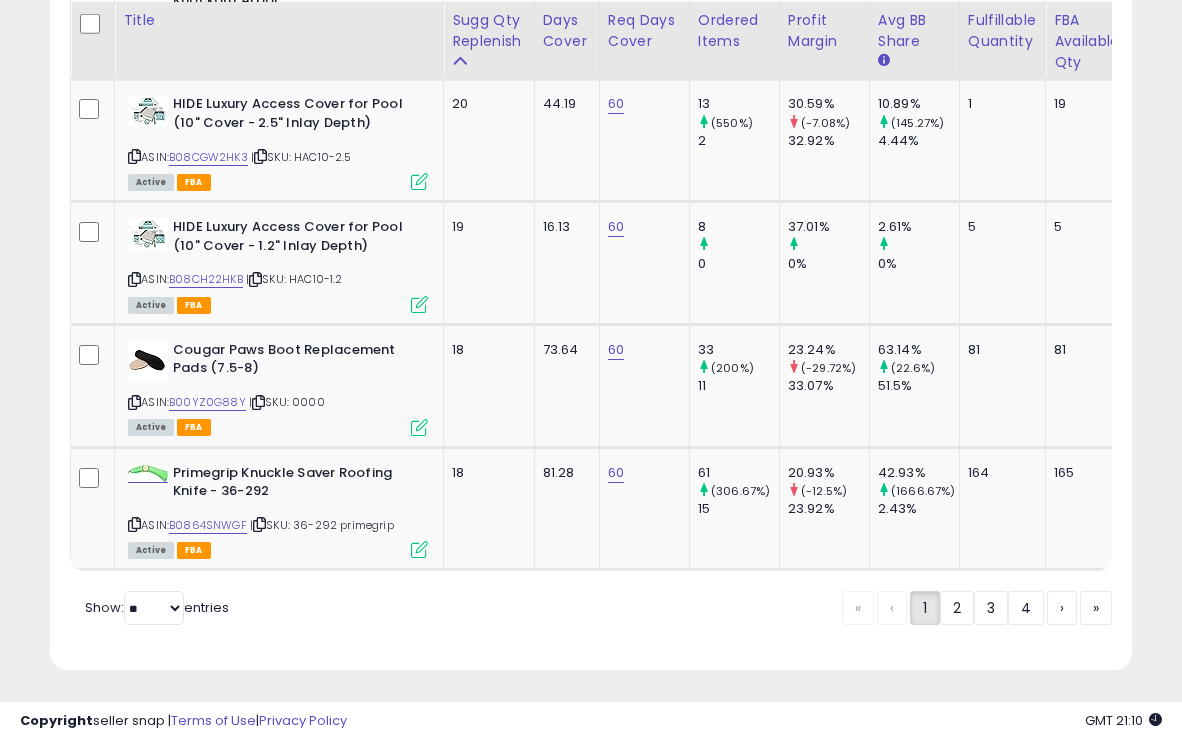 drag, startPoint x: 946, startPoint y: 605, endPoint x: 395, endPoint y: 408, distance: 585.1581 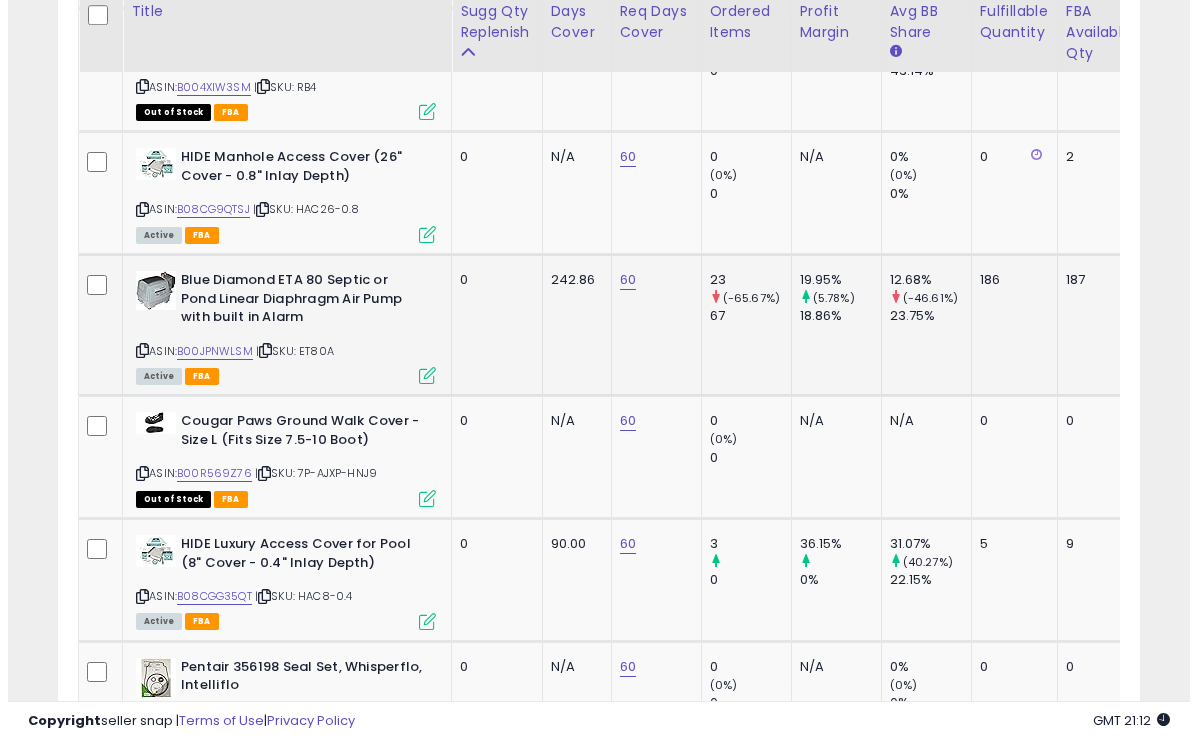 scroll, scrollTop: 3435, scrollLeft: 0, axis: vertical 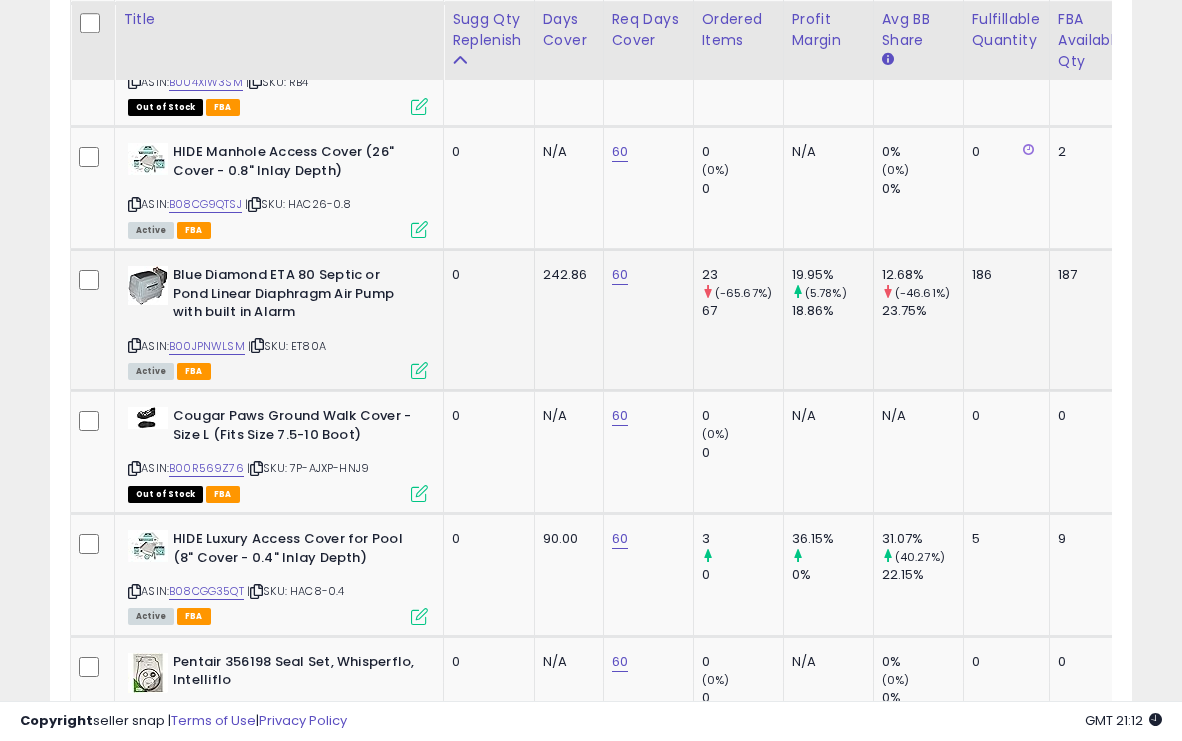 click at bounding box center (419, 370) 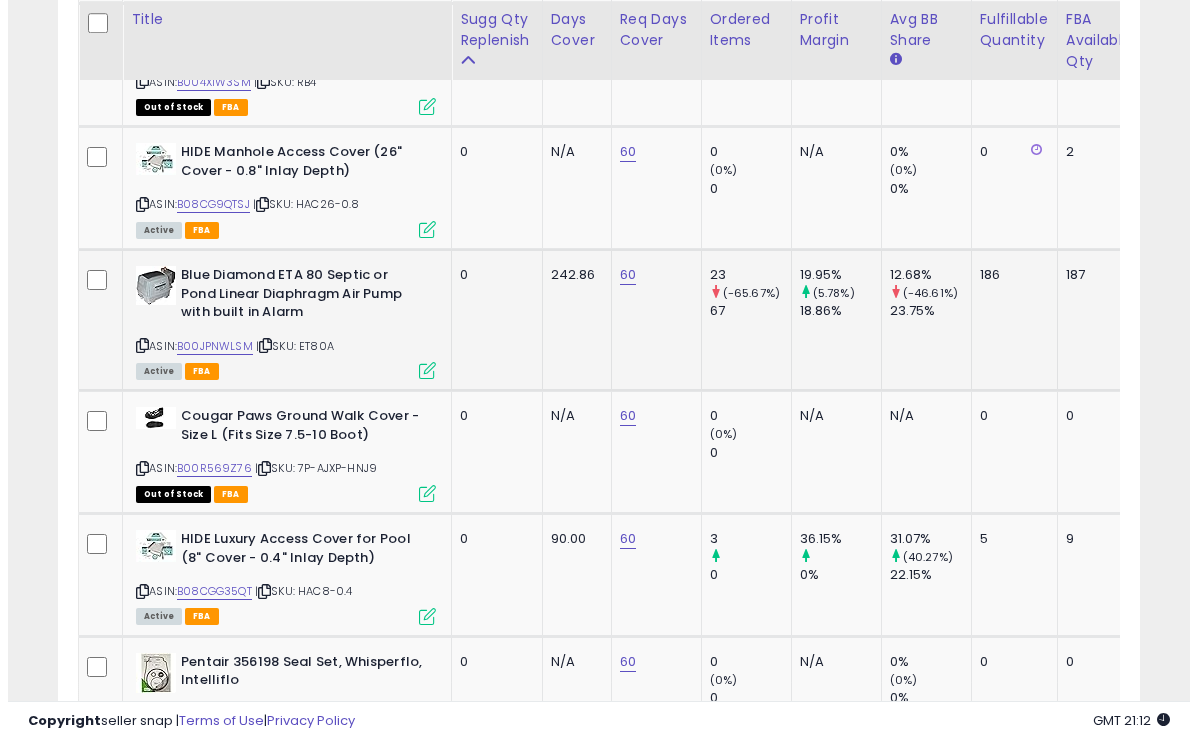scroll, scrollTop: 999590, scrollLeft: 999366, axis: both 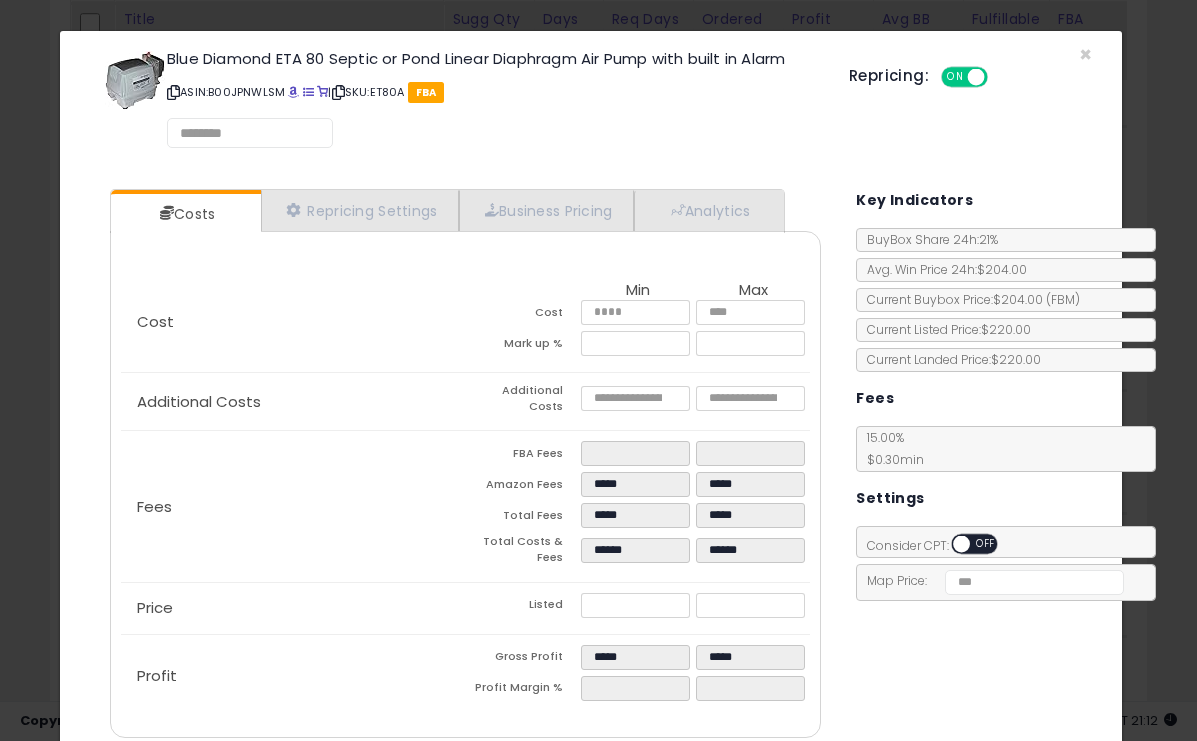 select on "*********" 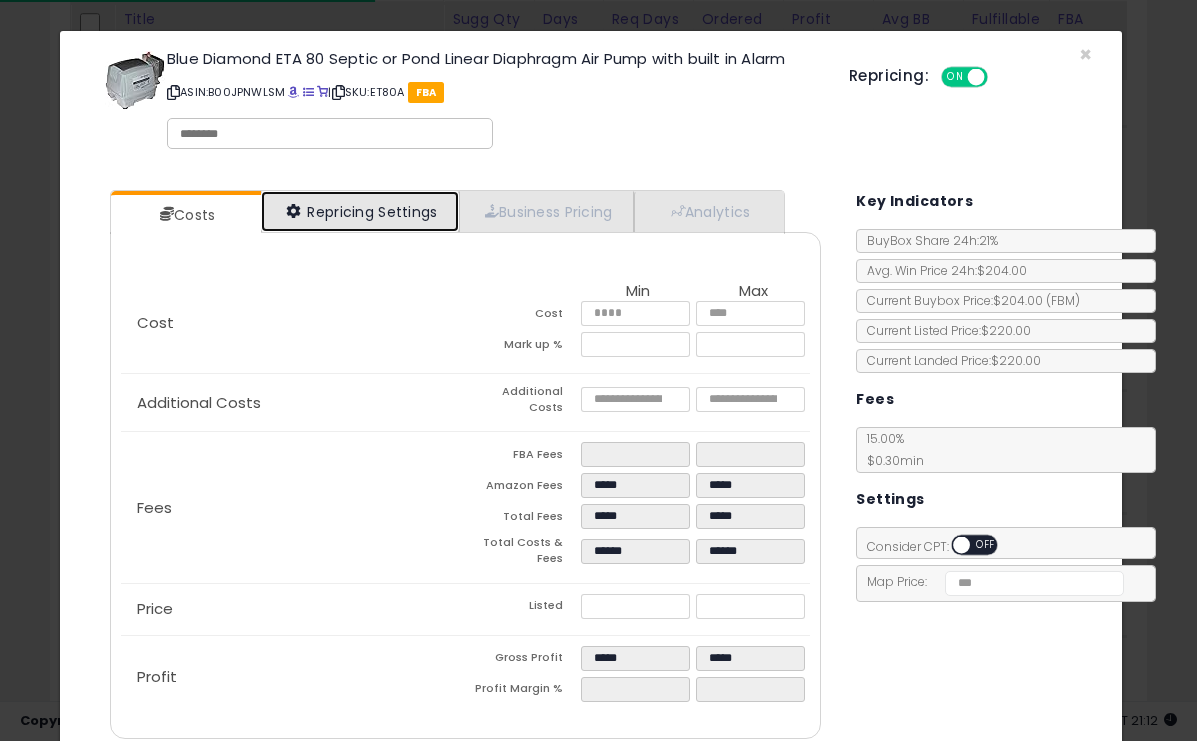 click on "Repricing Settings" at bounding box center [360, 211] 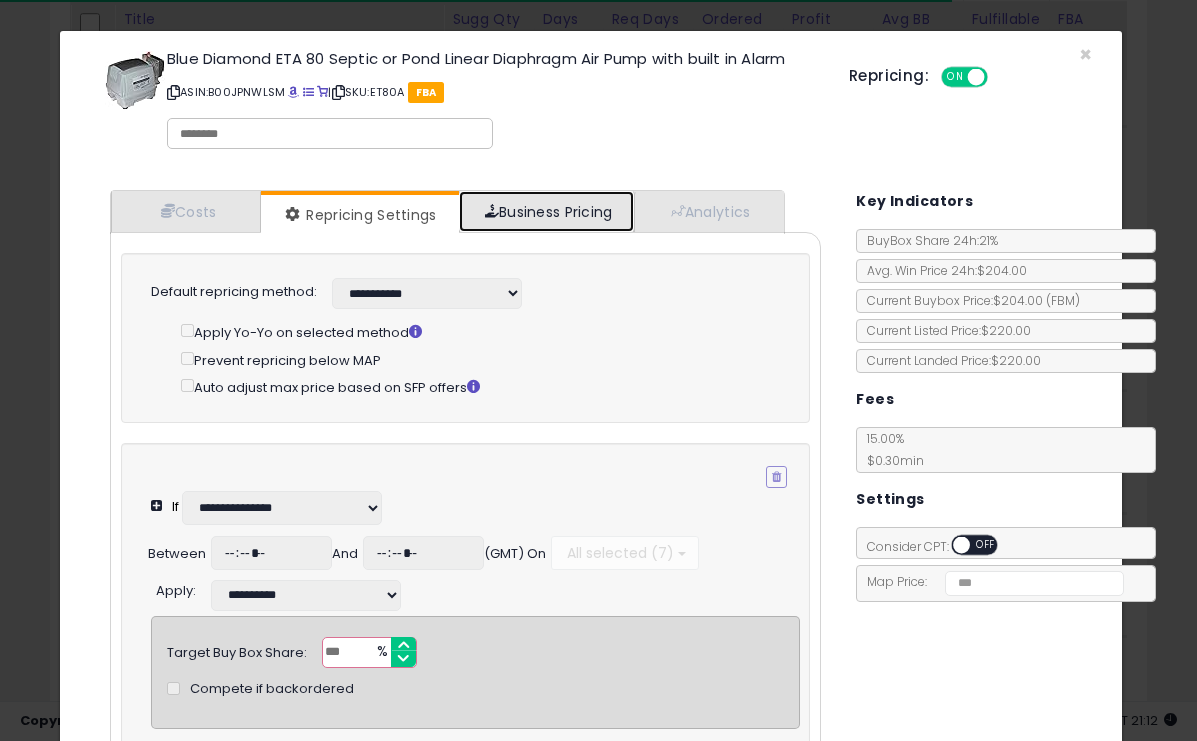 click on "Business Pricing" at bounding box center (546, 211) 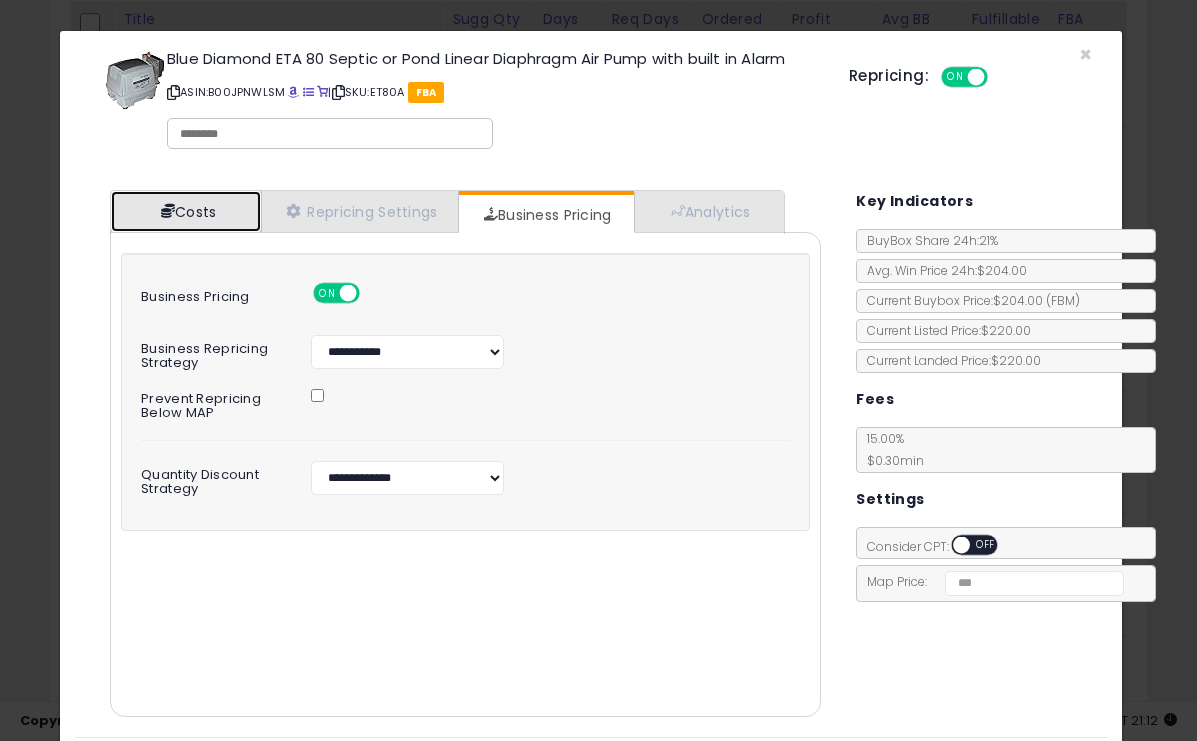 click on "Costs" at bounding box center (186, 211) 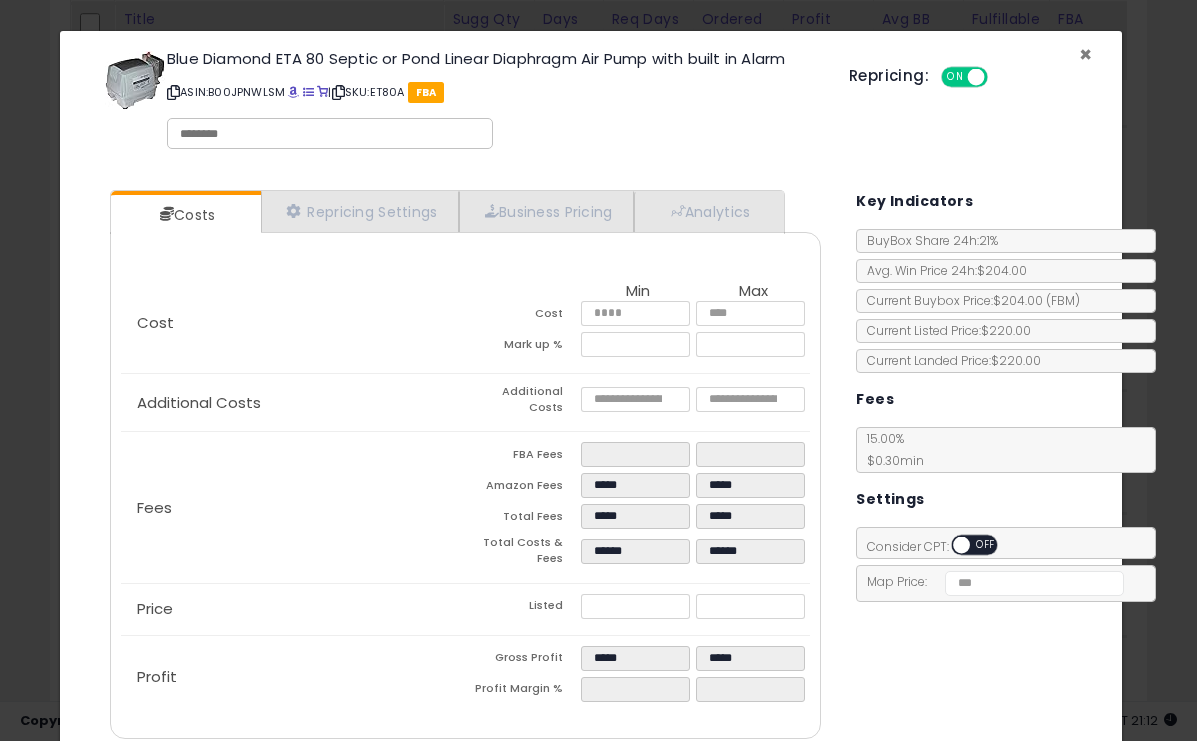 click on "×" at bounding box center (1085, 54) 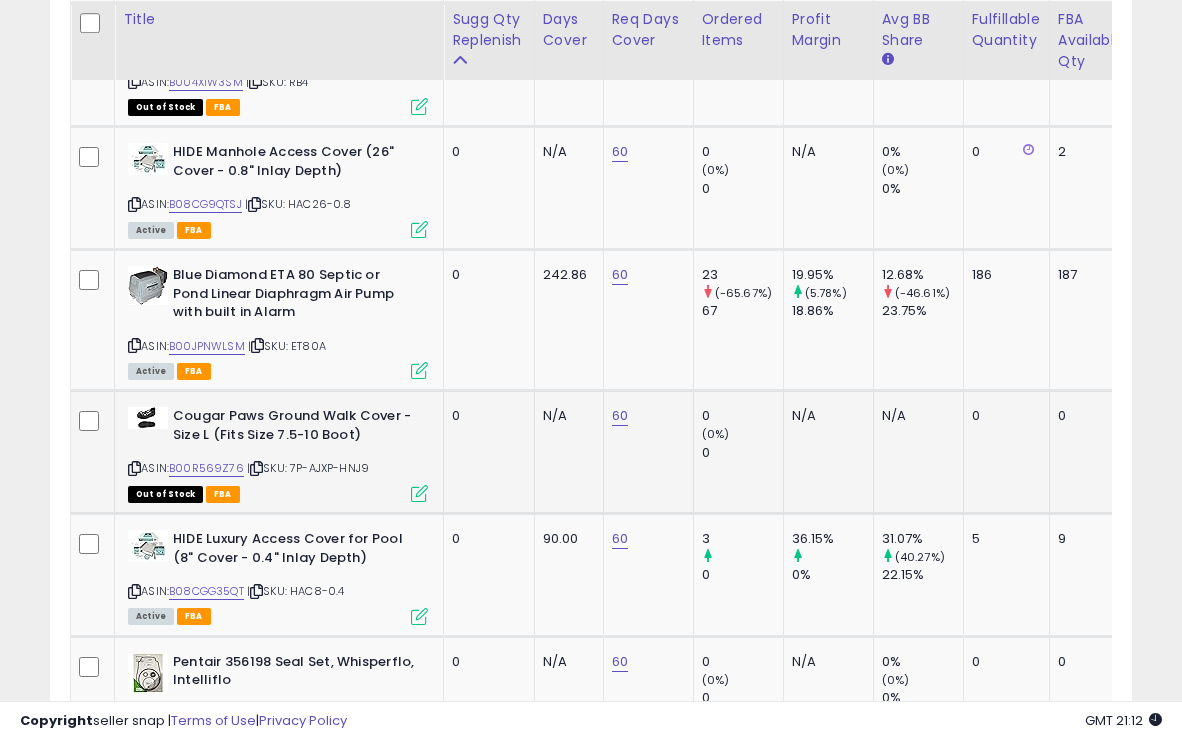 scroll, scrollTop: 410, scrollLeft: 625, axis: both 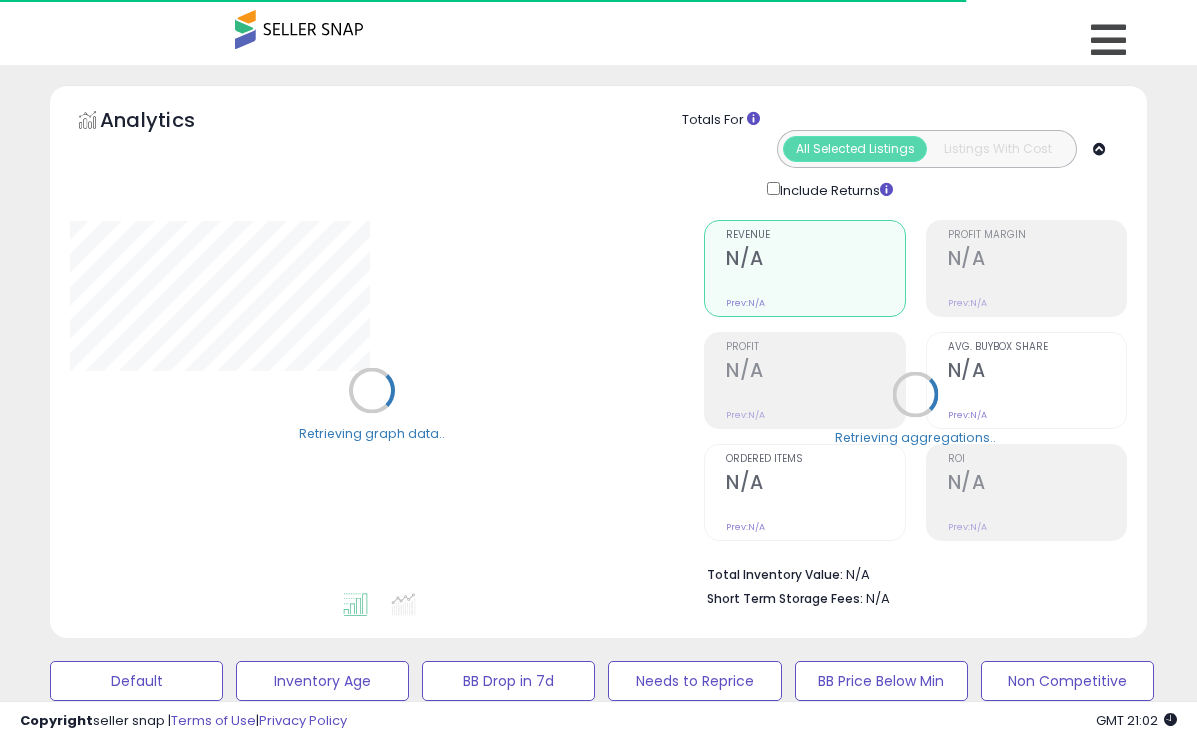 select on "**" 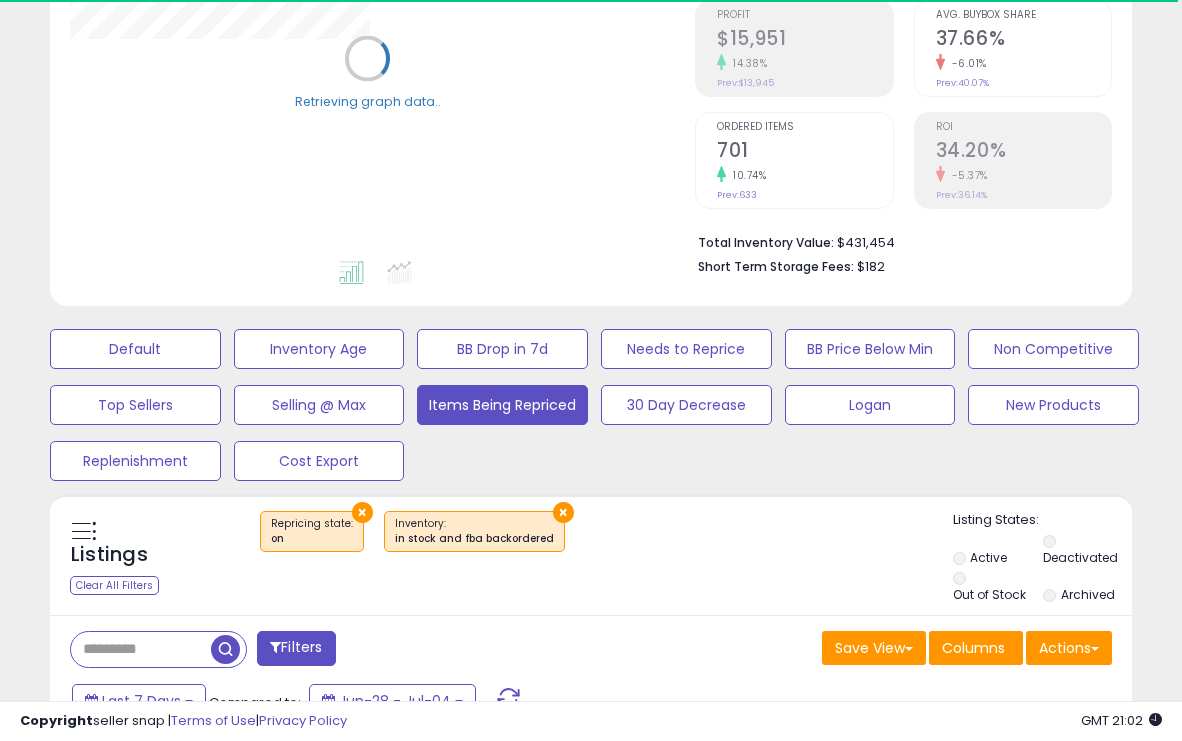 scroll, scrollTop: 419, scrollLeft: 0, axis: vertical 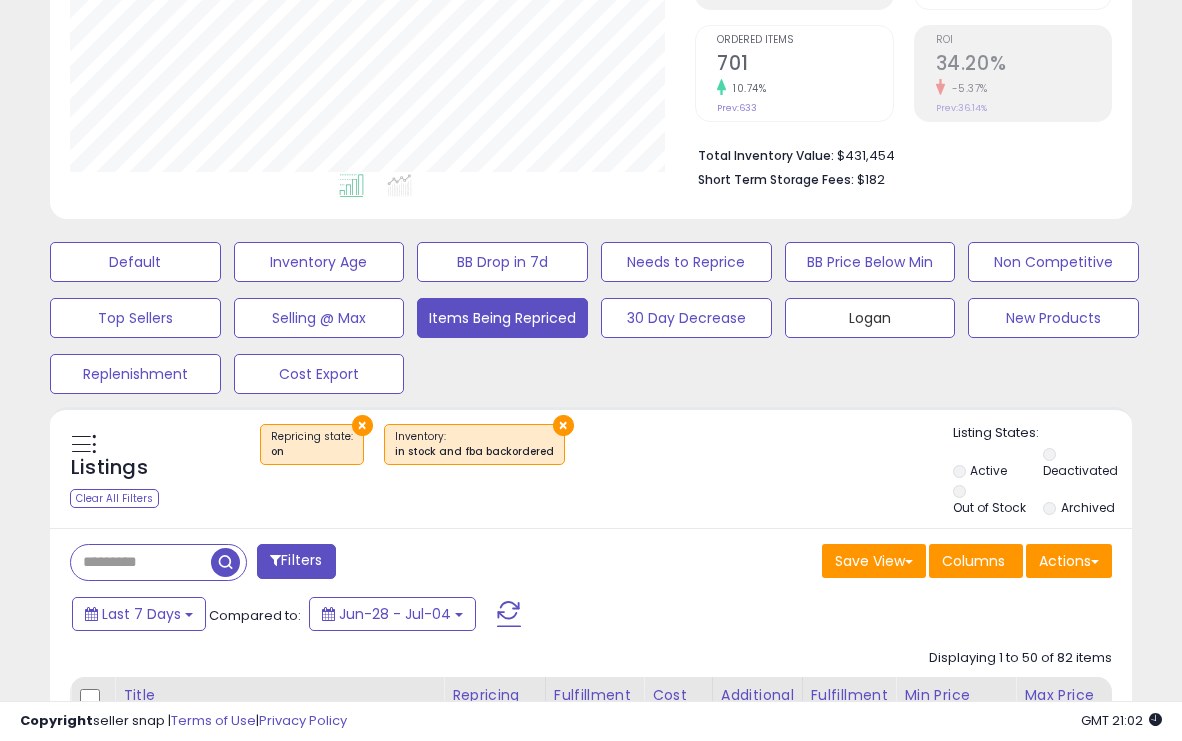 click on "Logan" at bounding box center (135, 262) 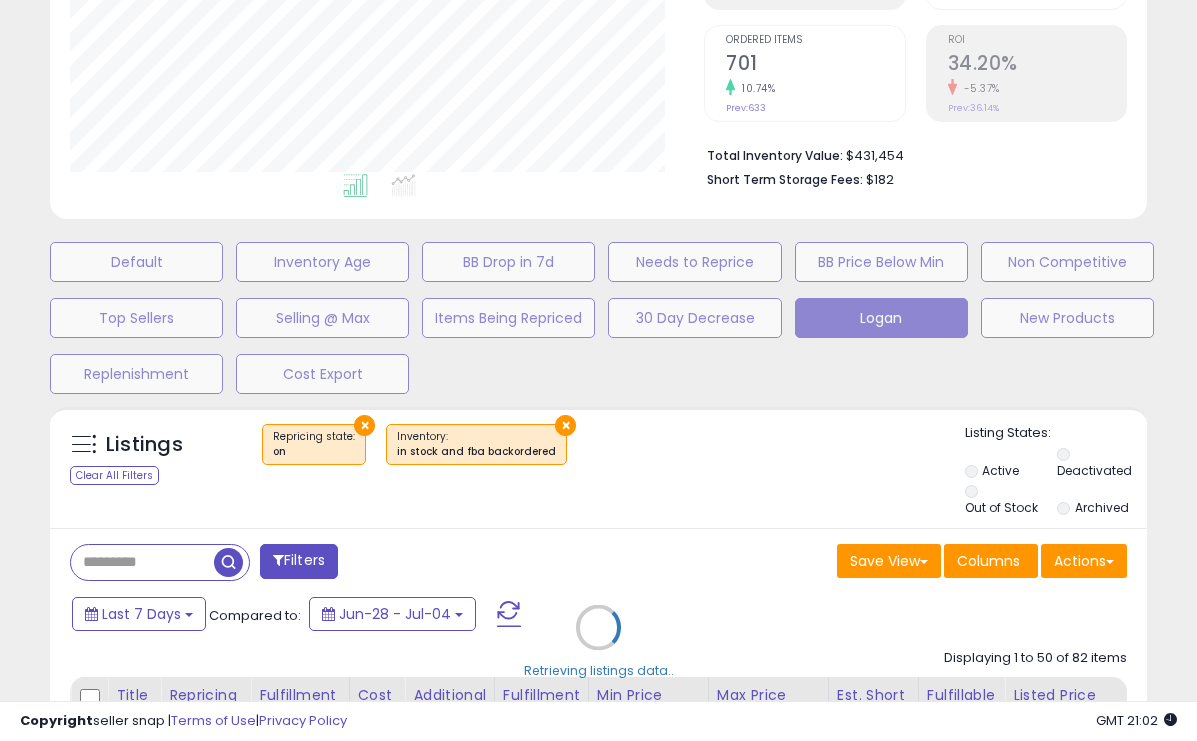 scroll, scrollTop: 999590, scrollLeft: 999366, axis: both 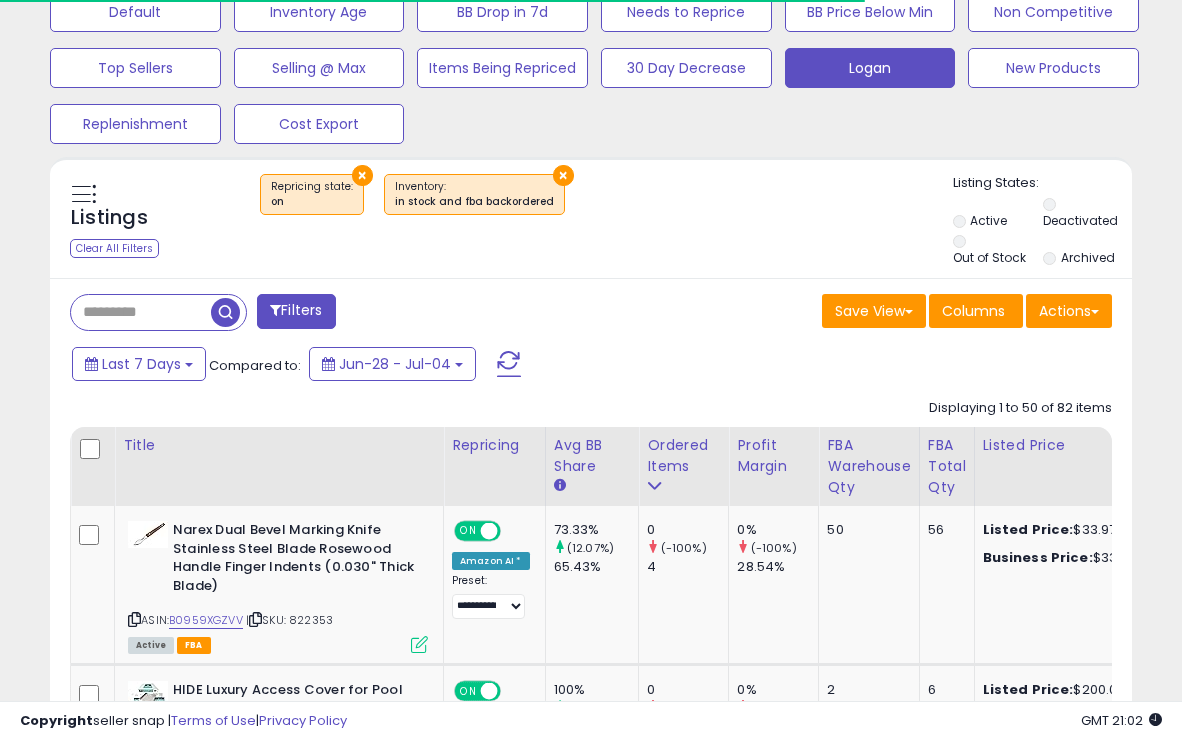 click at bounding box center (141, 312) 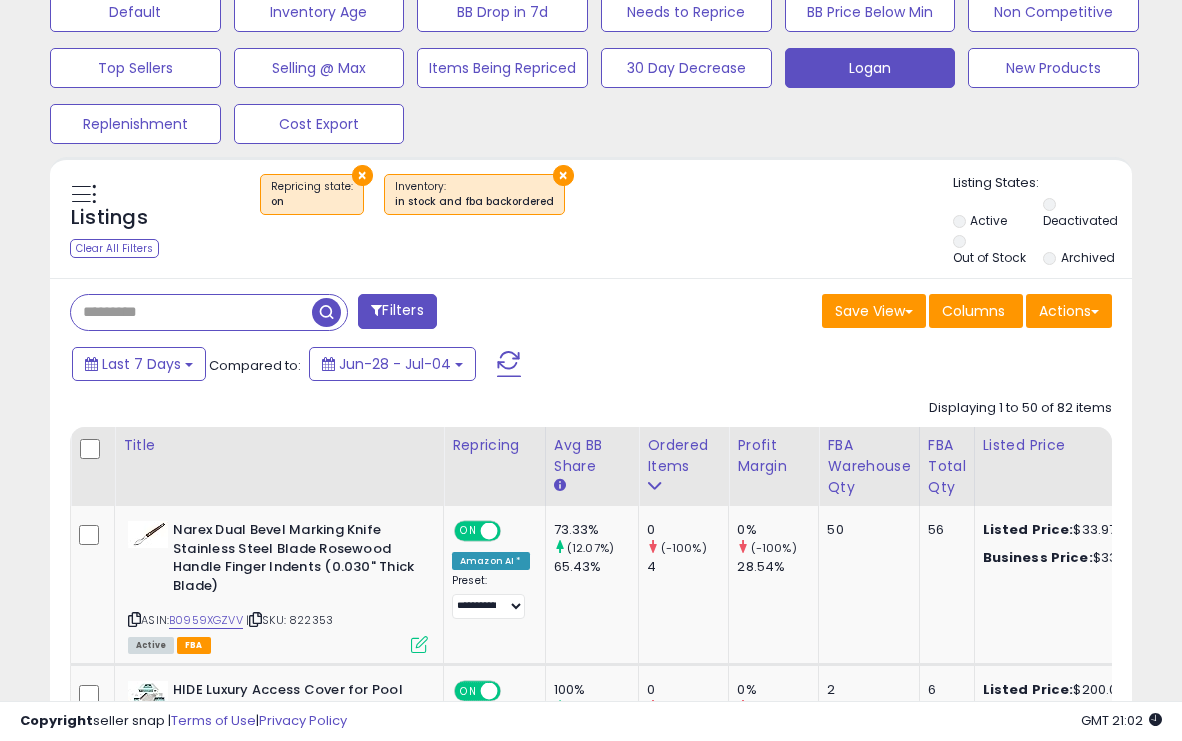 scroll, scrollTop: 999590, scrollLeft: 999374, axis: both 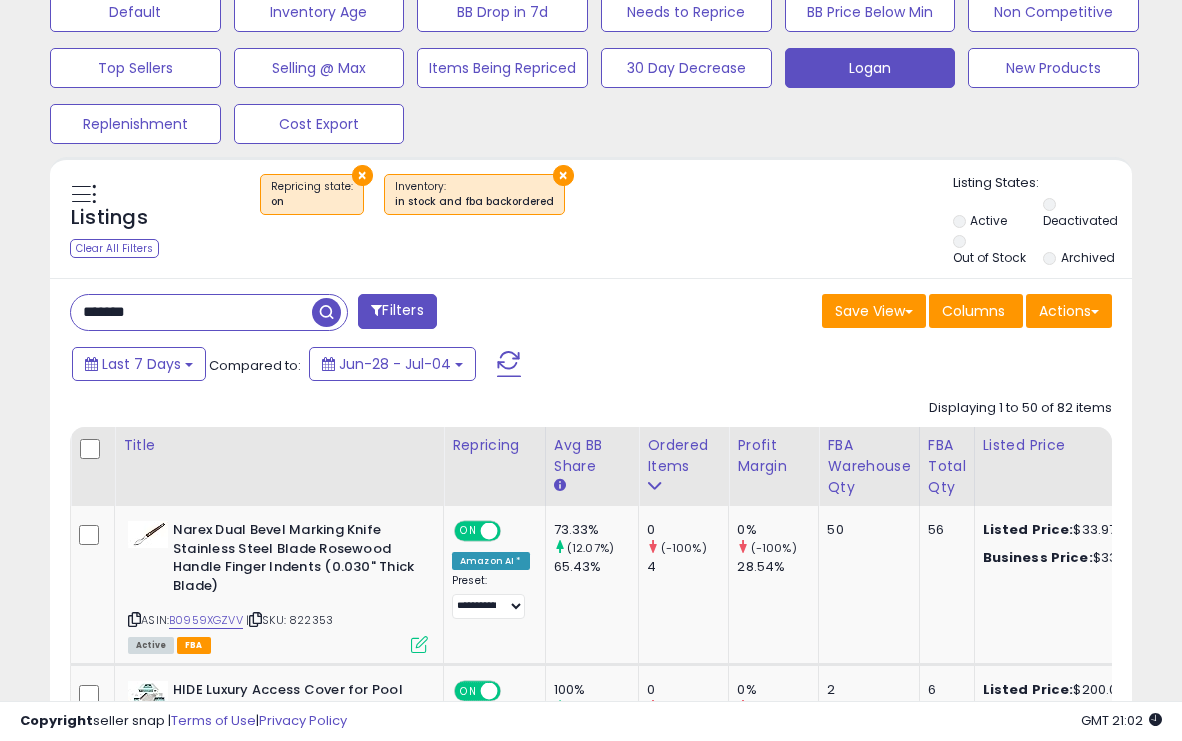 type on "*******" 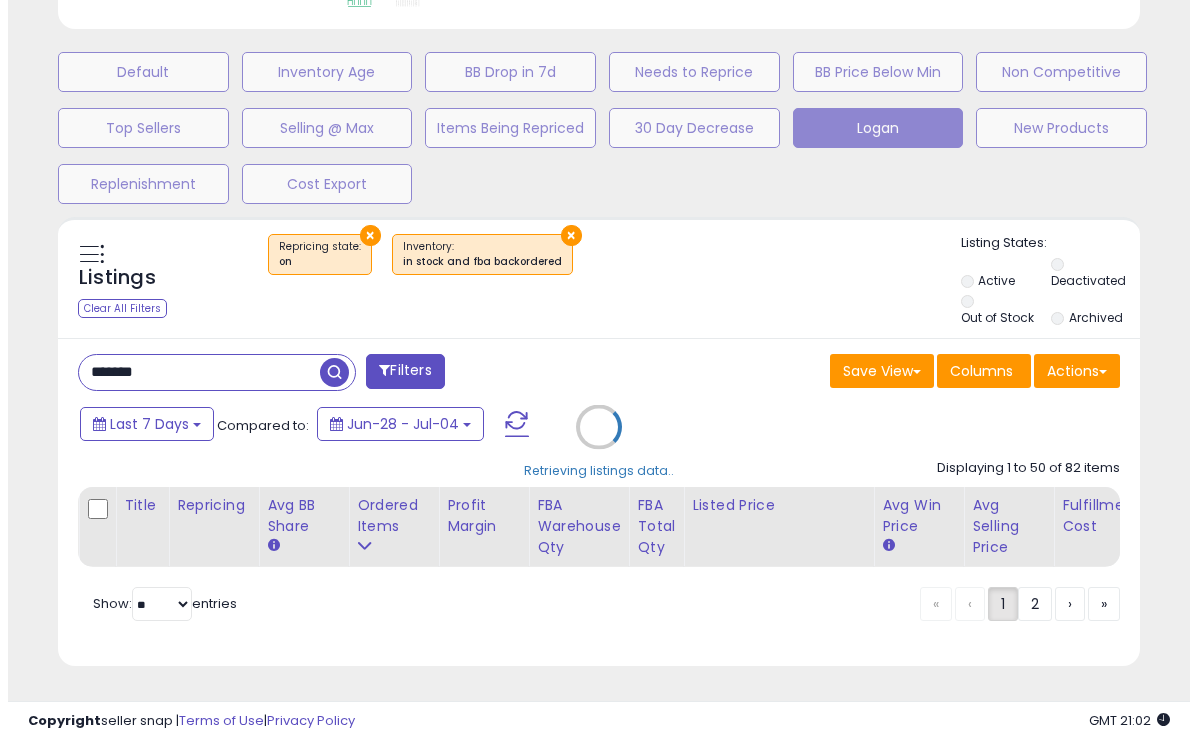 scroll, scrollTop: 623, scrollLeft: 0, axis: vertical 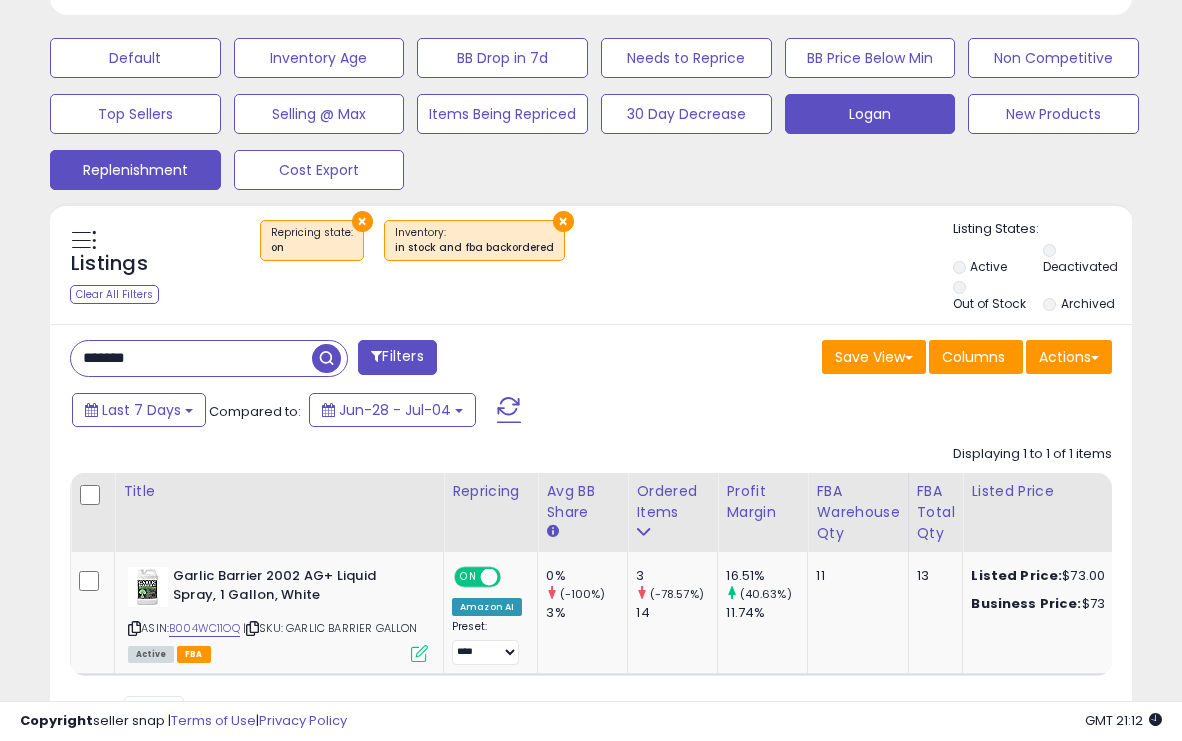 click on "Replenishment" at bounding box center (135, 58) 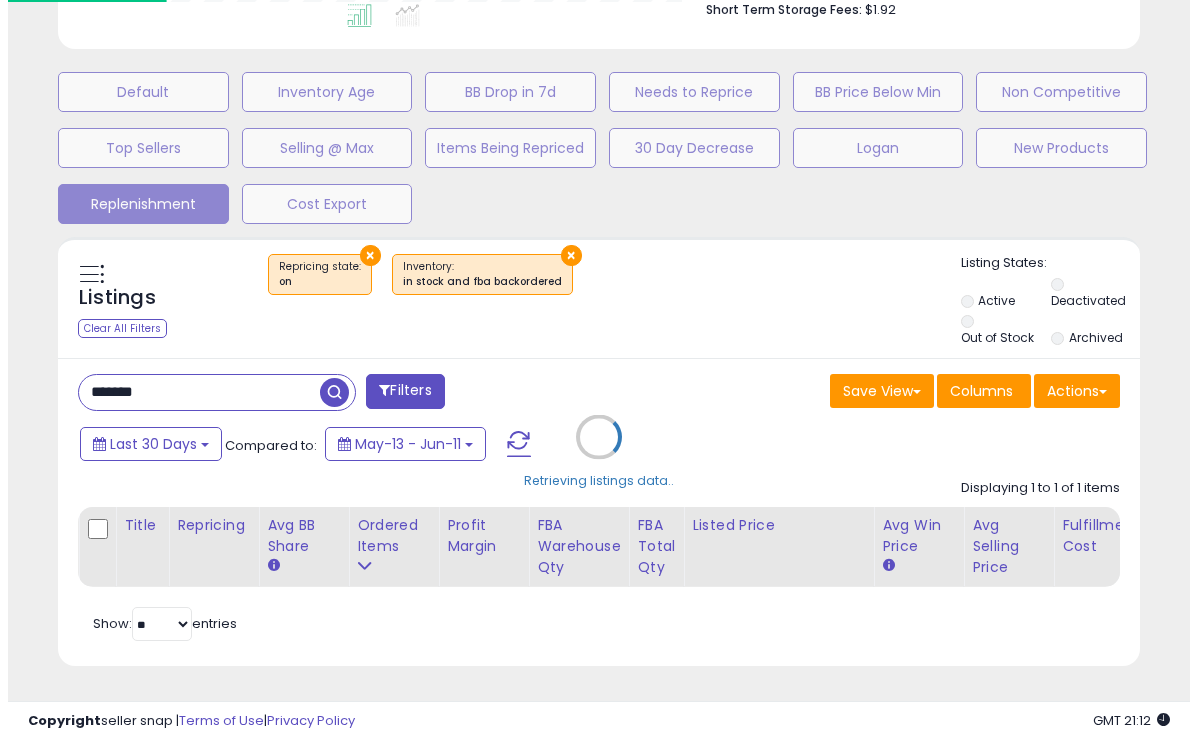 scroll, scrollTop: 603, scrollLeft: 0, axis: vertical 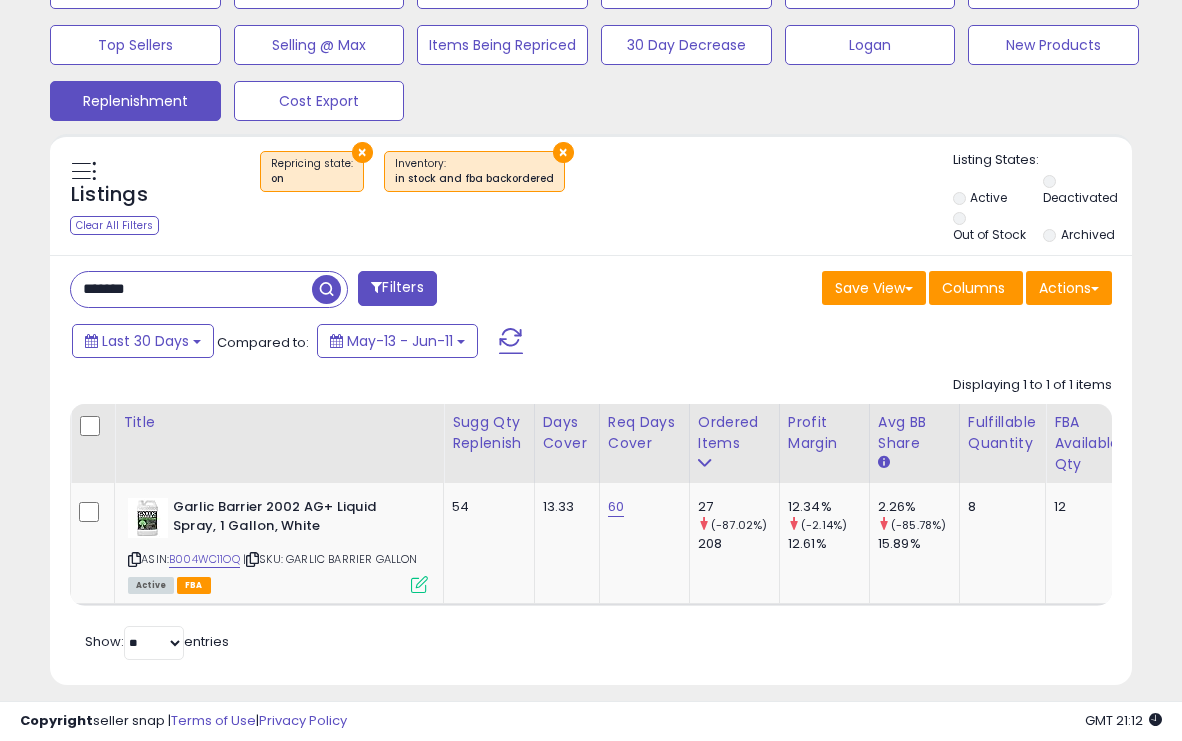 click on "*******" at bounding box center (191, 289) 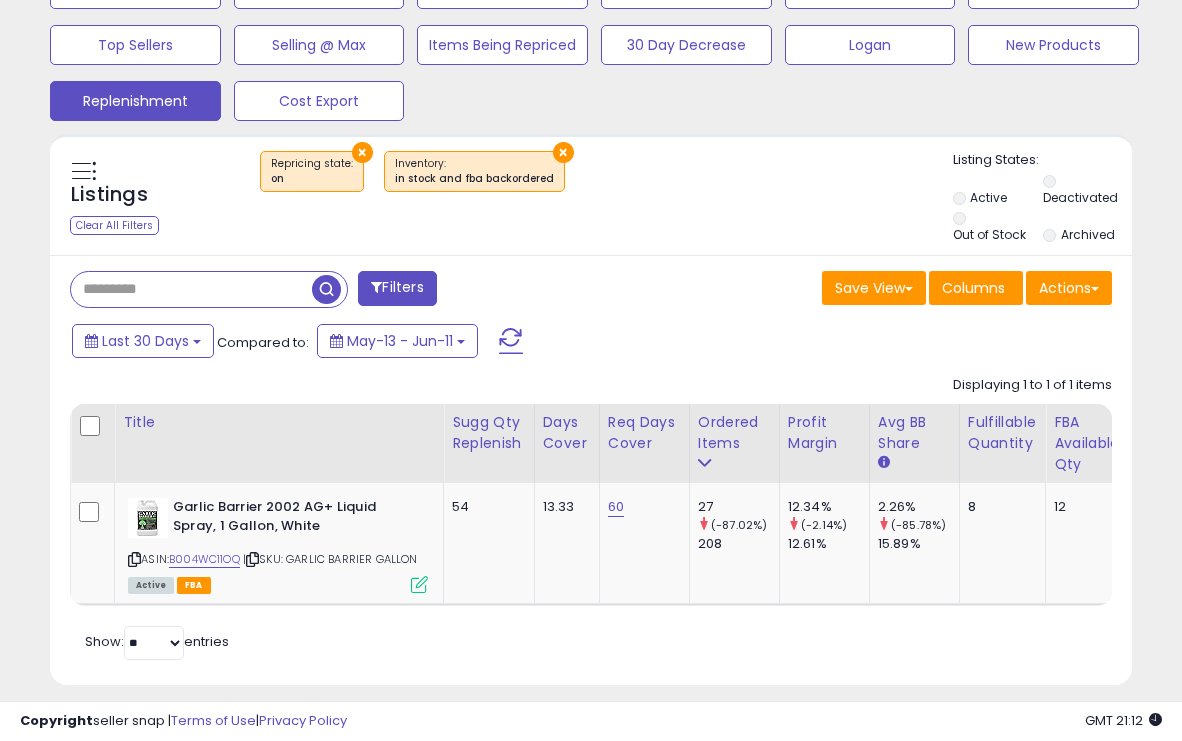 type 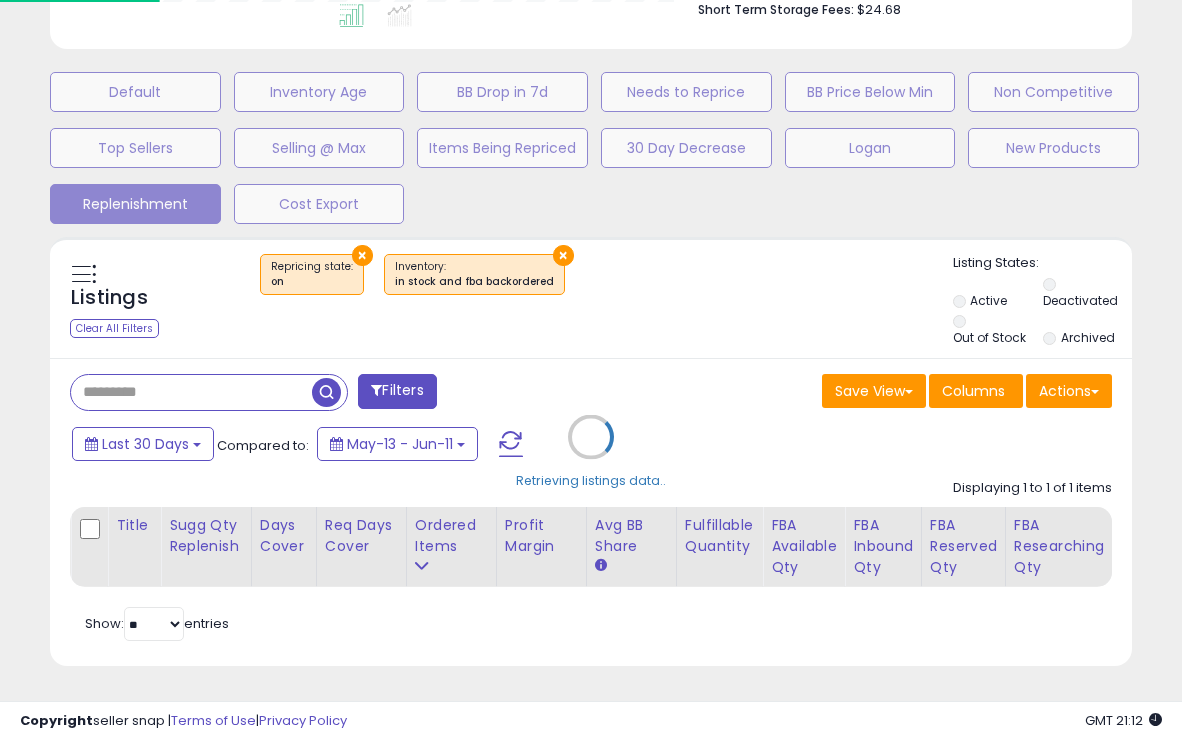 scroll, scrollTop: 999590, scrollLeft: 999366, axis: both 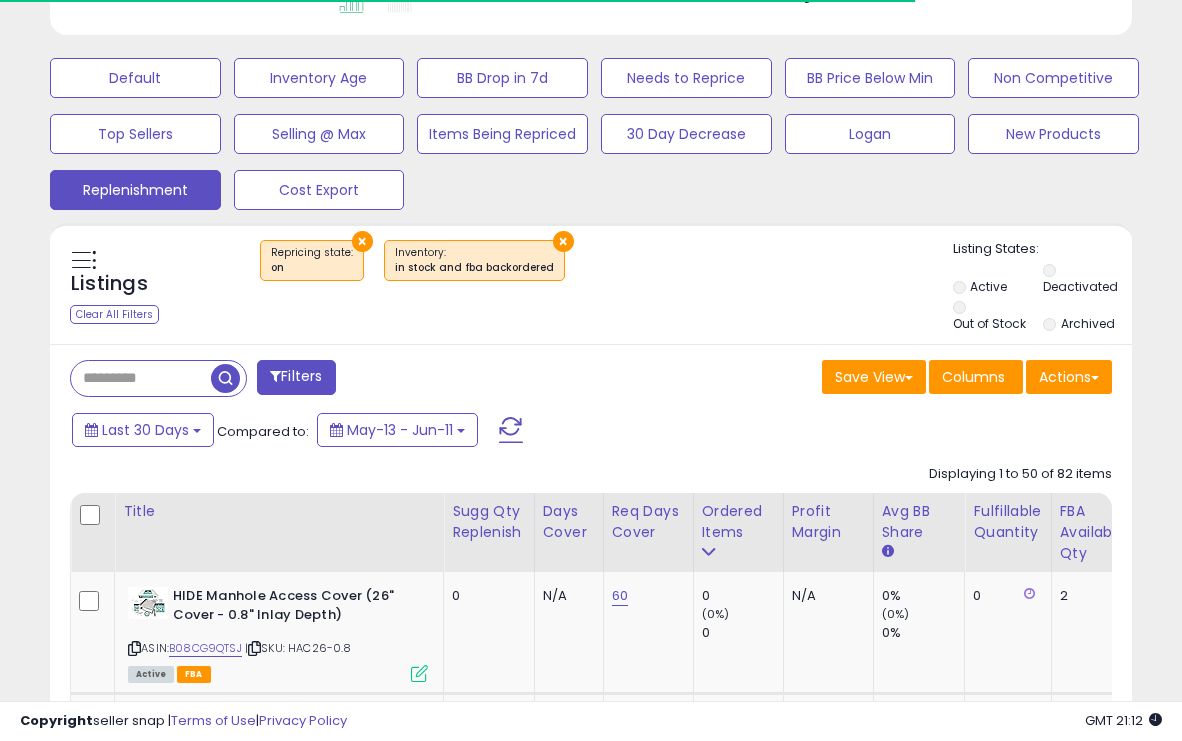 click on "×" at bounding box center (362, 241) 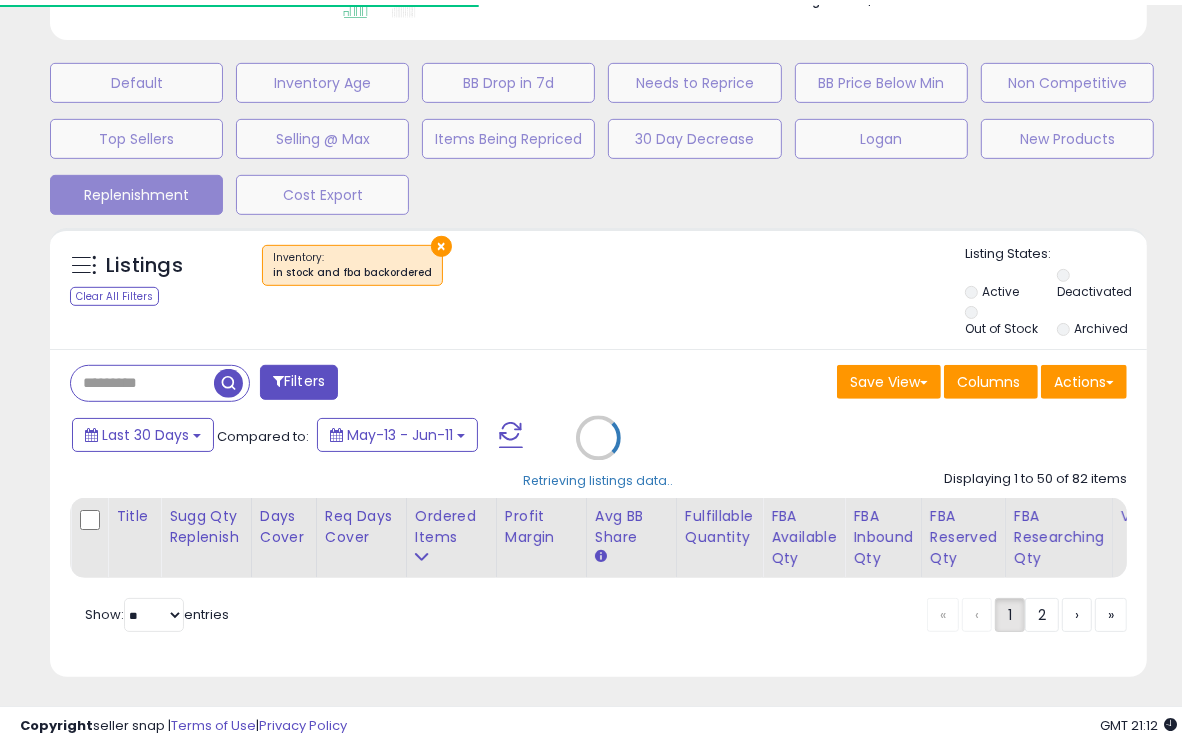 scroll, scrollTop: 0, scrollLeft: 0, axis: both 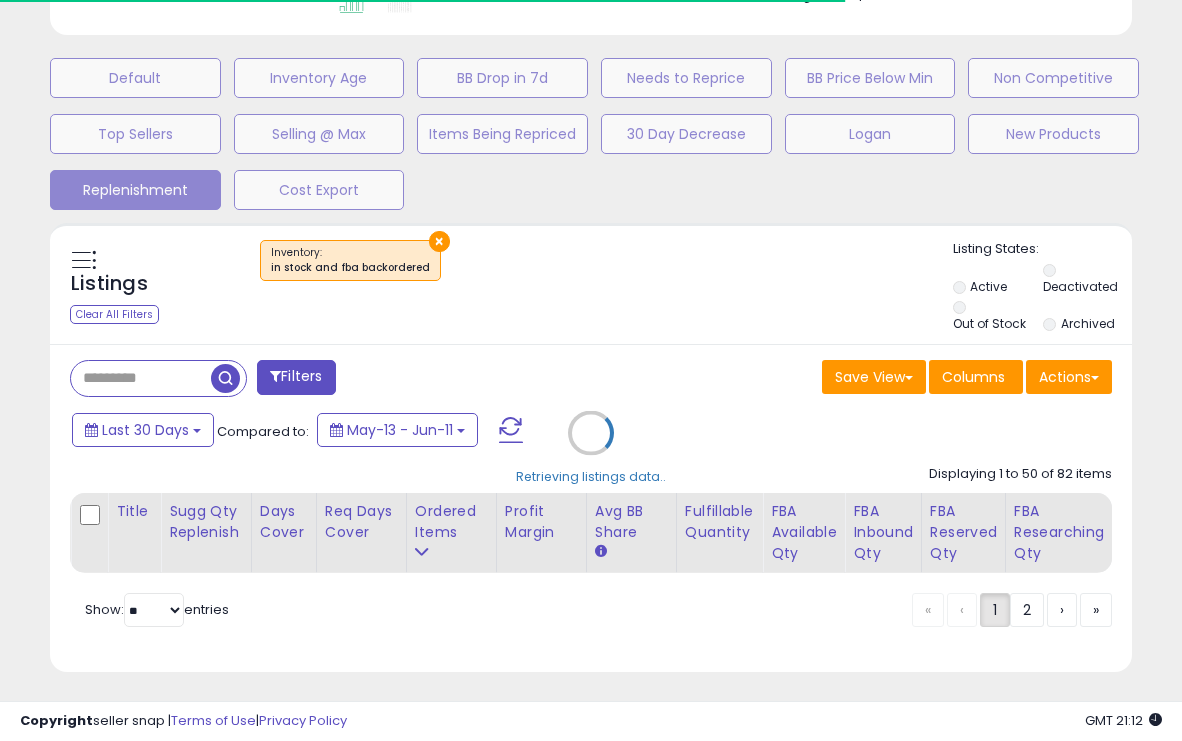 click on "Retrieving listings data.." at bounding box center (591, 447) 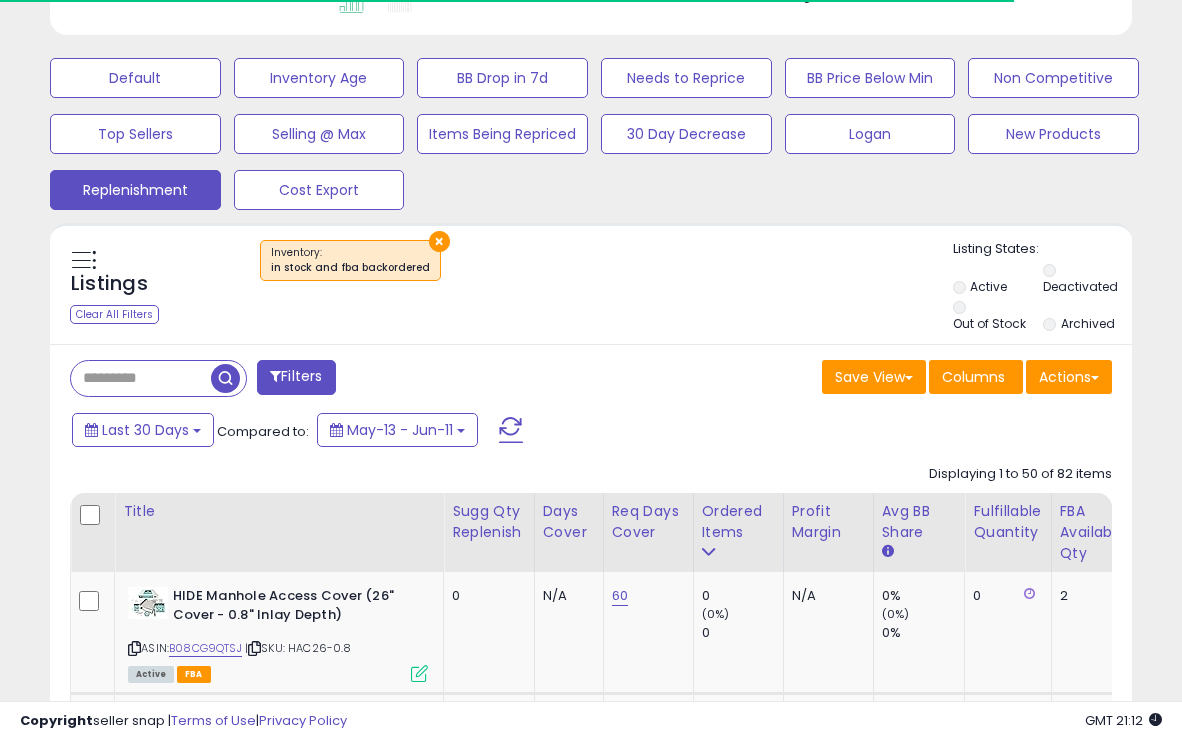 scroll, scrollTop: 999590, scrollLeft: 999374, axis: both 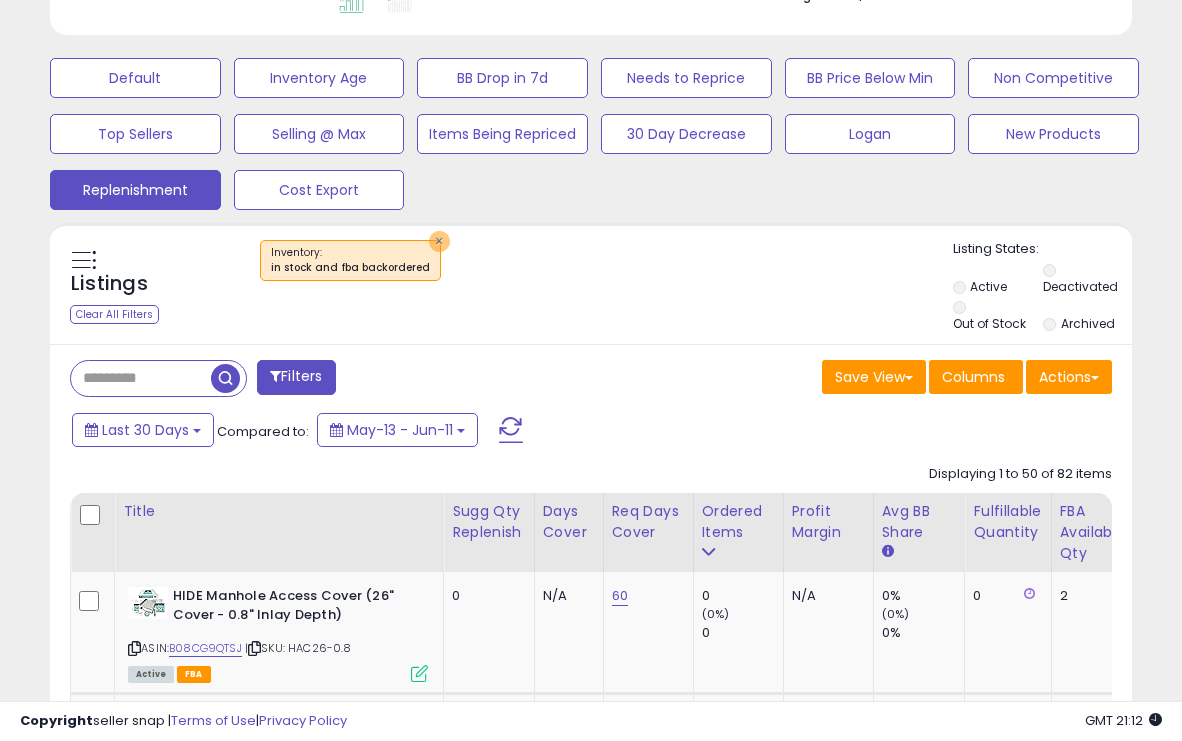 click on "×" at bounding box center (439, 241) 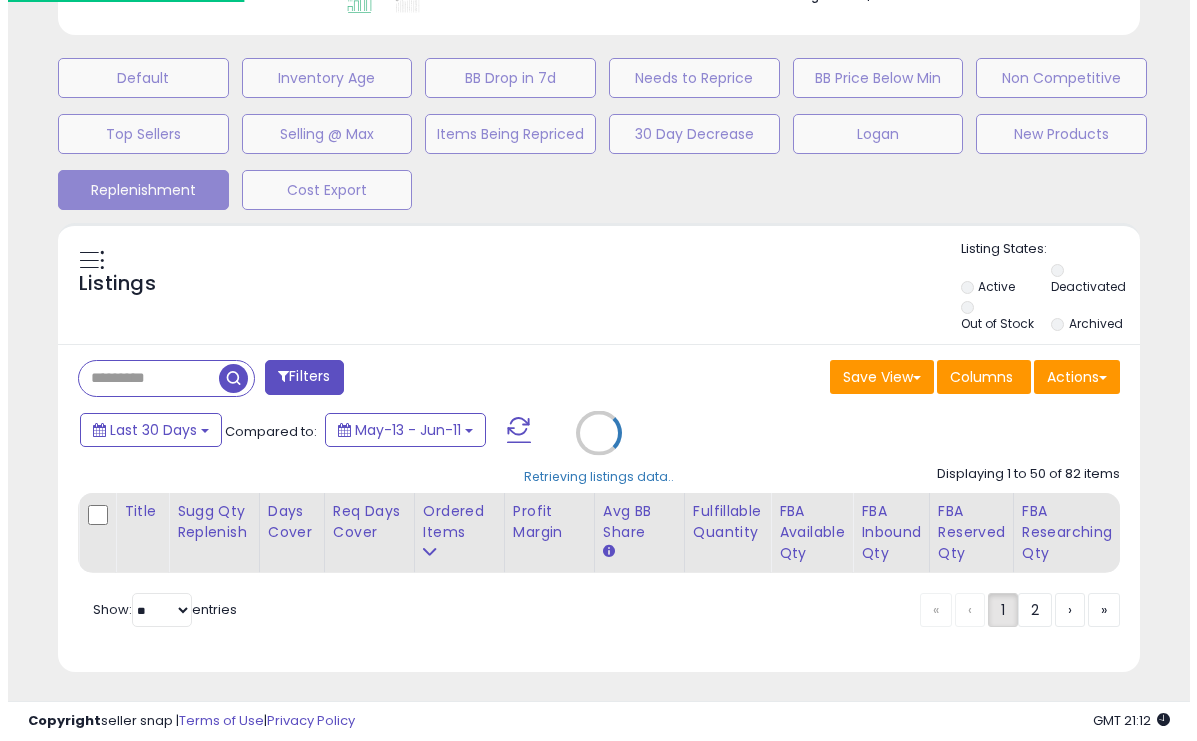 scroll, scrollTop: 999590, scrollLeft: 999366, axis: both 